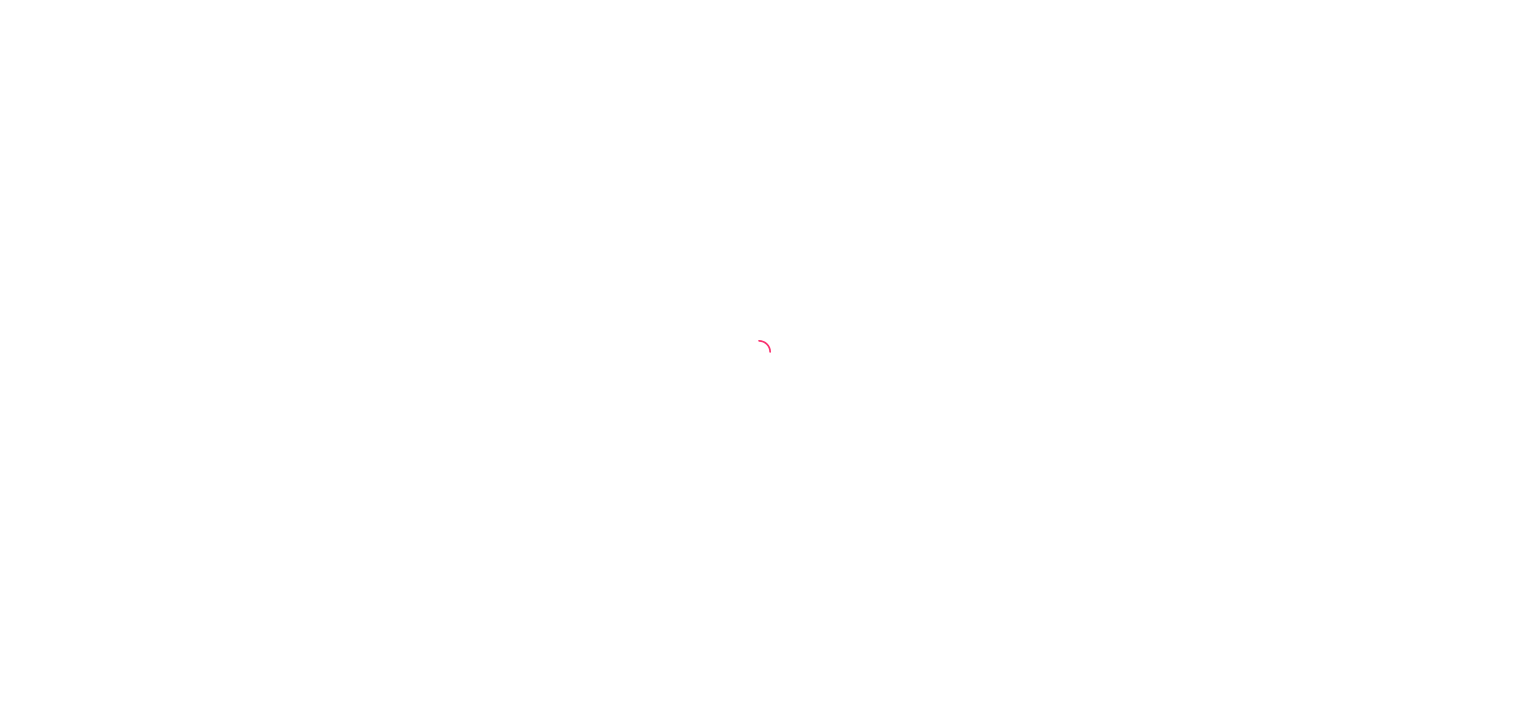 scroll, scrollTop: 0, scrollLeft: 0, axis: both 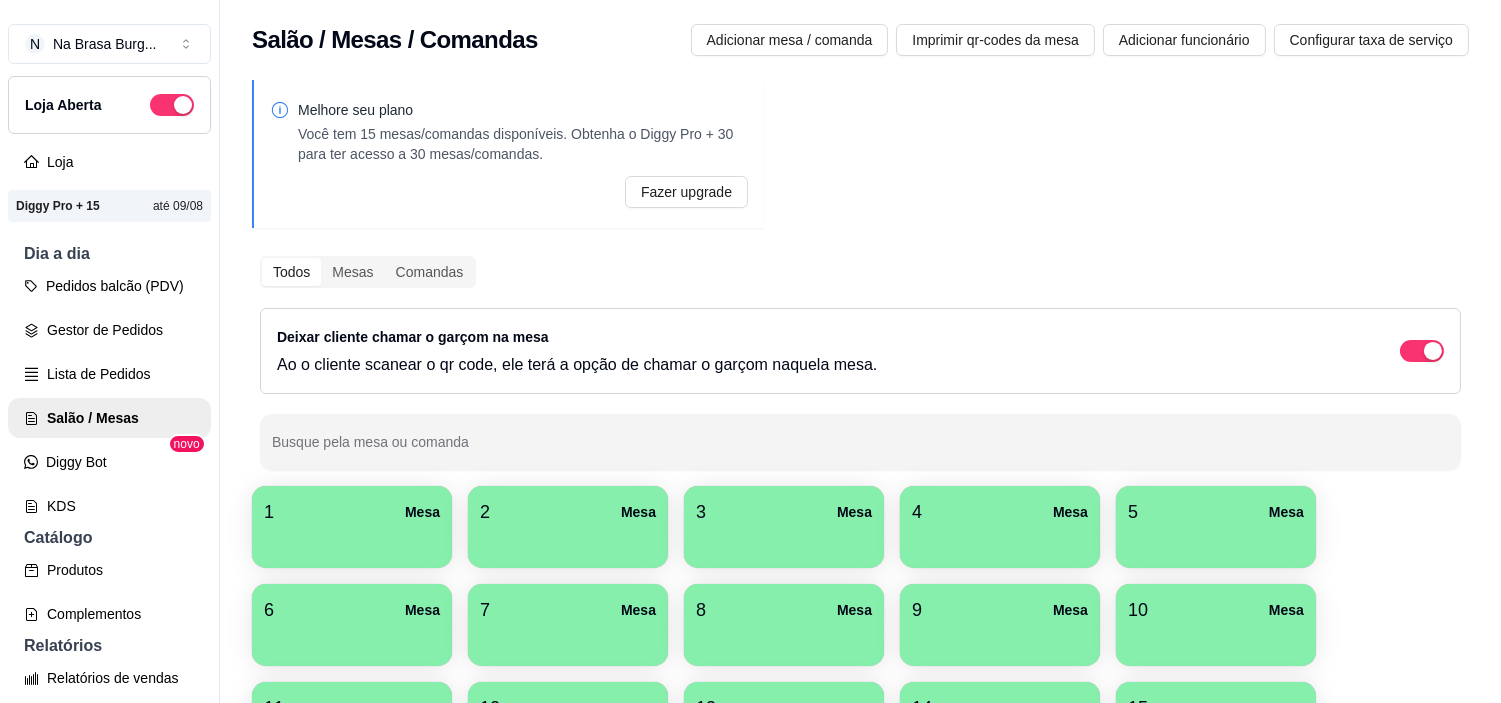 click at bounding box center [352, 541] 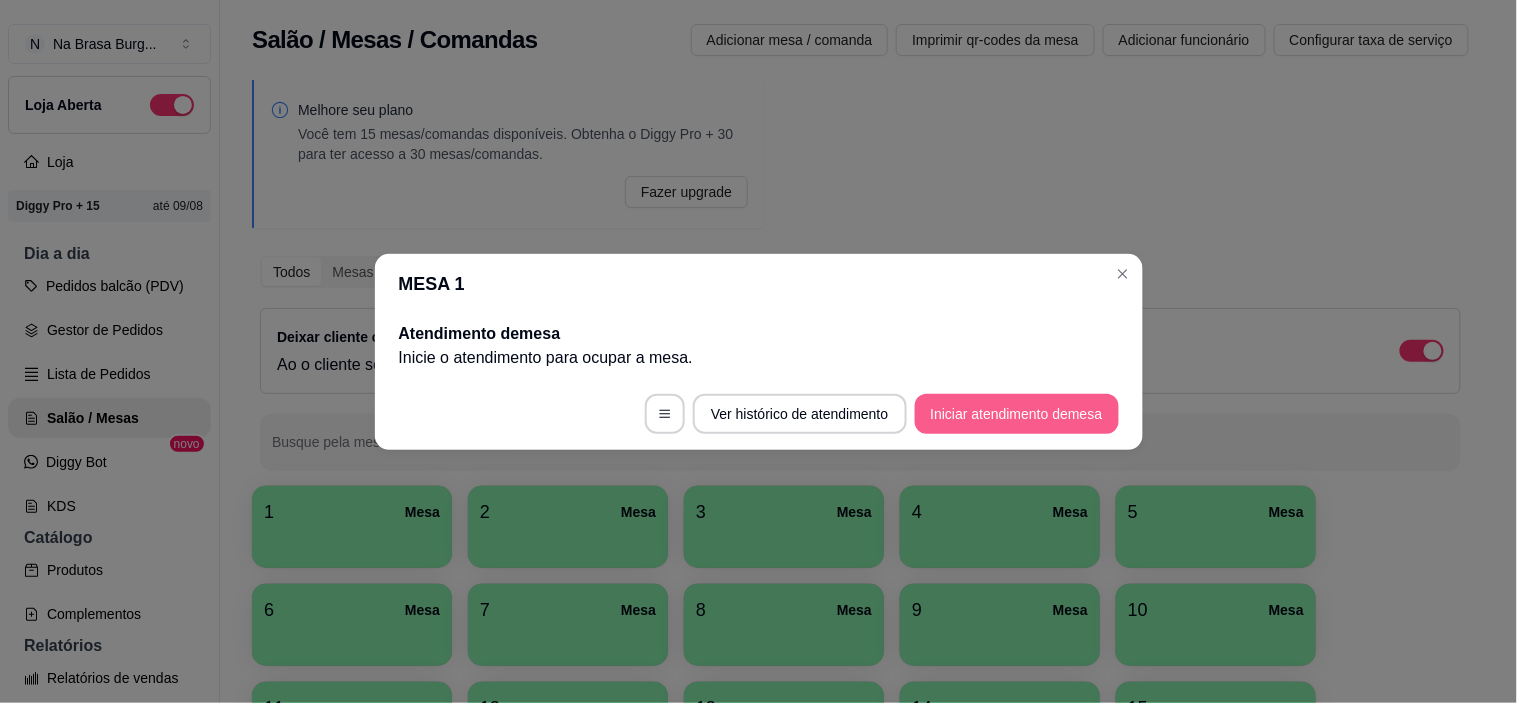click on "Iniciar atendimento de  mesa" at bounding box center (1017, 414) 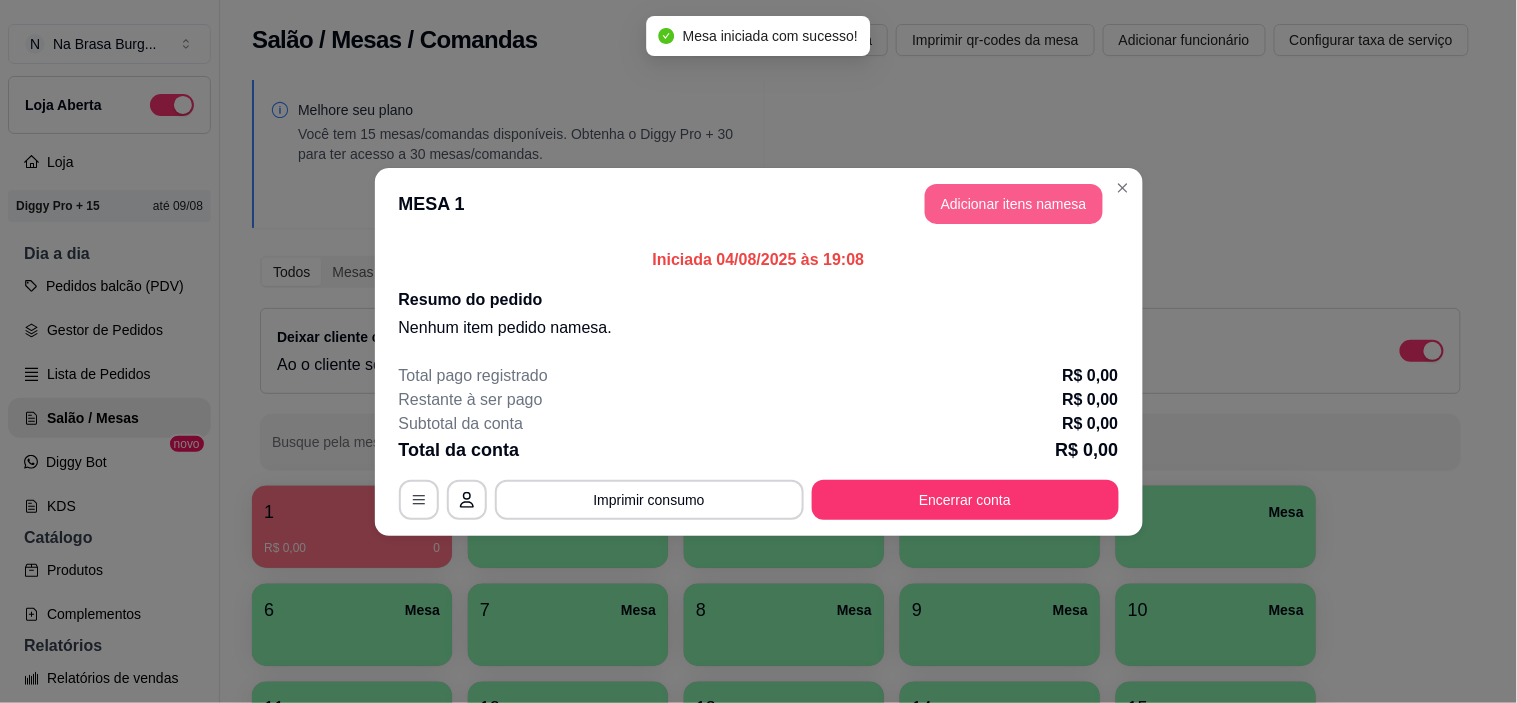 click on "Adicionar itens na  mesa" at bounding box center [1014, 204] 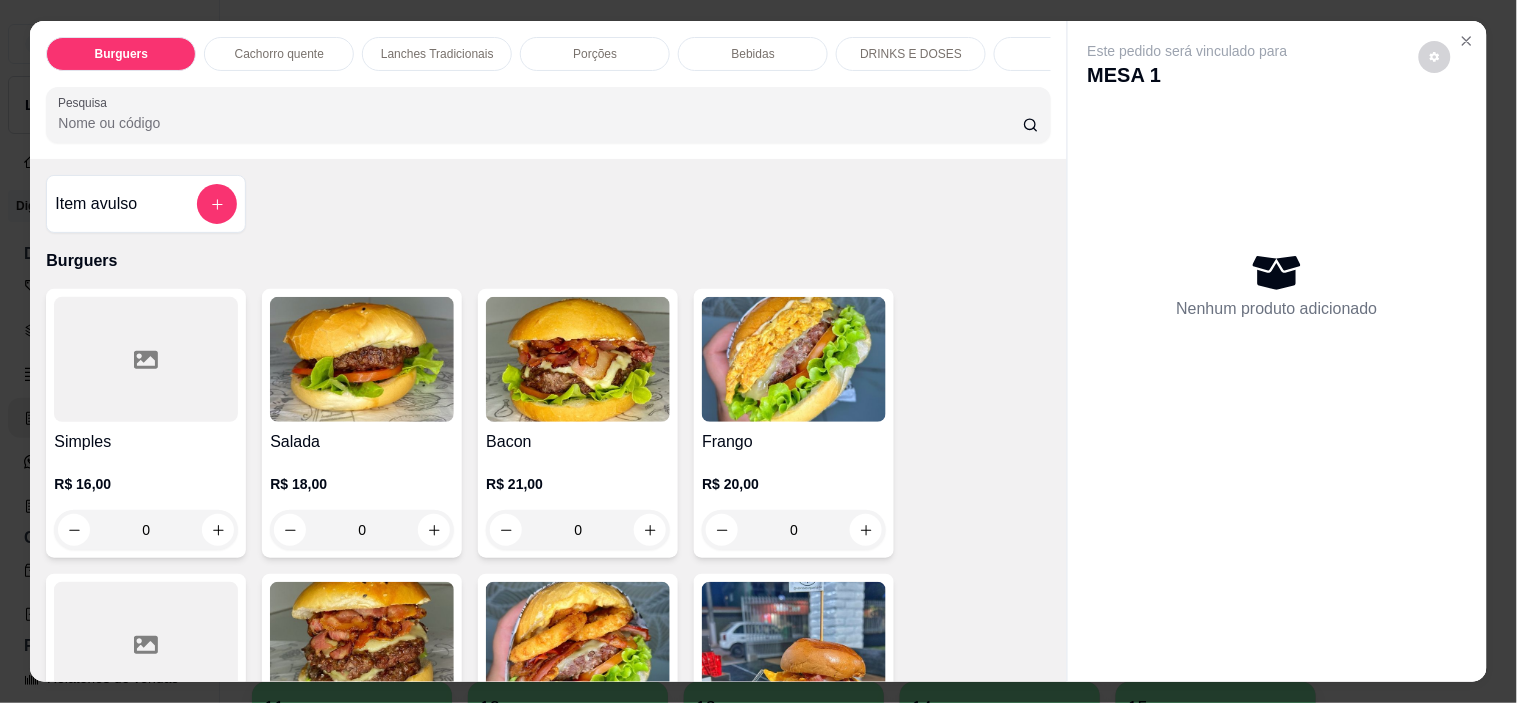 click at bounding box center [362, 359] 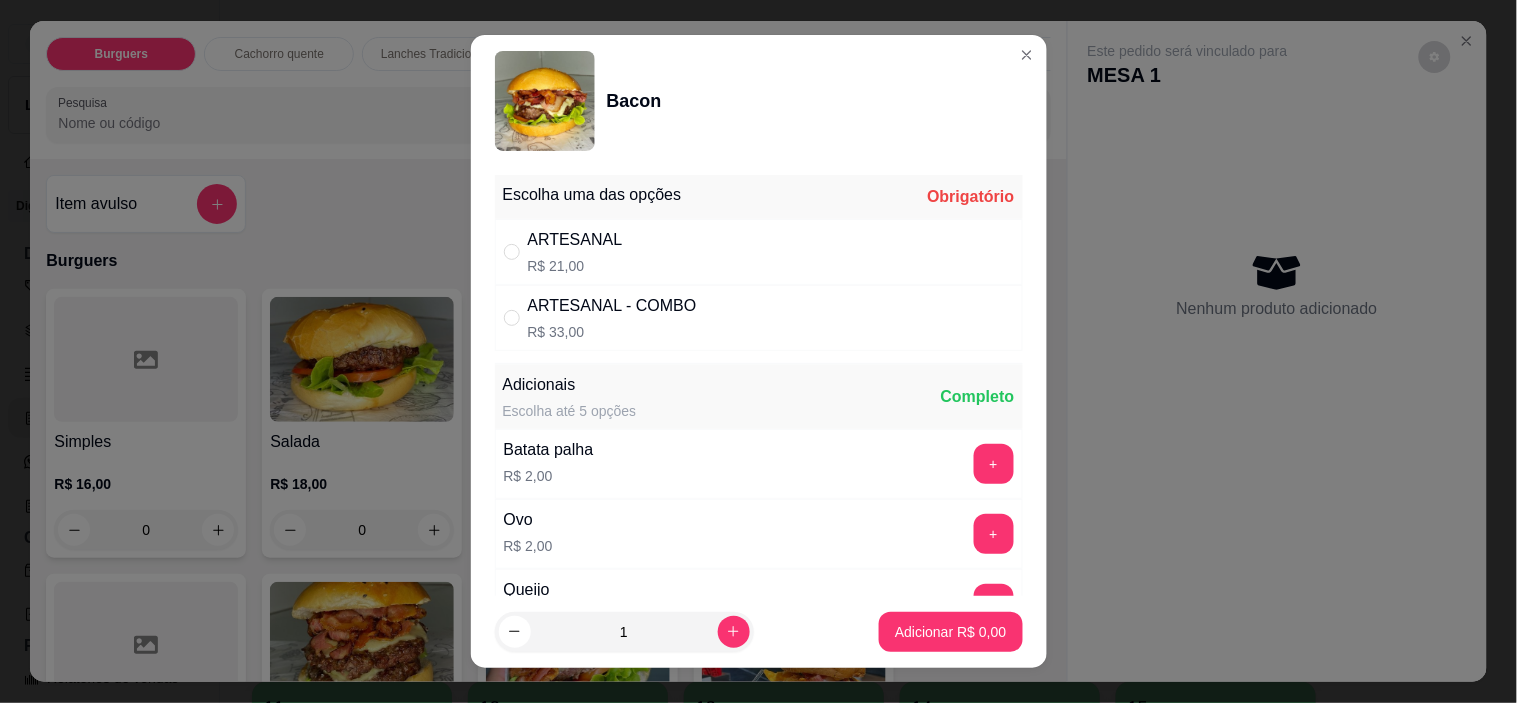 click on "R$ 21,00" at bounding box center [575, 266] 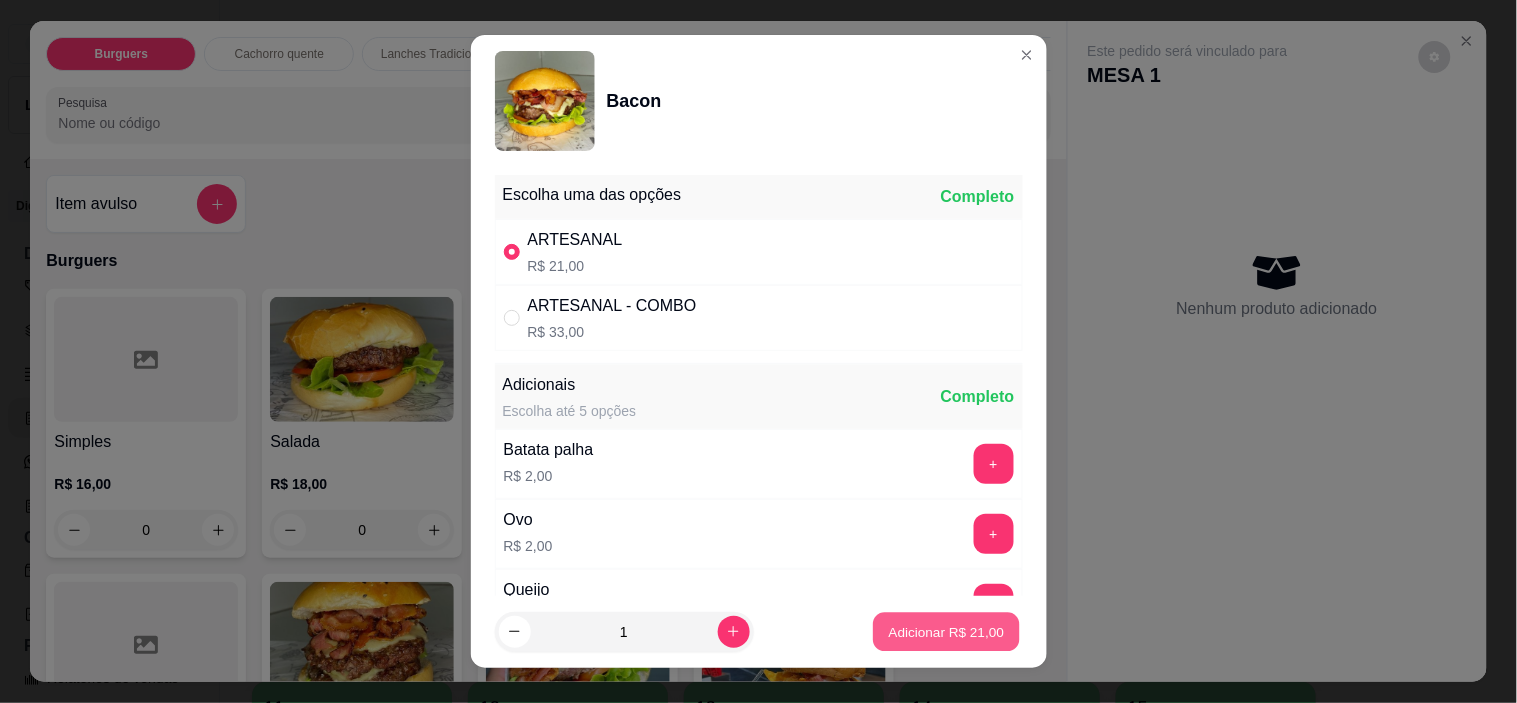 click on "Adicionar   R$ 21,00" at bounding box center (947, 631) 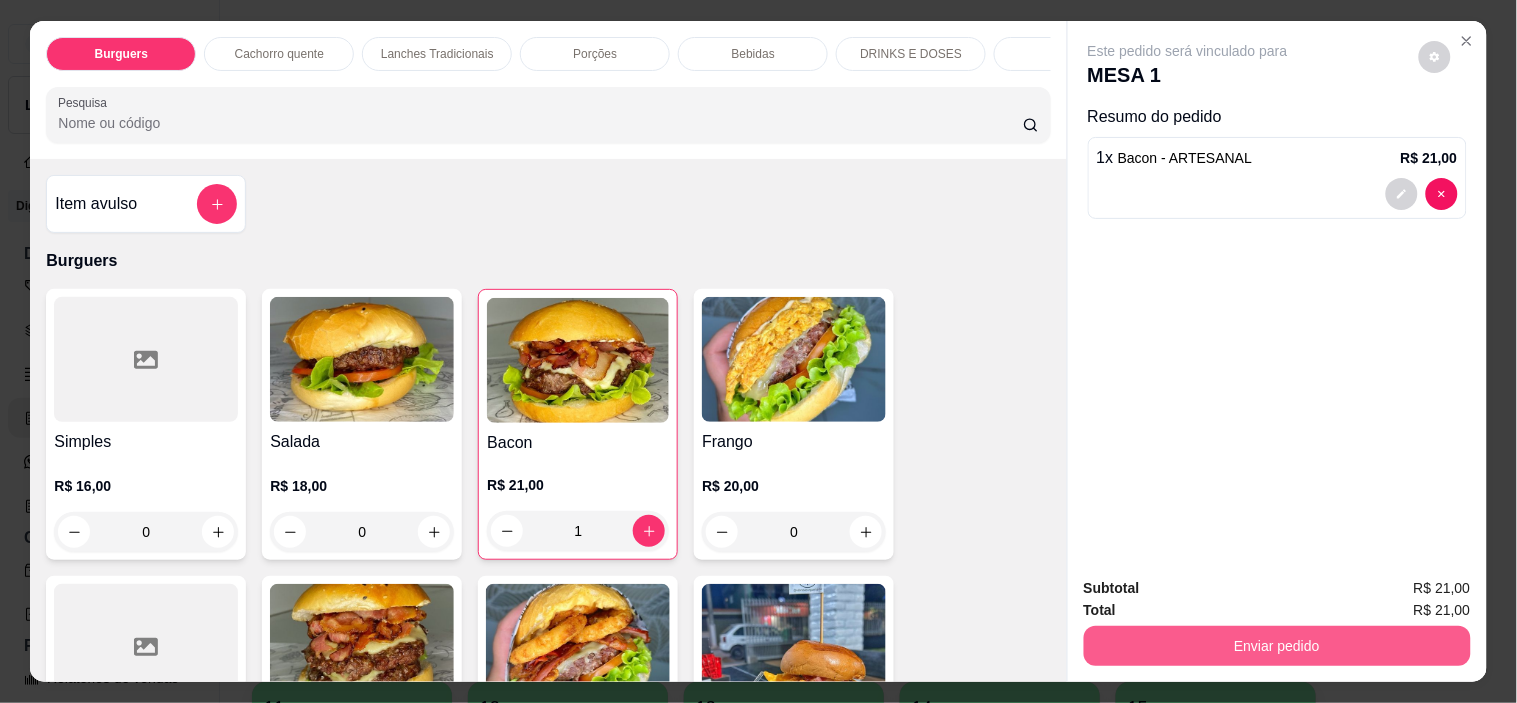 click on "Enviar pedido" at bounding box center [1277, 646] 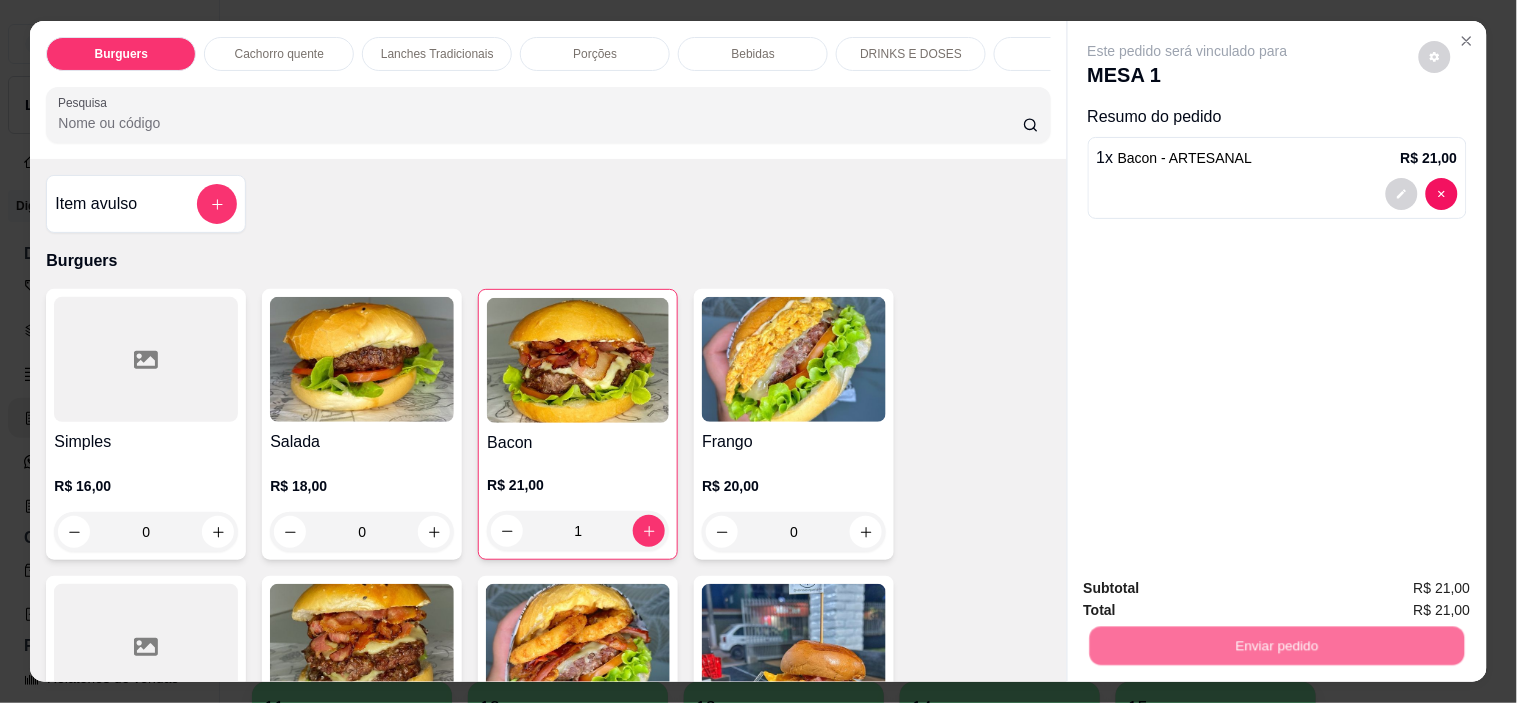 click on "Não registrar e enviar pedido" at bounding box center (1211, 588) 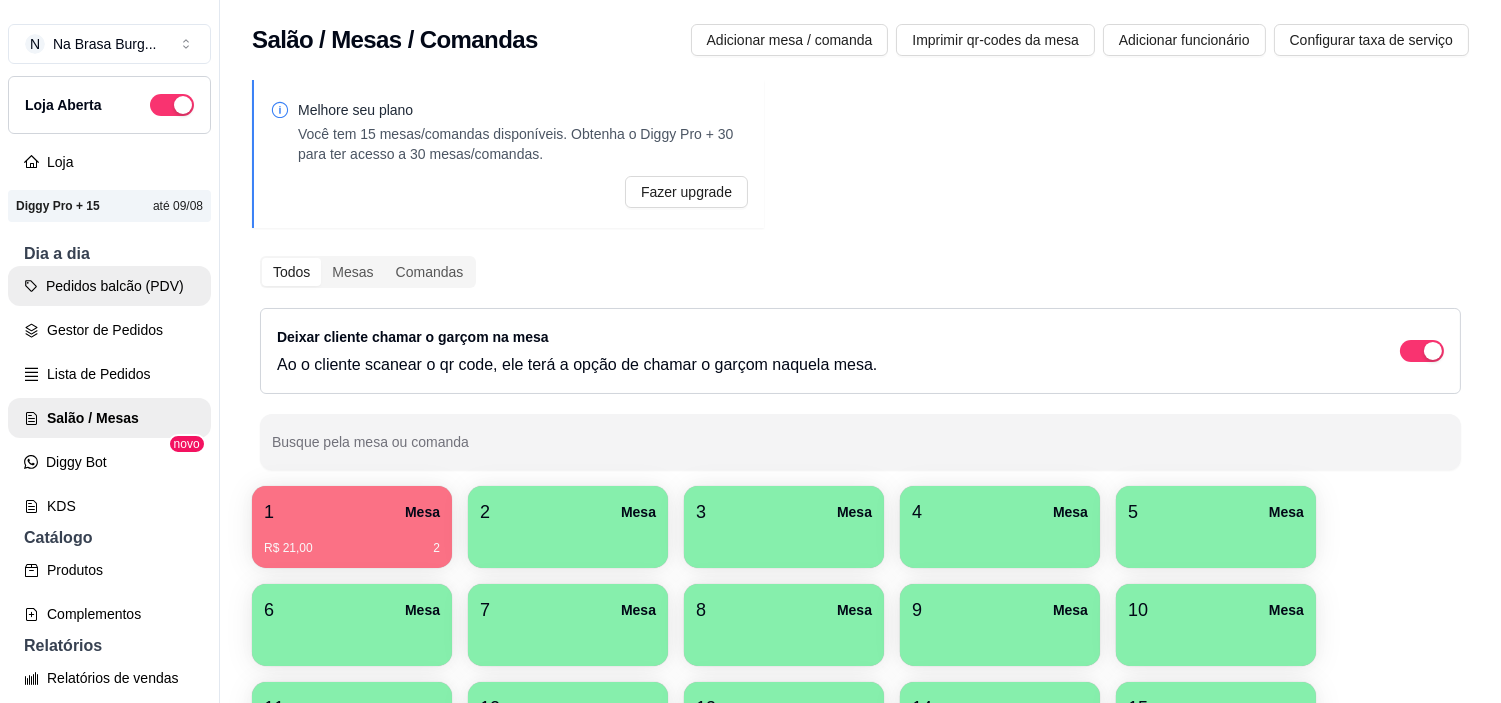 click on "Pedidos balcão (PDV)" at bounding box center [109, 286] 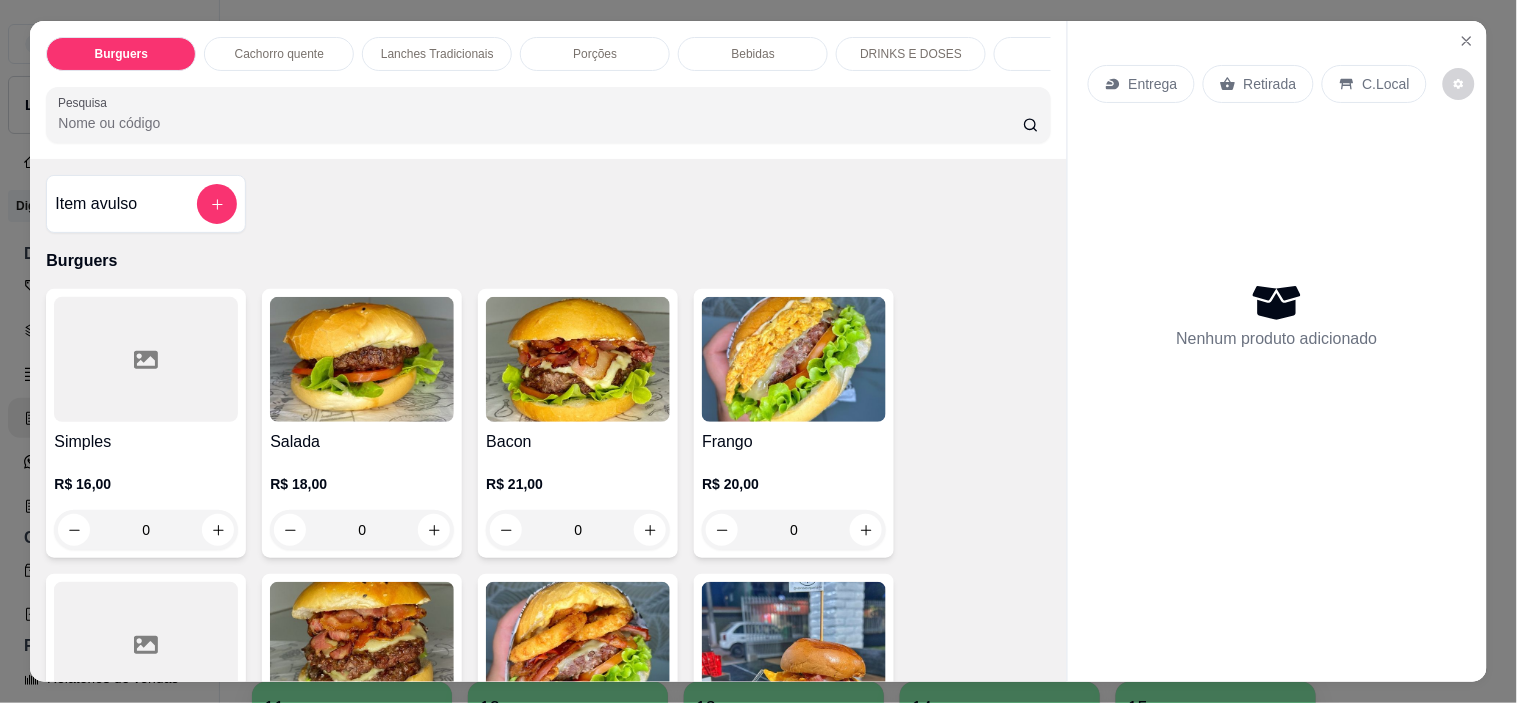 click on "Lanches Tradicionais" at bounding box center [437, 54] 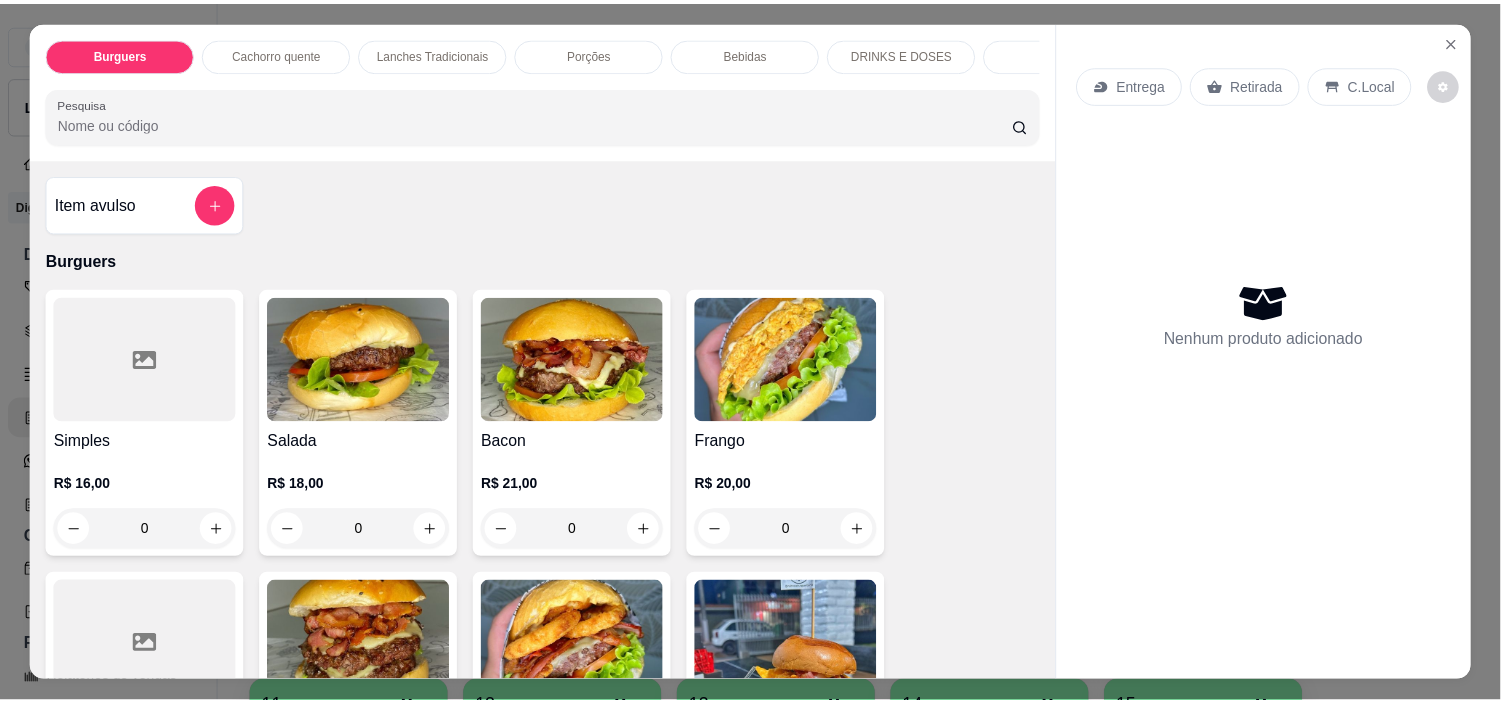 scroll, scrollTop: 51, scrollLeft: 0, axis: vertical 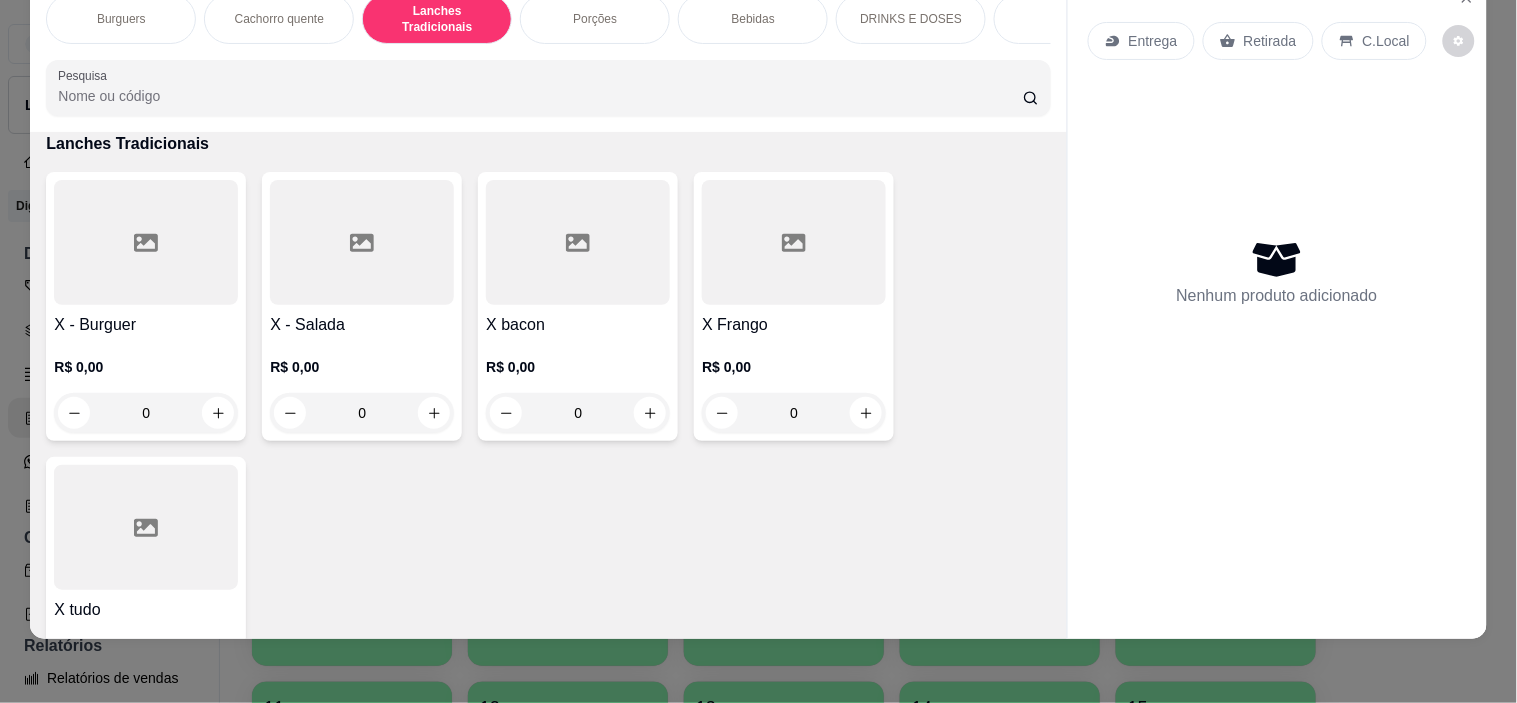 click at bounding box center (794, 242) 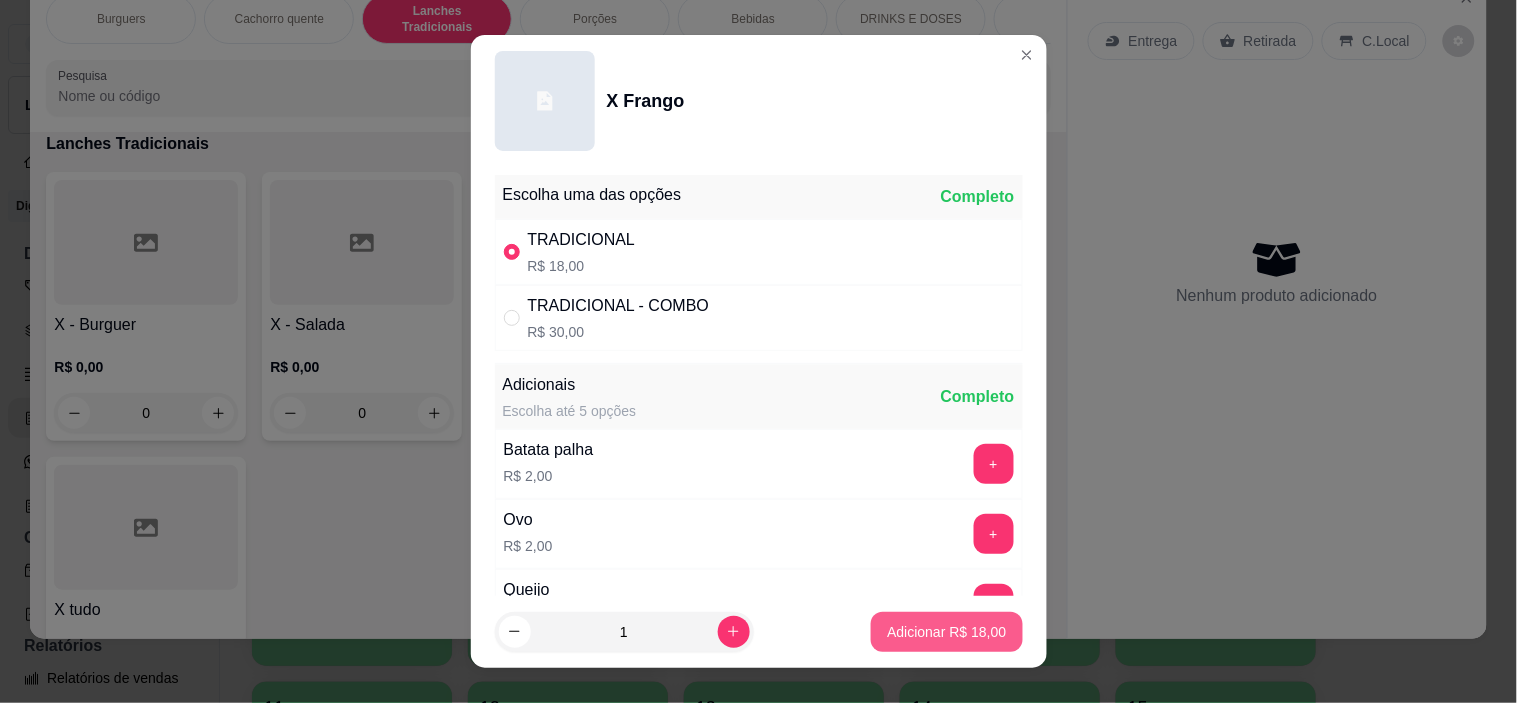 click on "Adicionar   R$ 18,00" at bounding box center [946, 632] 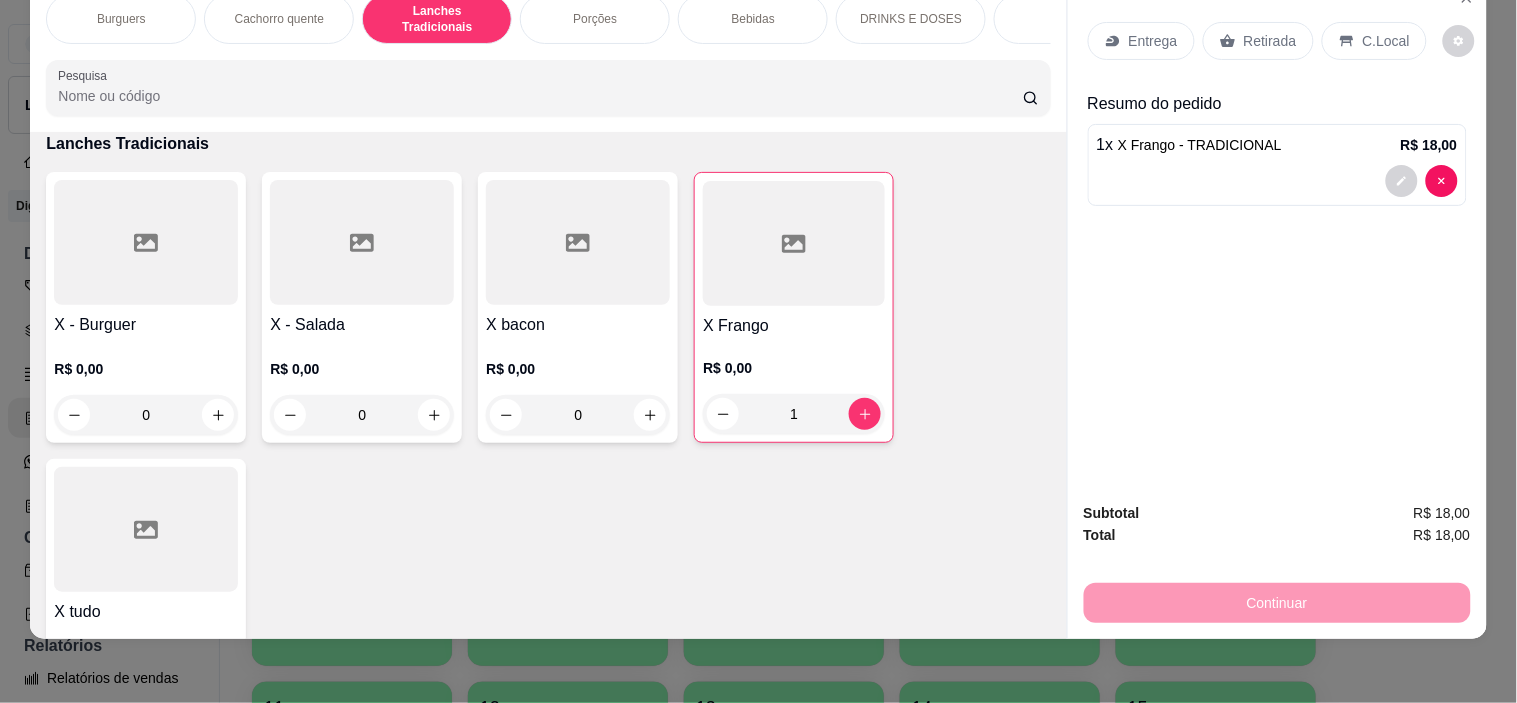 click on "Retirada" at bounding box center [1258, 41] 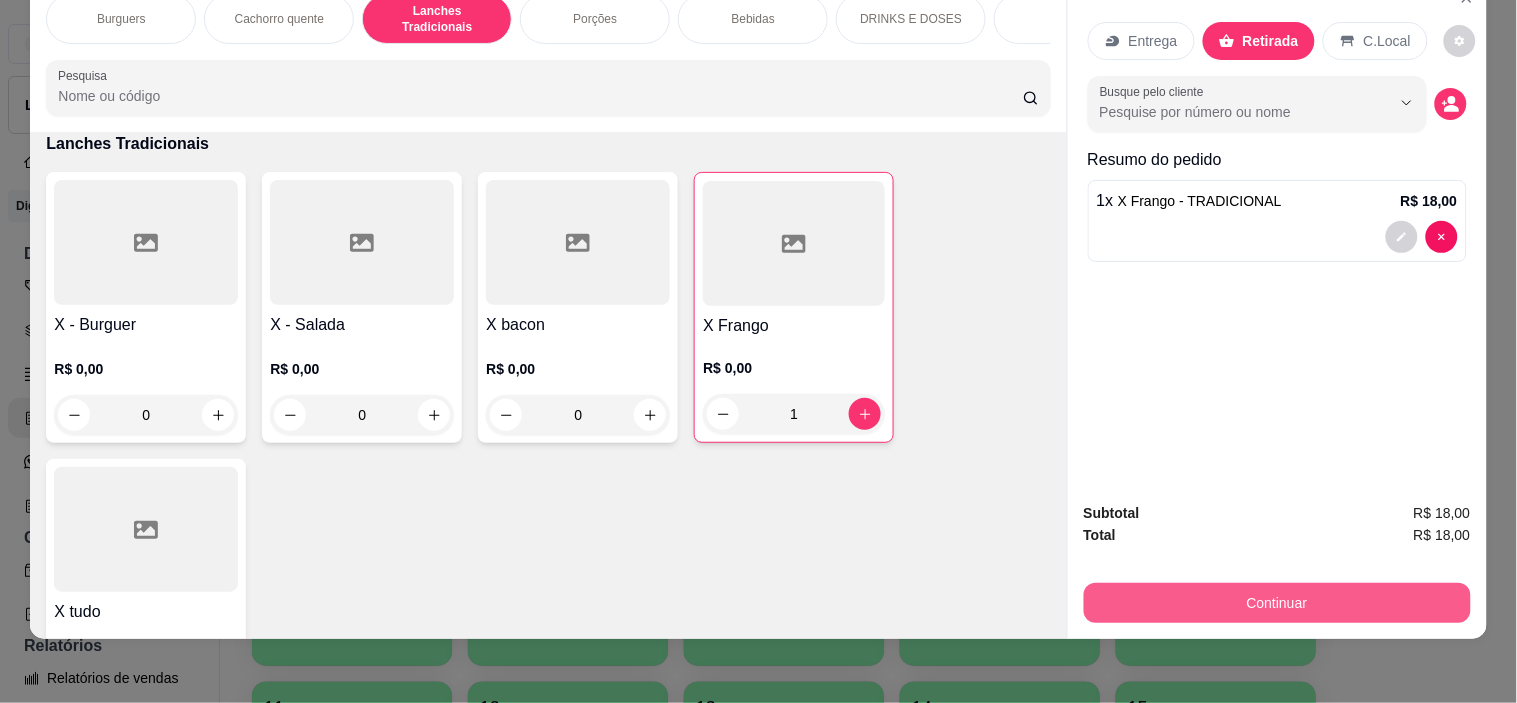 click on "Continuar" at bounding box center [1277, 603] 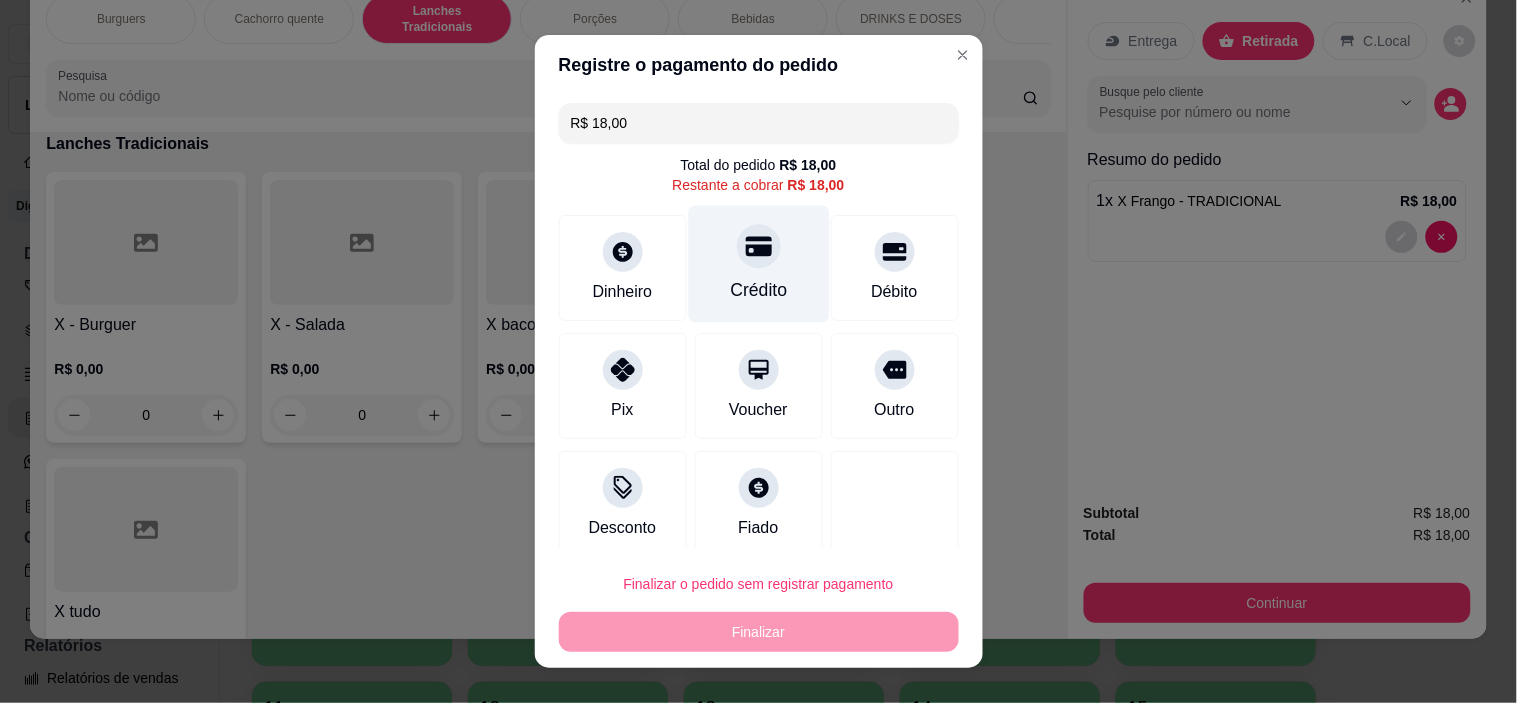 click on "Crédito" at bounding box center [758, 264] 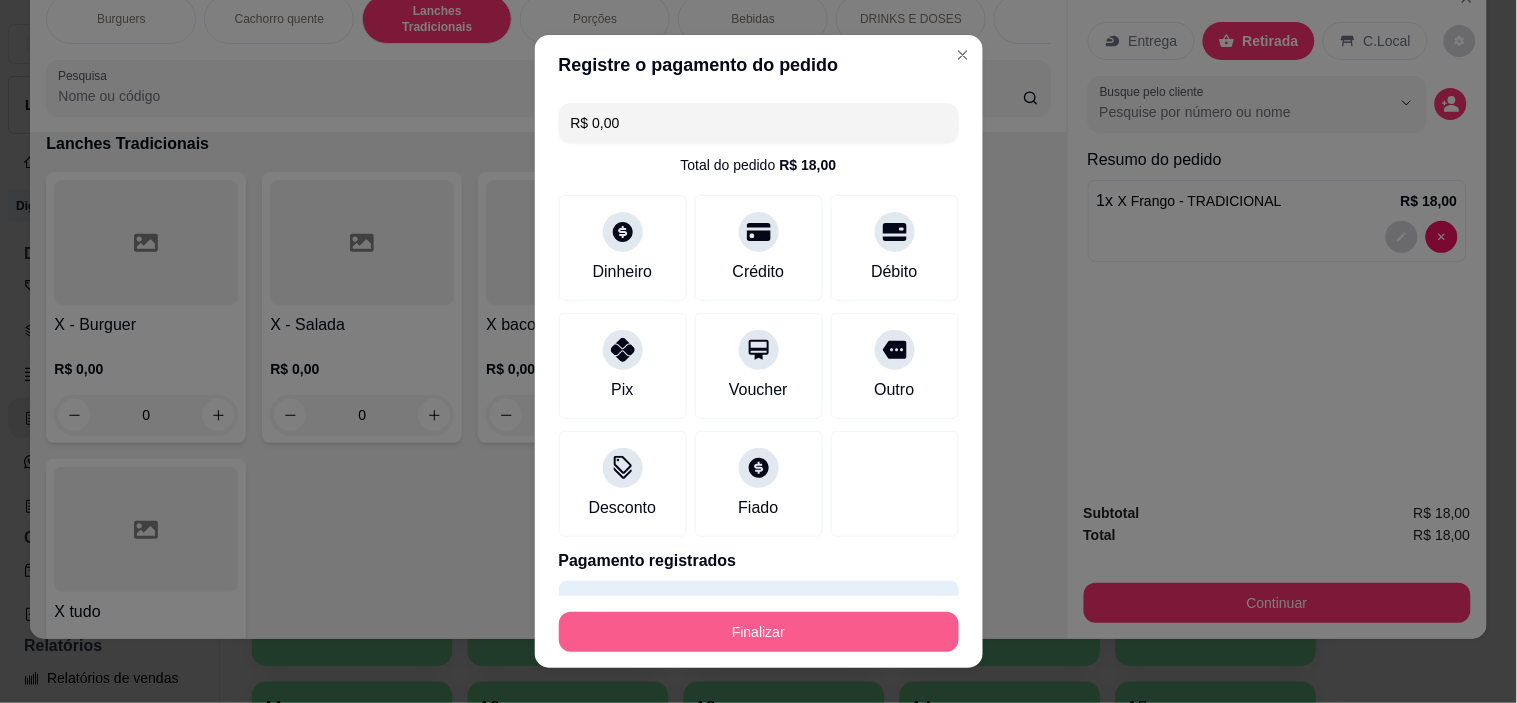 click on "Finalizar" at bounding box center (759, 632) 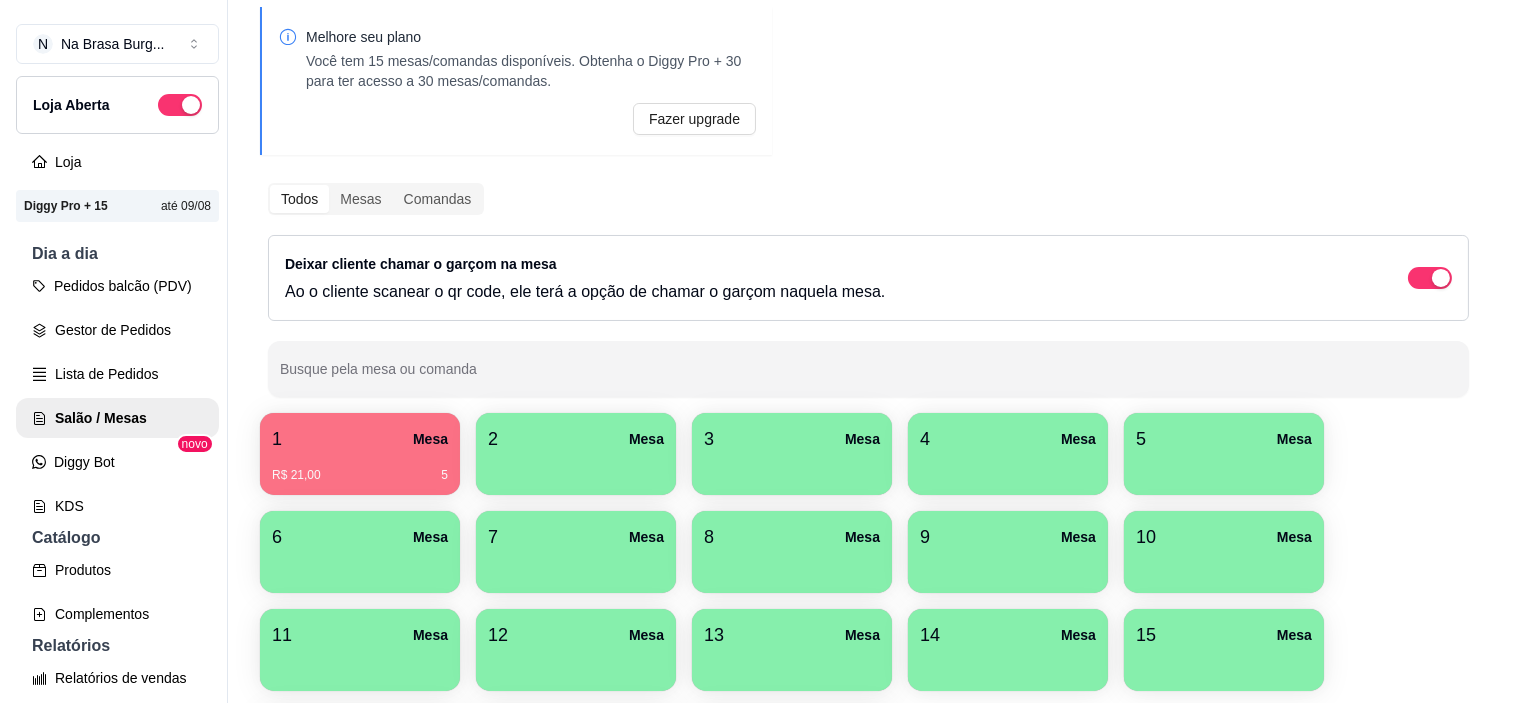 scroll, scrollTop: 111, scrollLeft: 0, axis: vertical 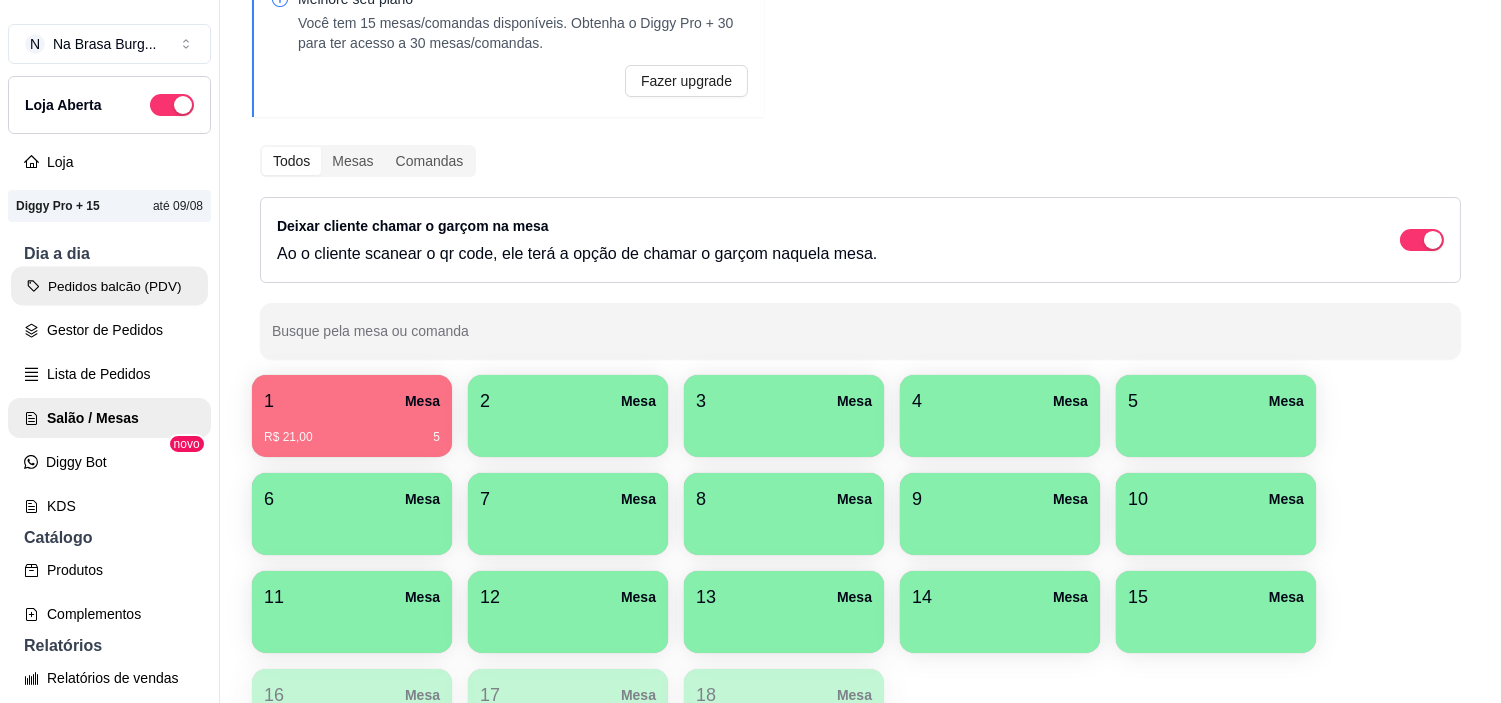 click on "Pedidos balcão (PDV)" at bounding box center (109, 286) 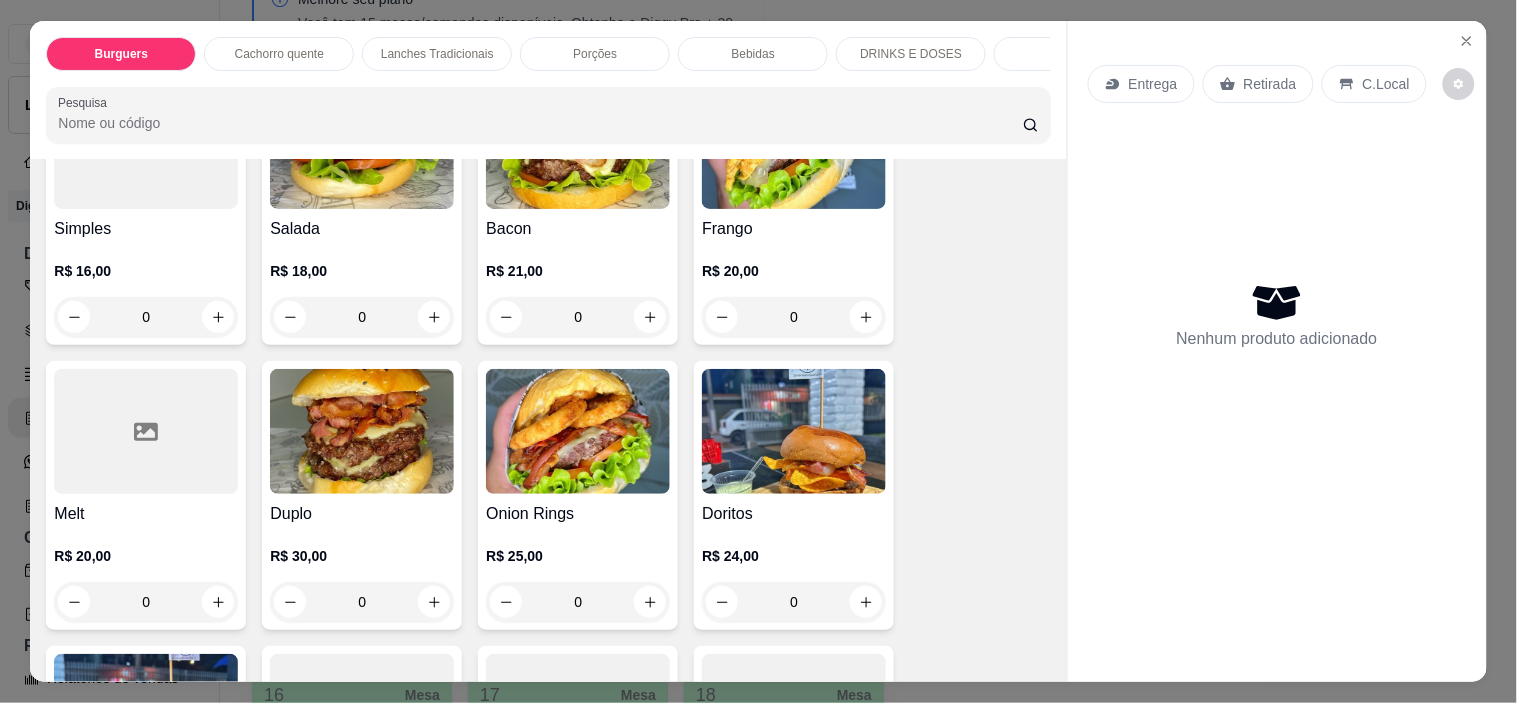 scroll, scrollTop: 222, scrollLeft: 0, axis: vertical 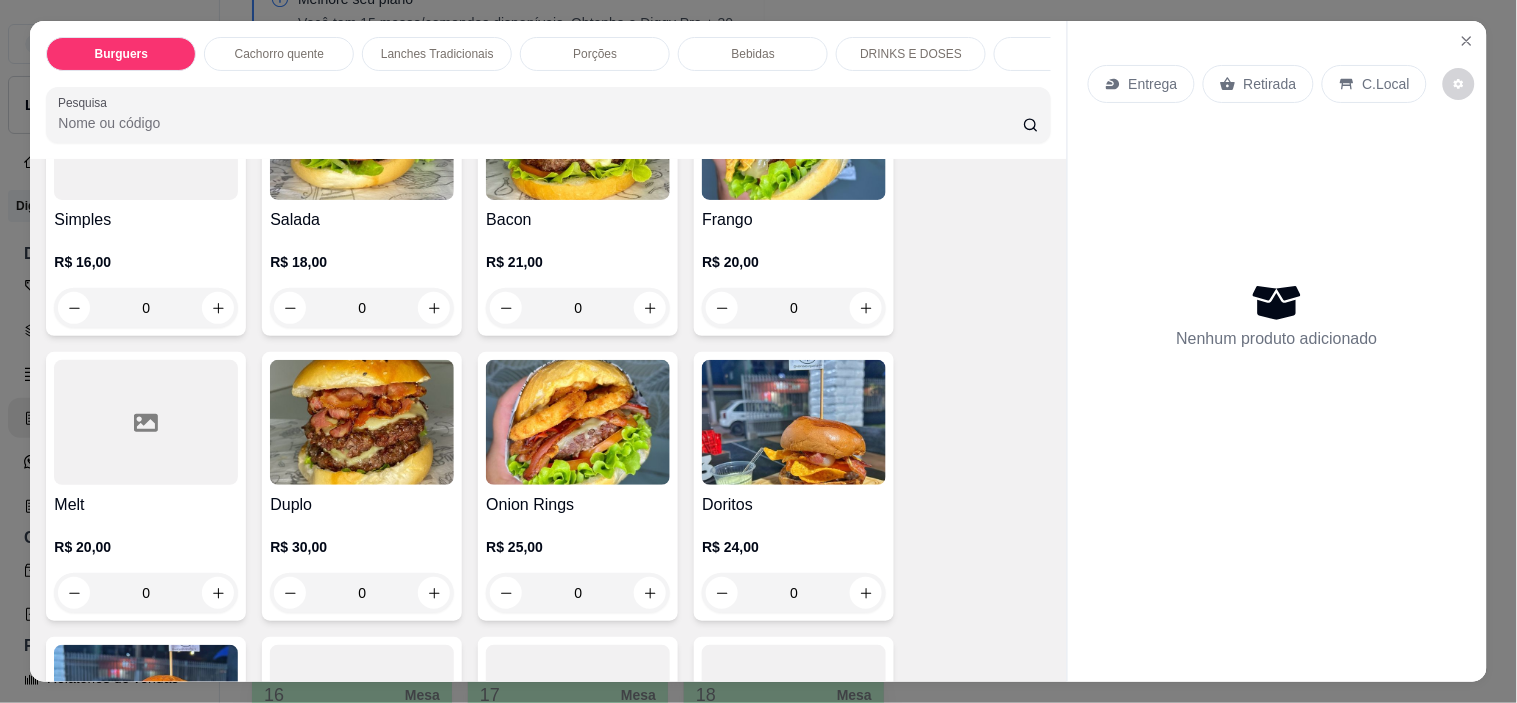click at bounding box center (362, 422) 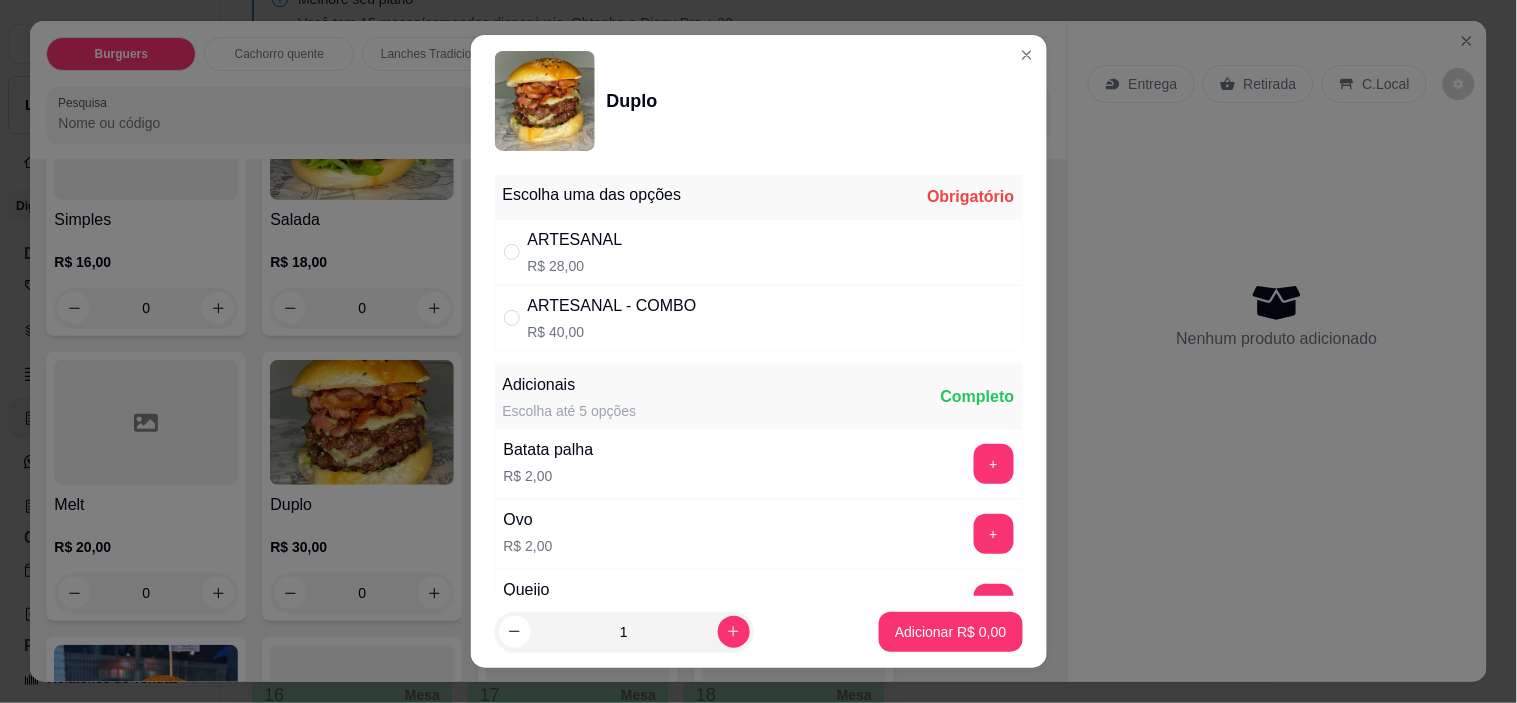 click on "ARTESANAL - COMBO" at bounding box center (612, 306) 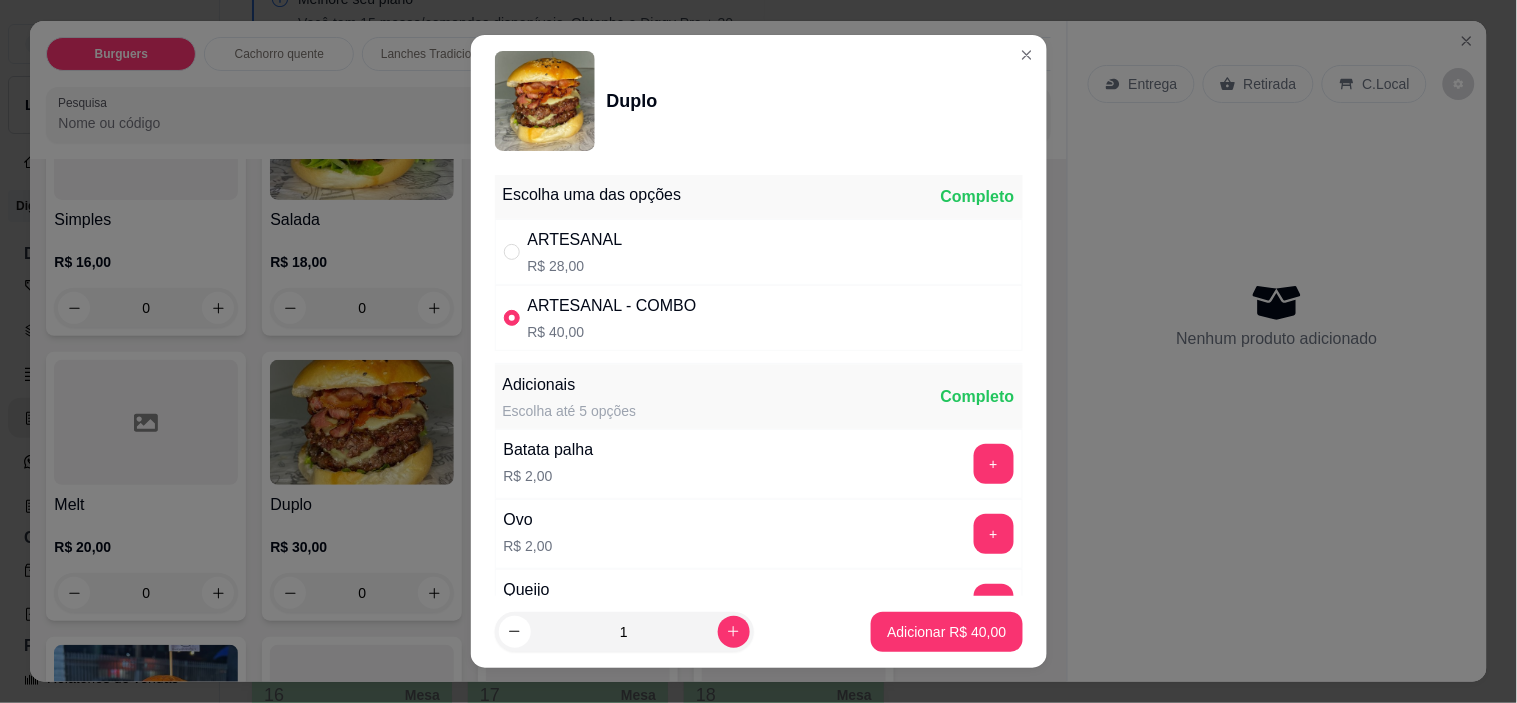 click on "ARTESANAL R$ 28,00" at bounding box center (759, 252) 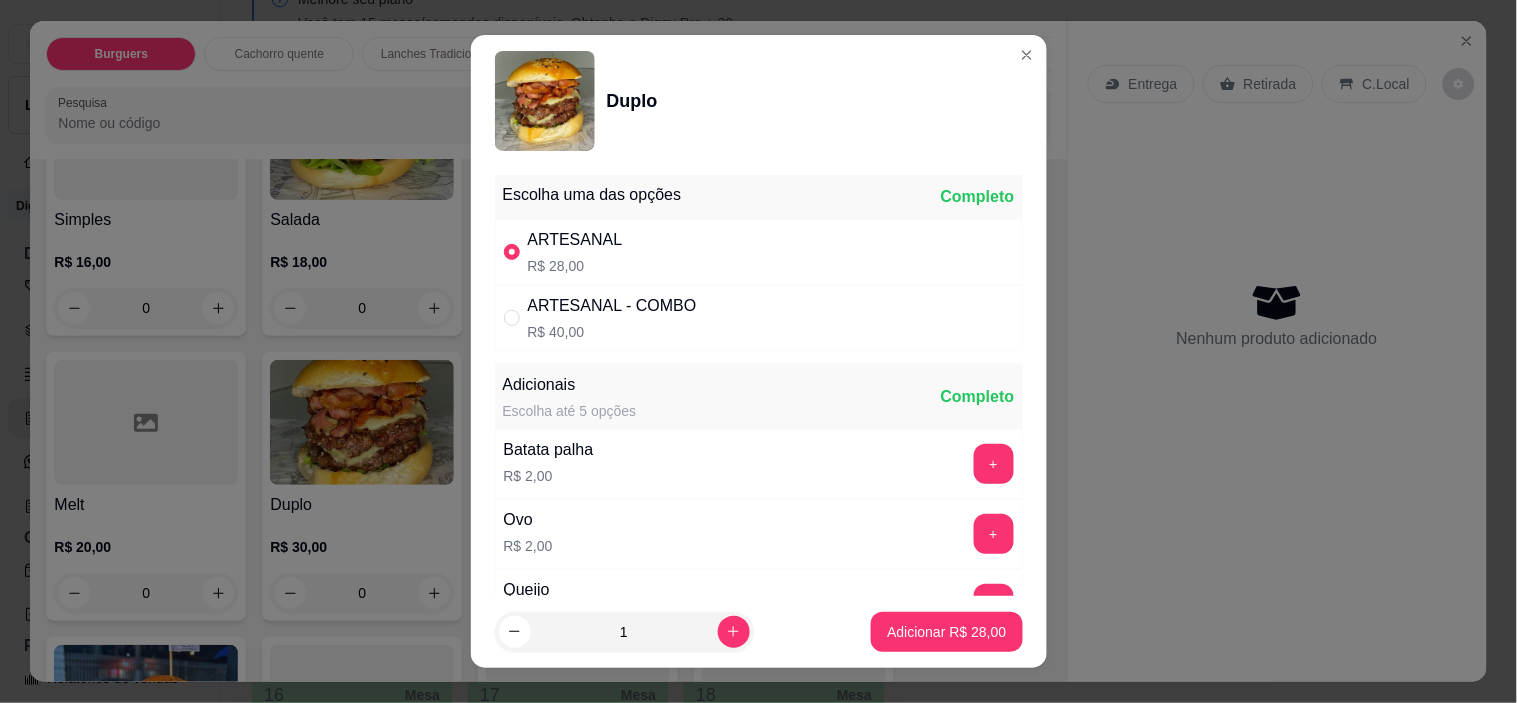 click on "1 Adicionar R$ 28,00" at bounding box center [759, 632] 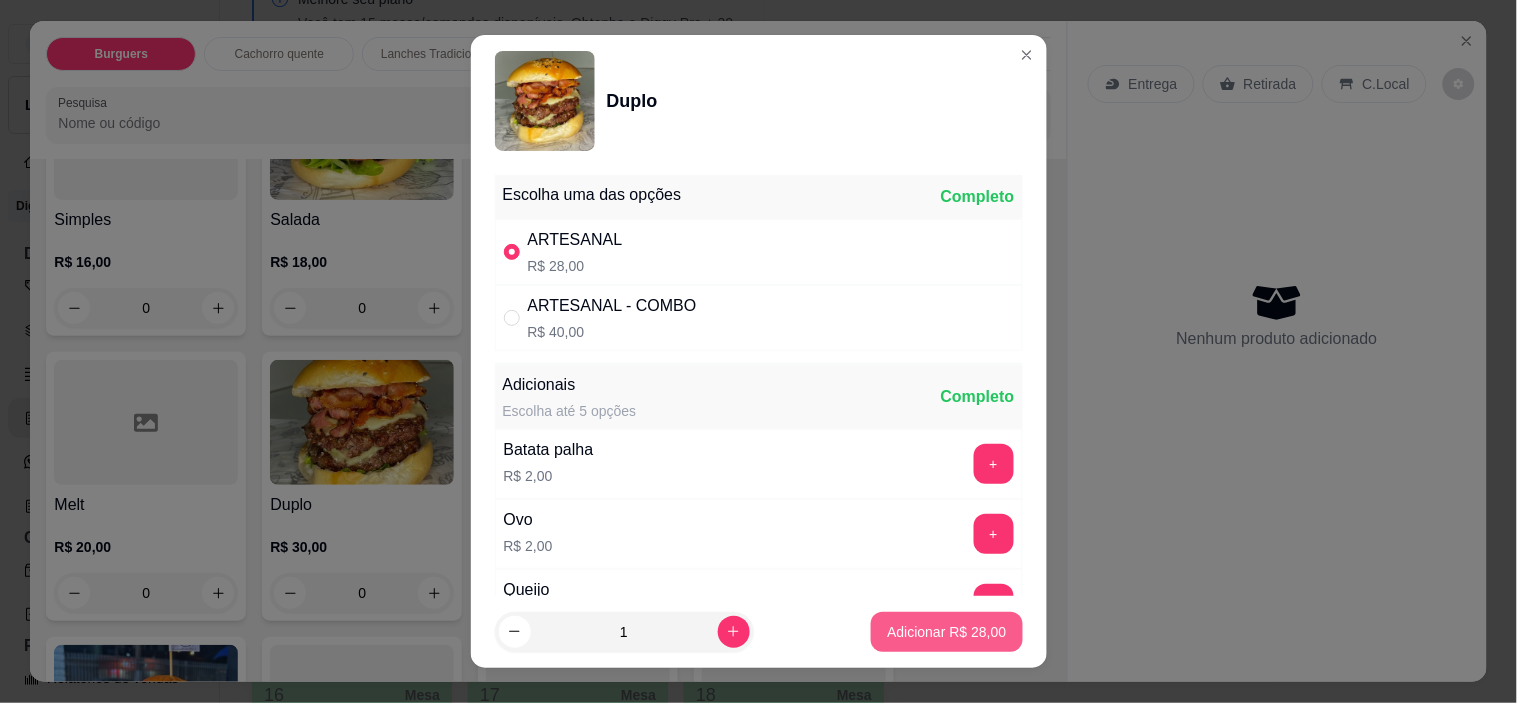 click on "Adicionar   R$ 28,00" at bounding box center (946, 632) 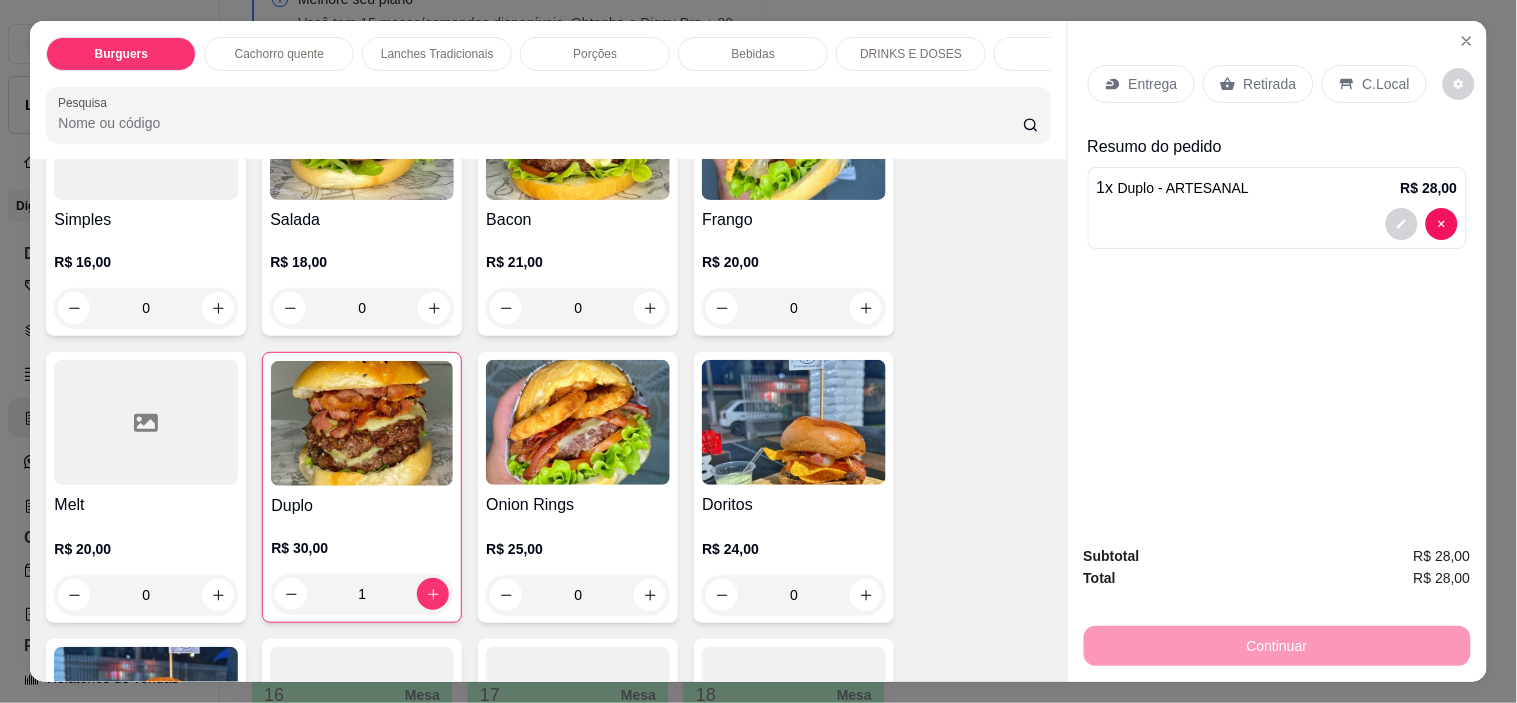 click on "Entrega" at bounding box center [1153, 84] 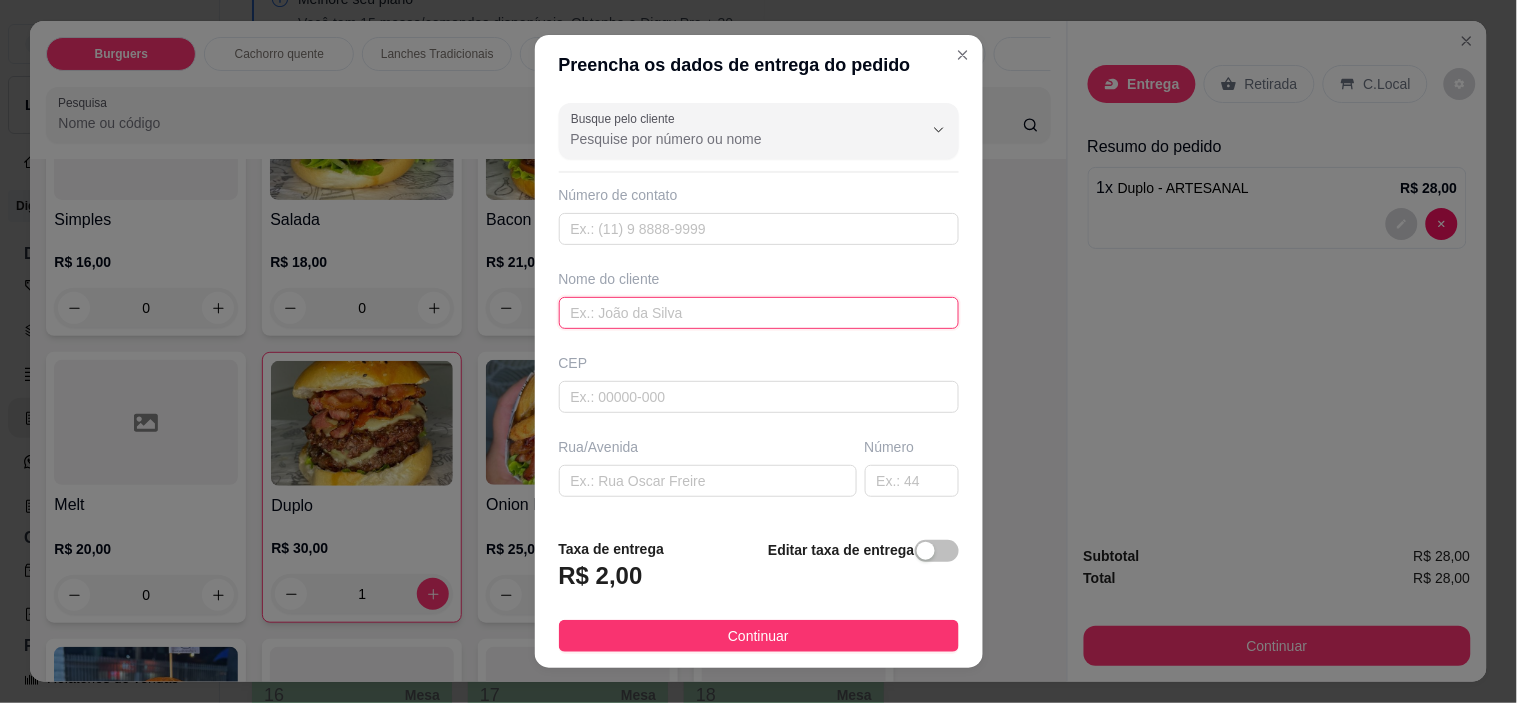 click at bounding box center (759, 313) 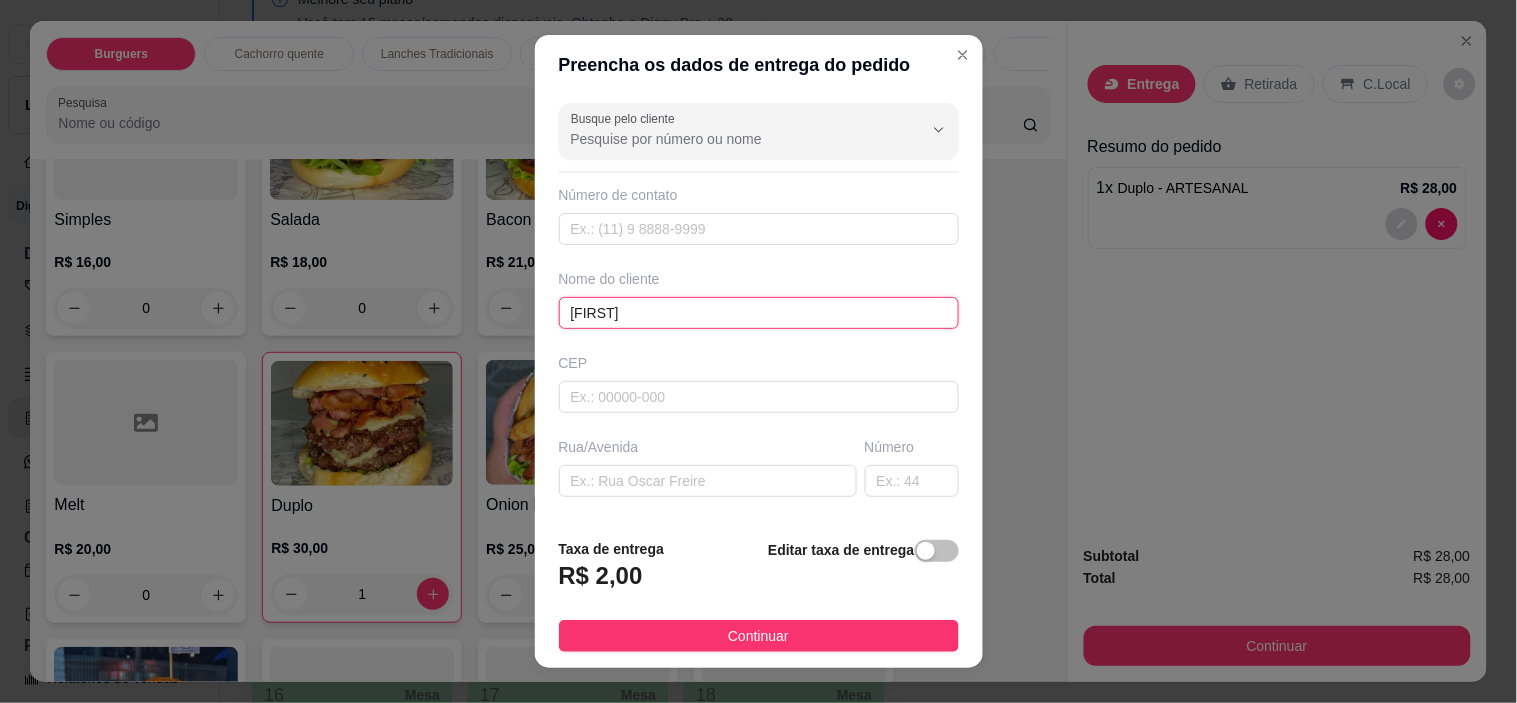 type on "[FIRST]" 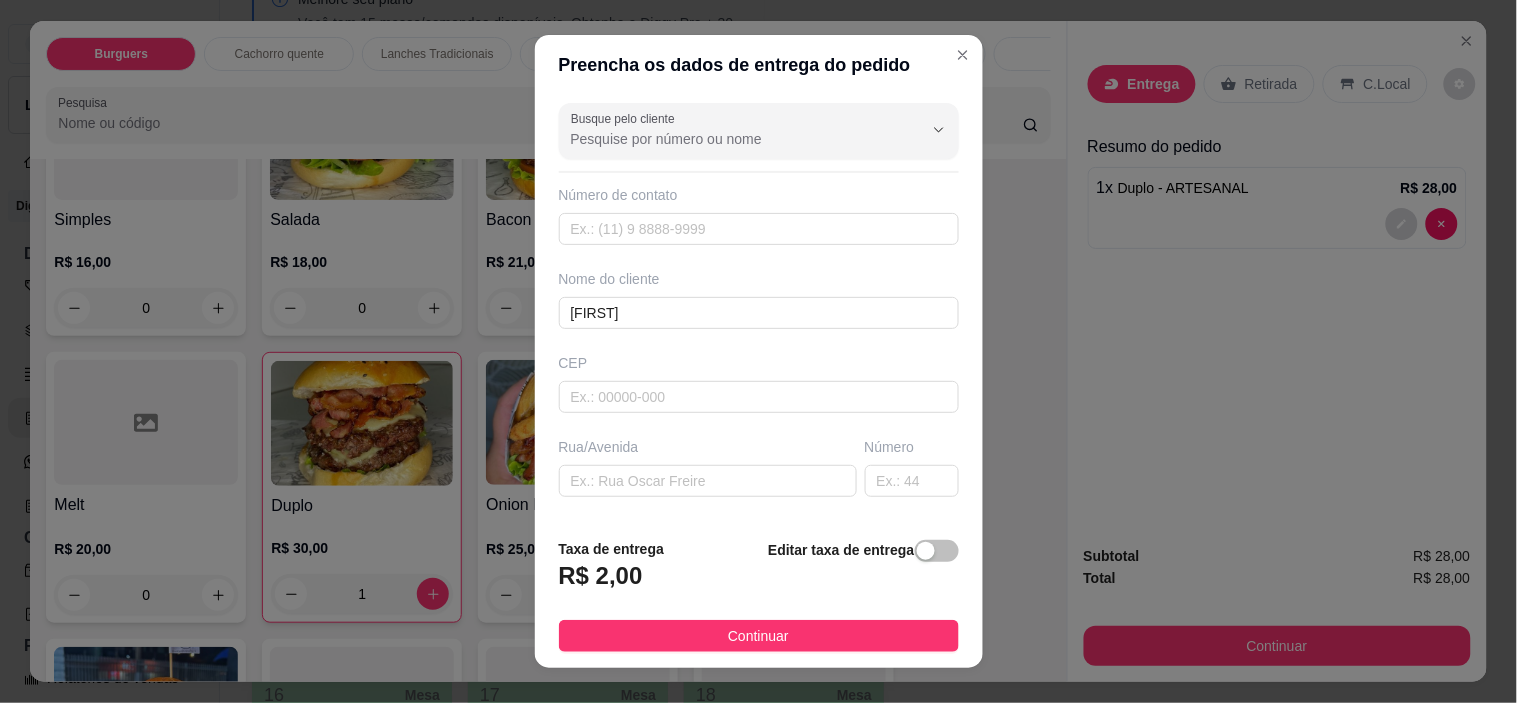 click on "Continuar" at bounding box center (759, 636) 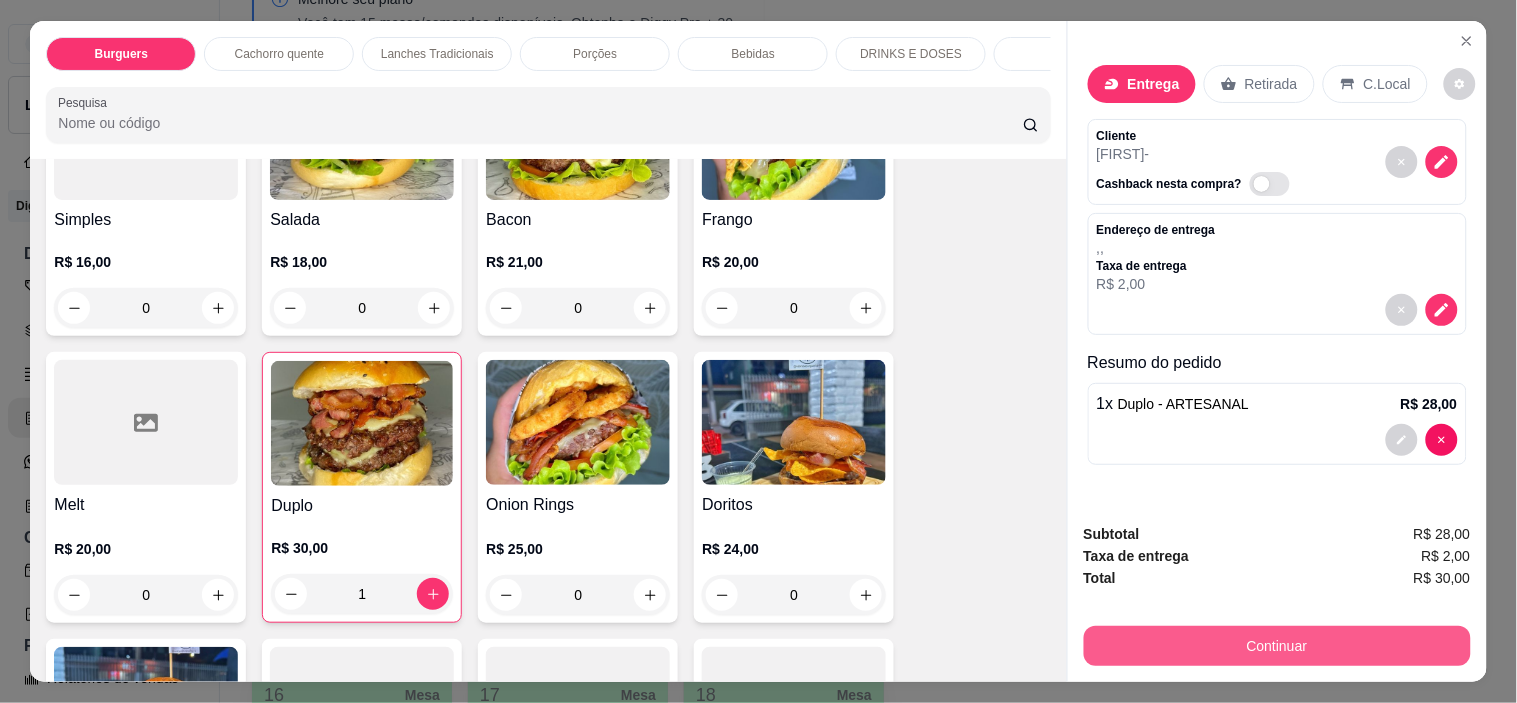 click on "Continuar" at bounding box center [1277, 646] 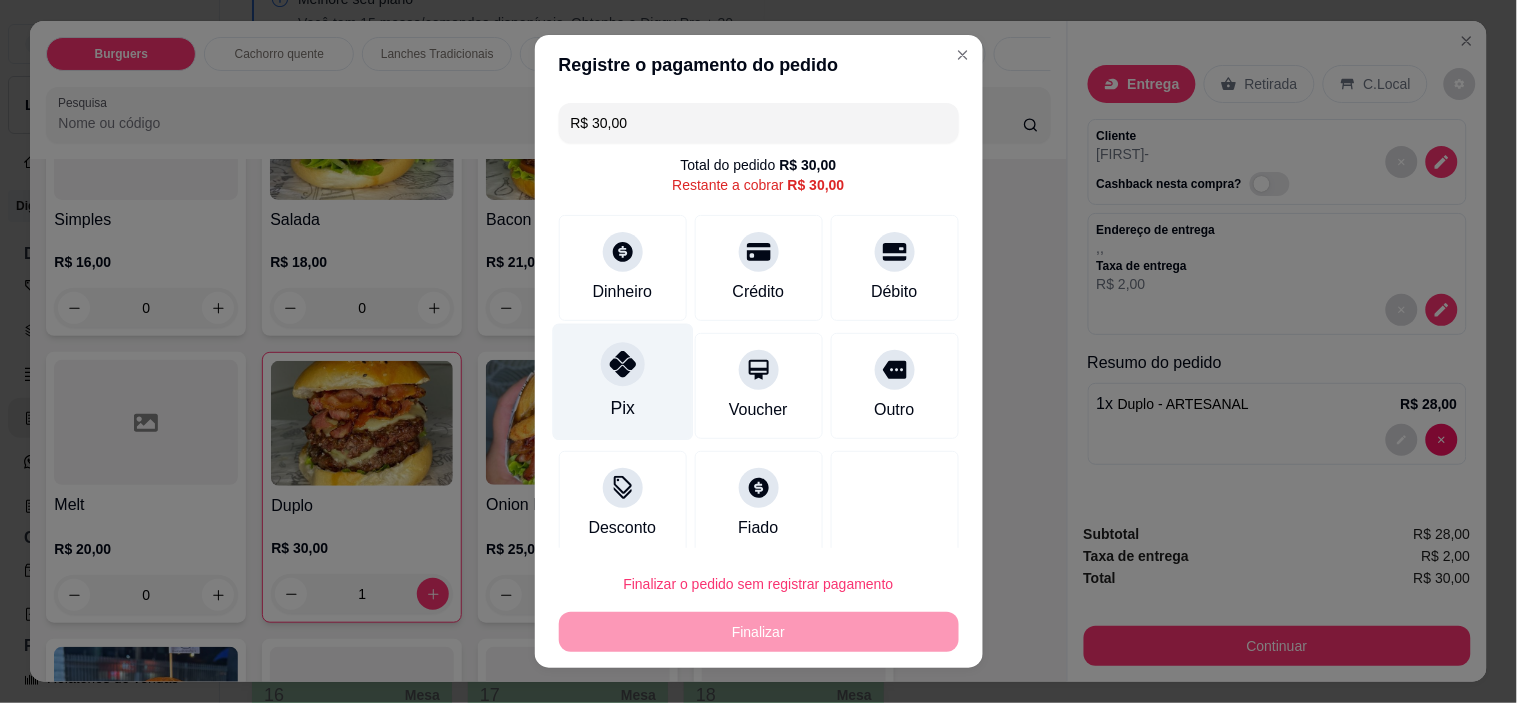 click on "Pix" at bounding box center [622, 382] 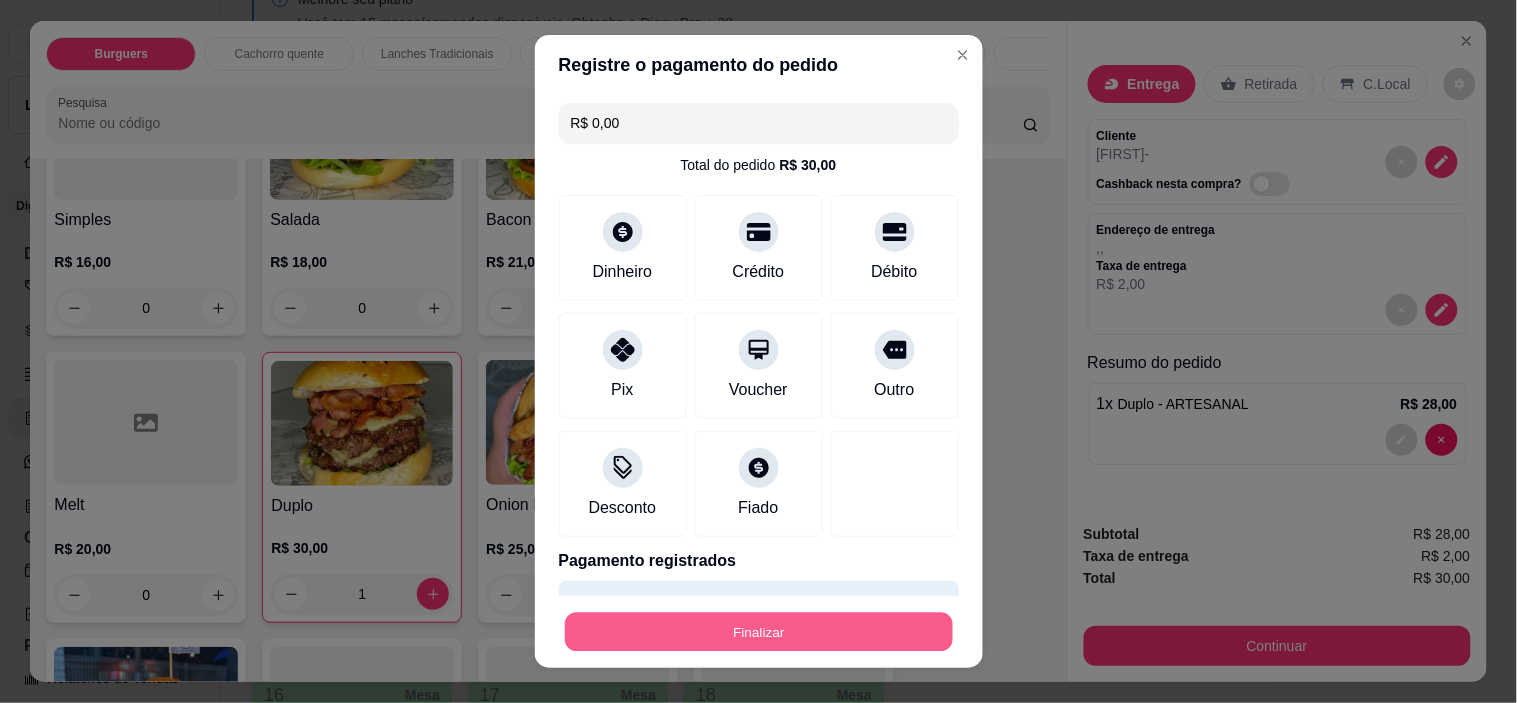 click on "Finalizar" at bounding box center (759, 631) 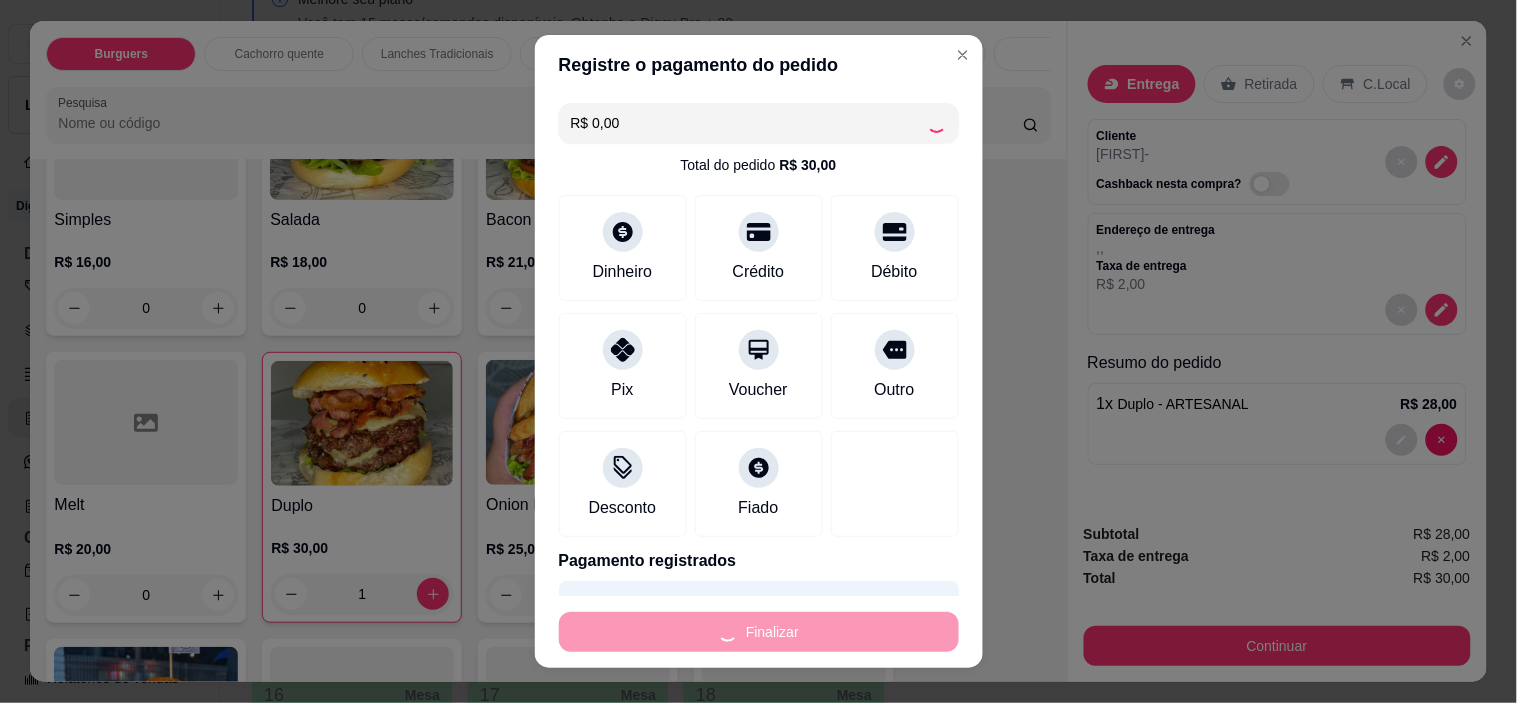 type on "0" 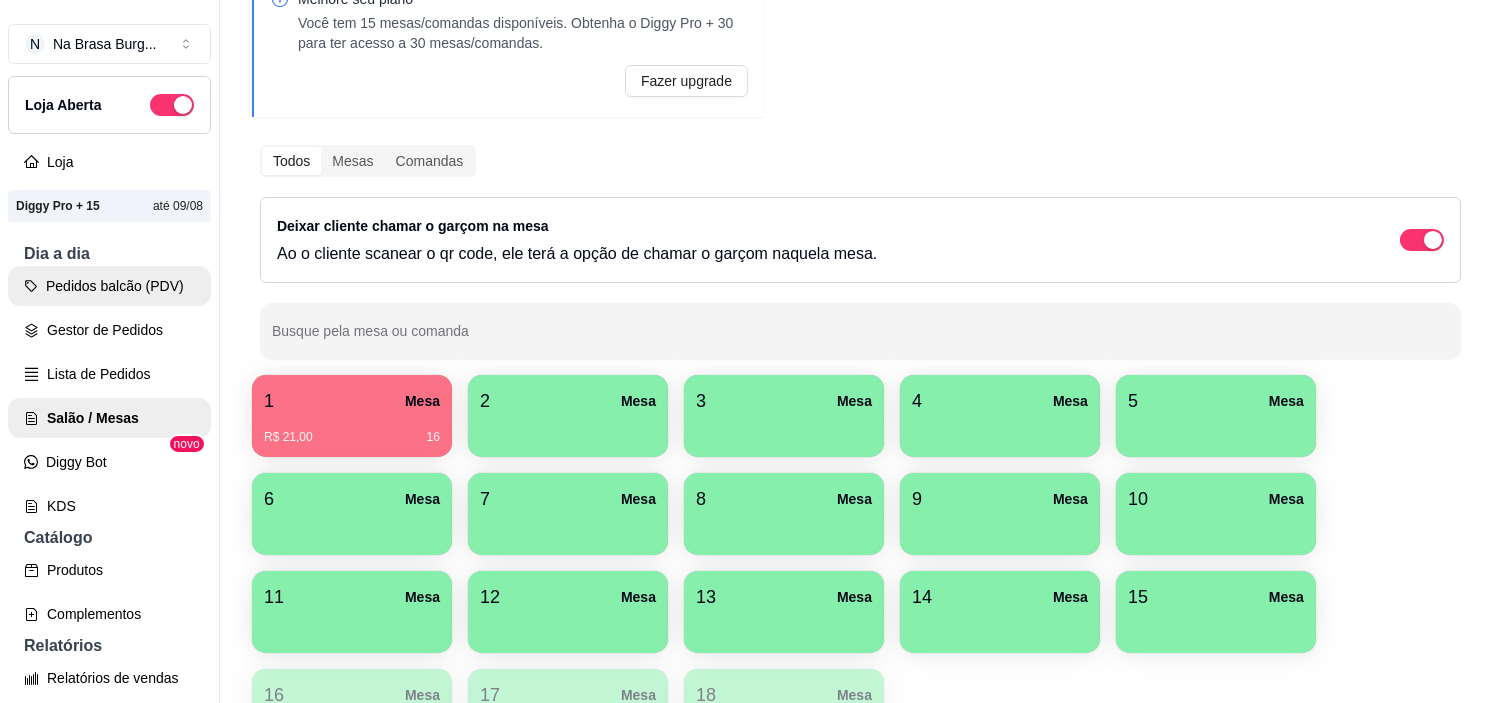 click on "Pedidos balcão (PDV)" at bounding box center (109, 286) 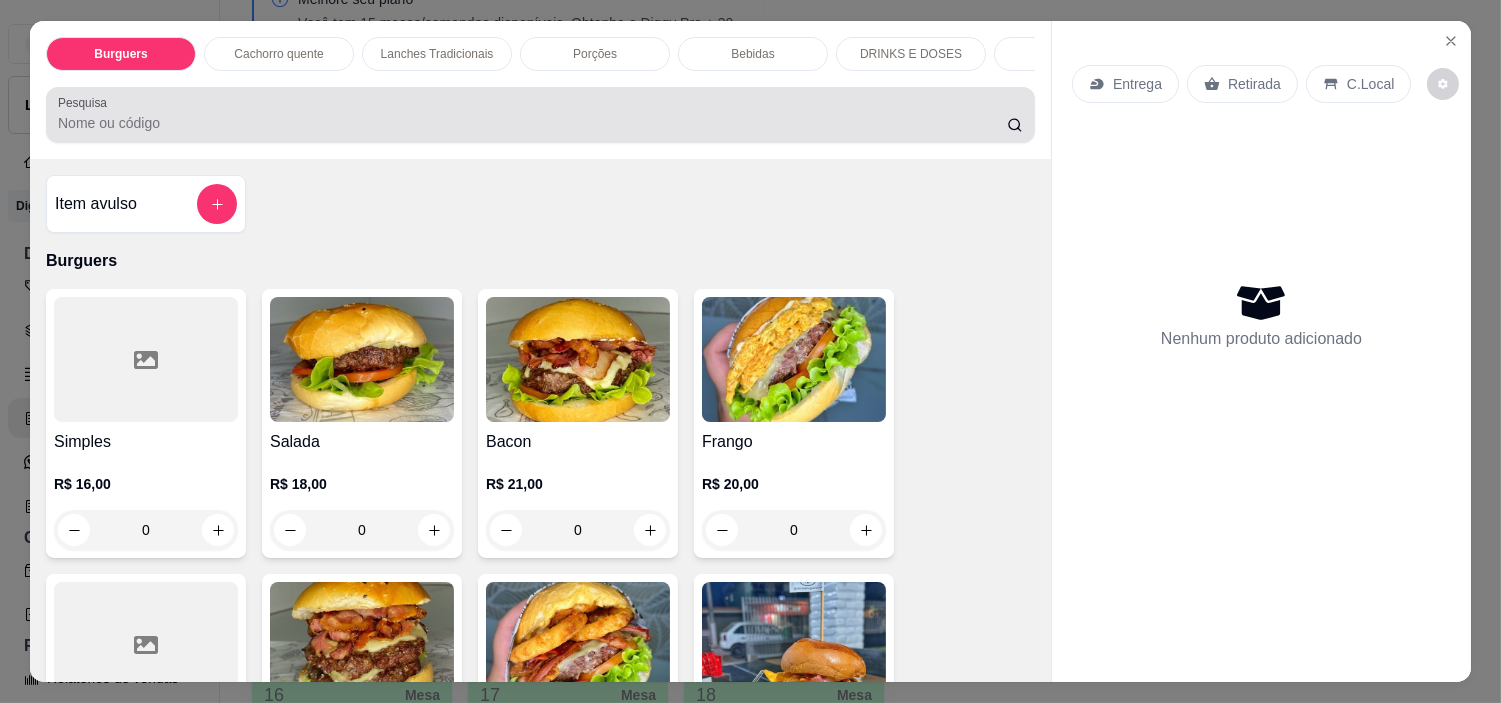 type 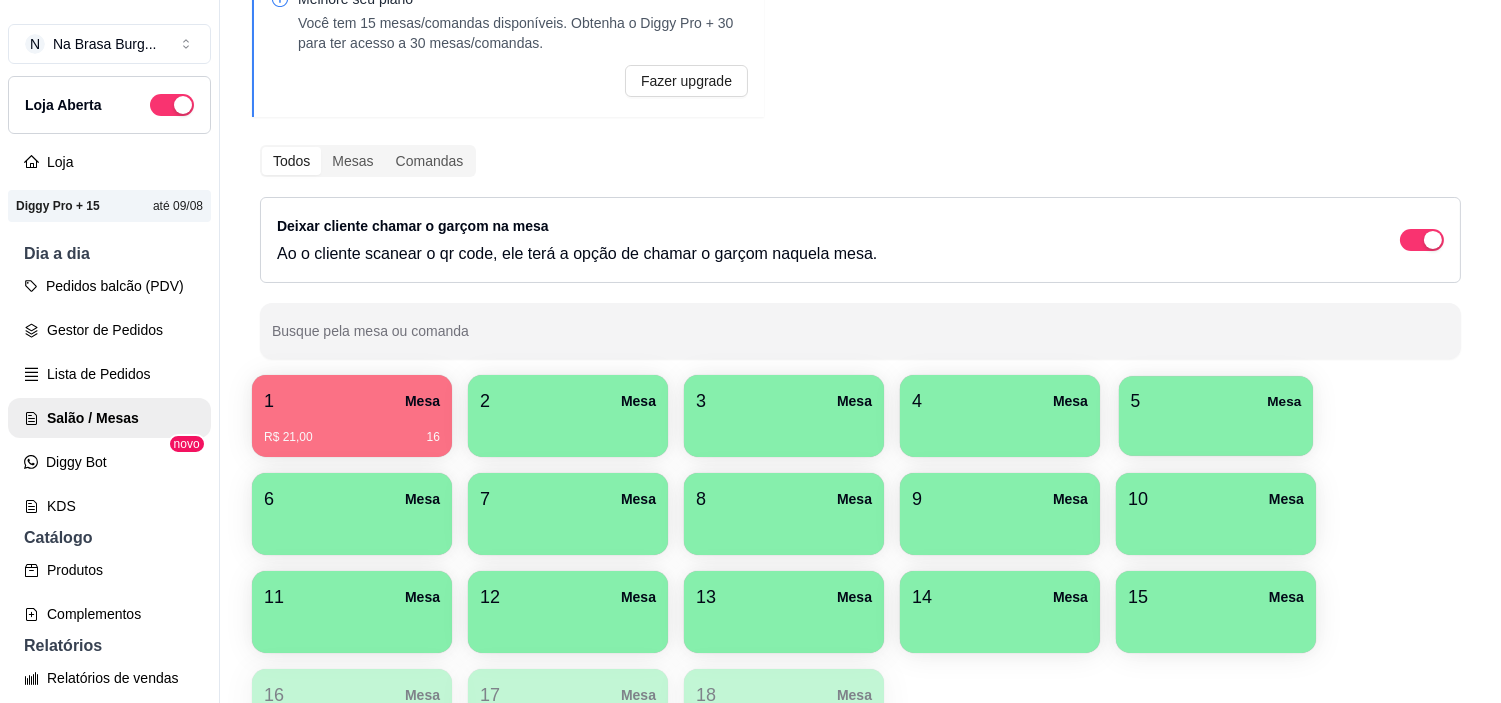 click at bounding box center (1216, 429) 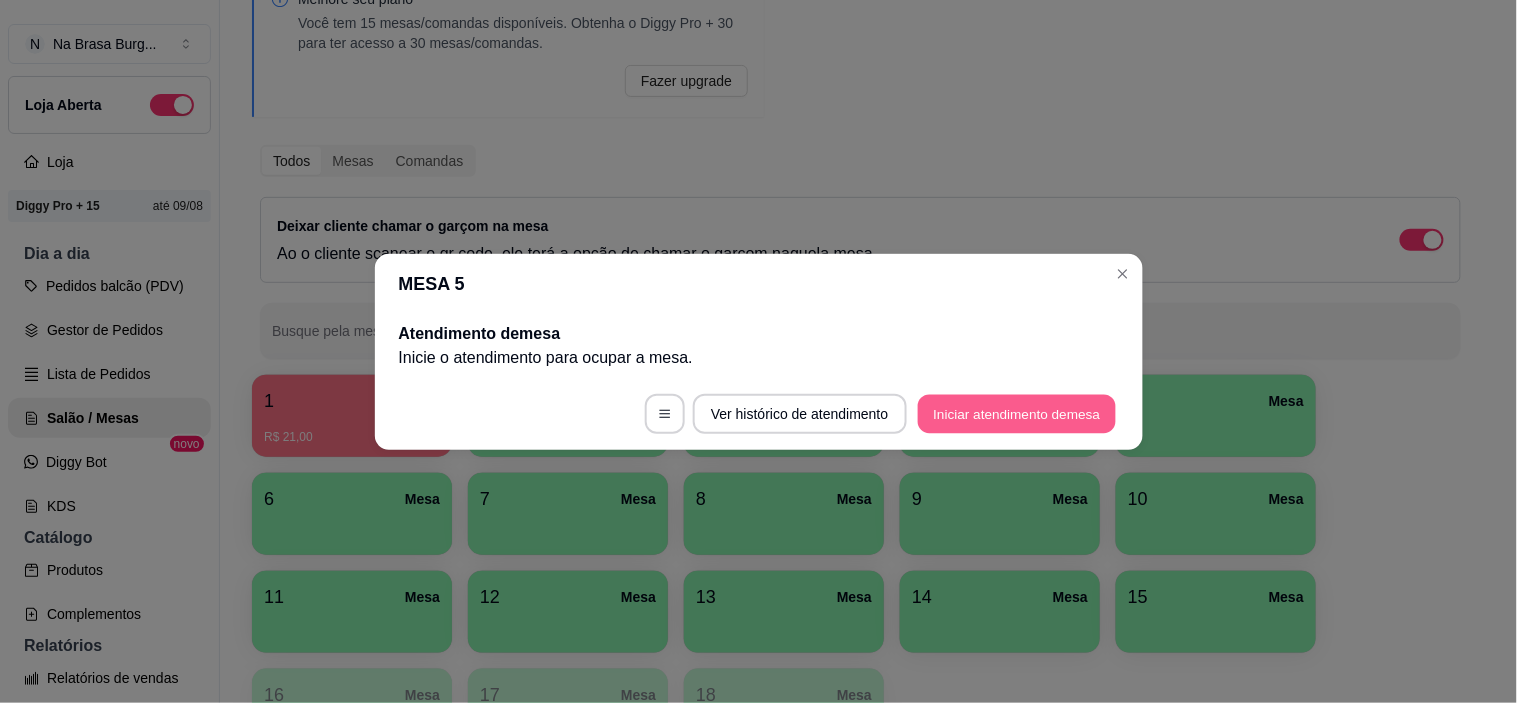 click on "Iniciar atendimento de  mesa" at bounding box center [1017, 413] 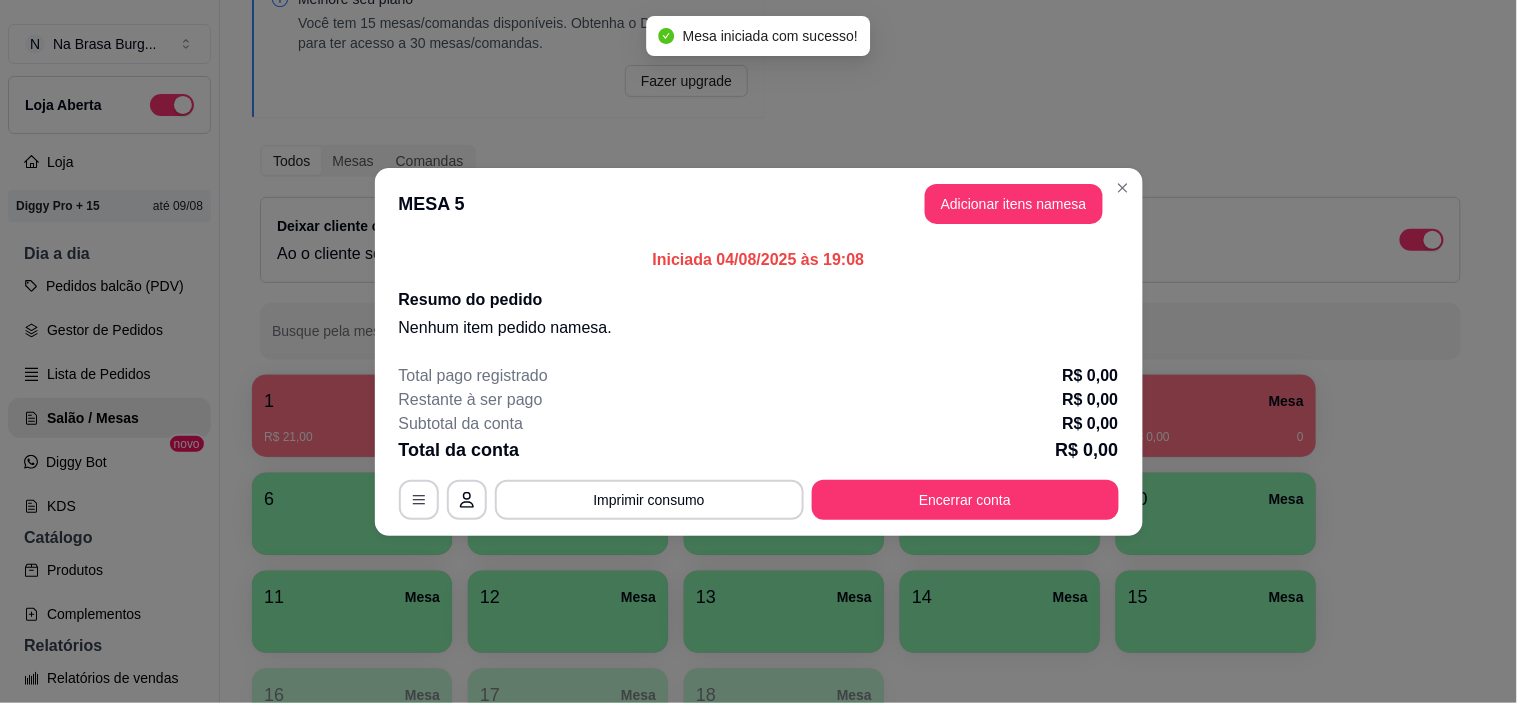 click on "Adicionar itens na  mesa" at bounding box center [1014, 204] 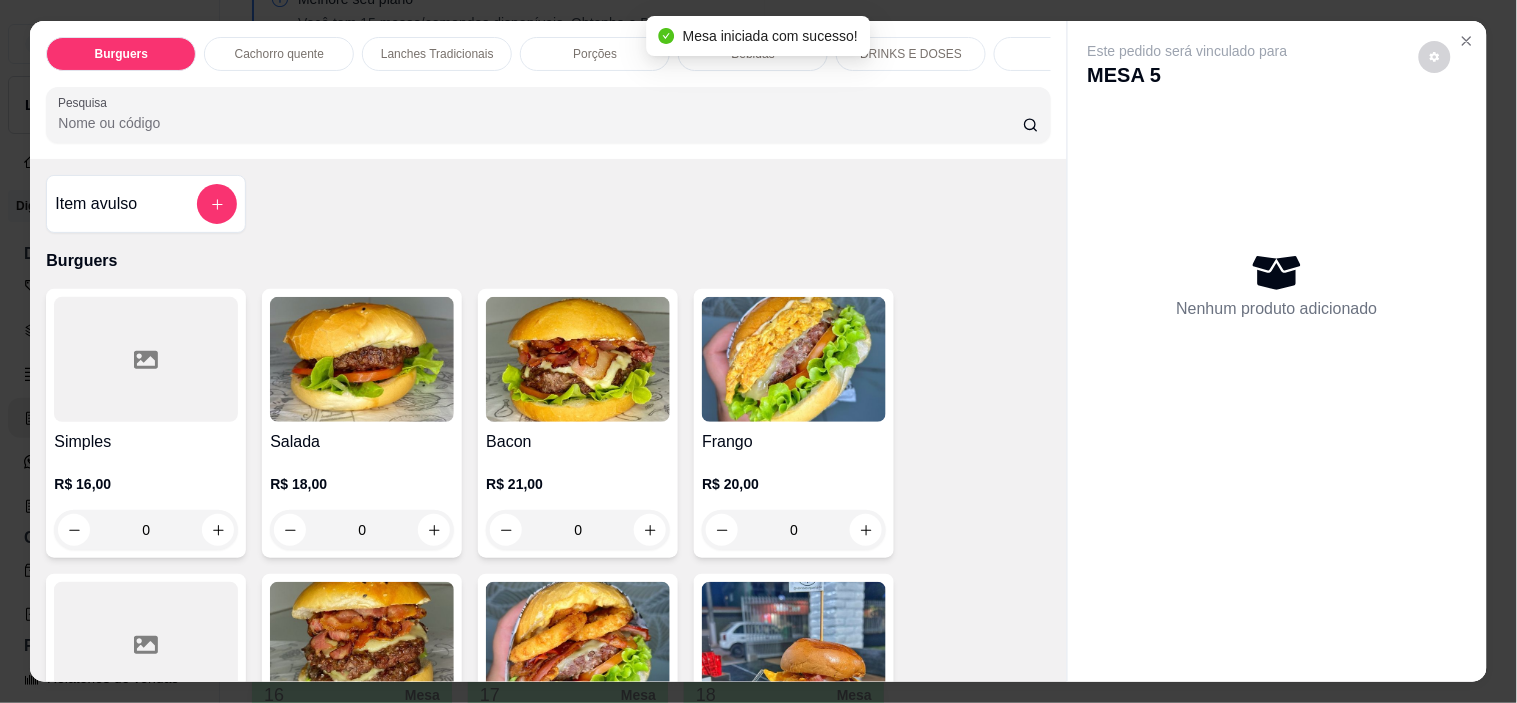 click on "Porções" at bounding box center (595, 54) 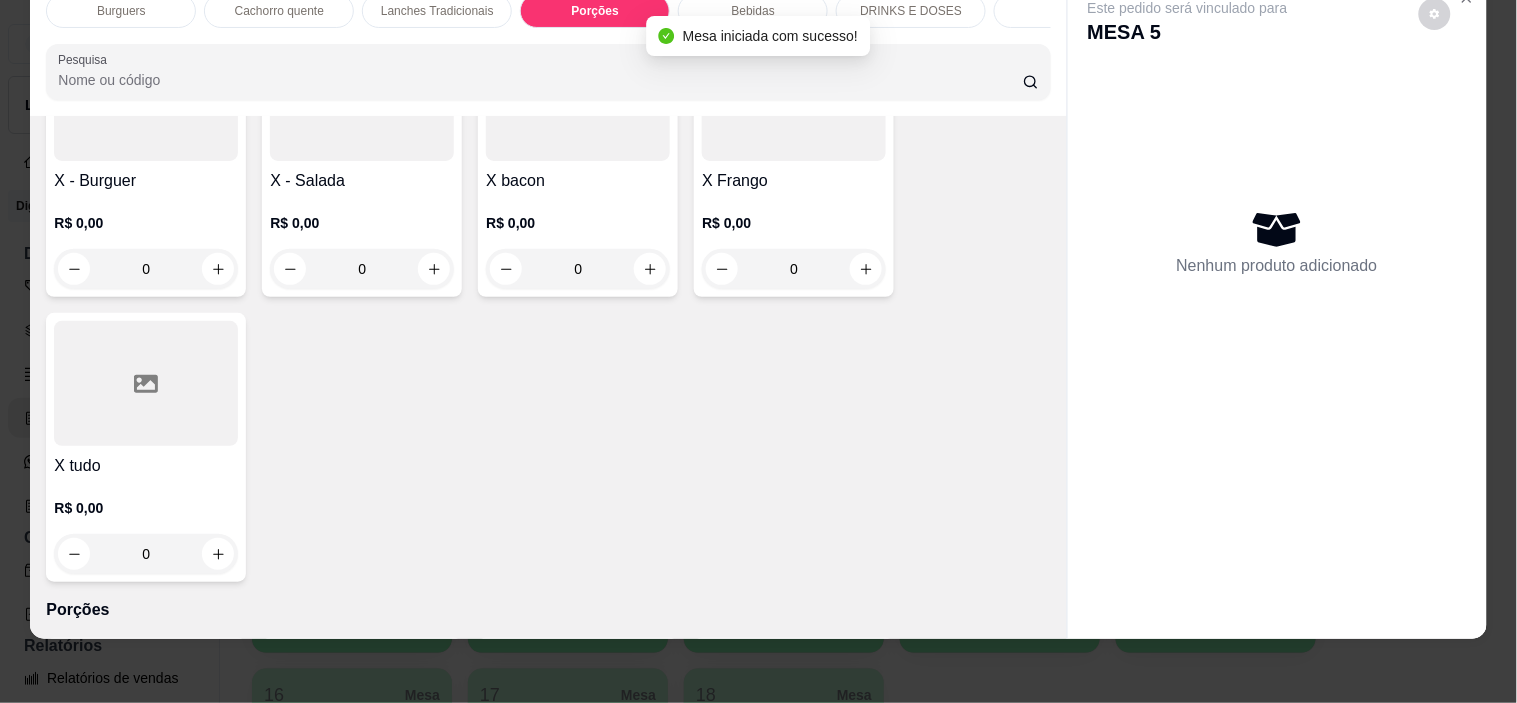 scroll, scrollTop: 1276, scrollLeft: 0, axis: vertical 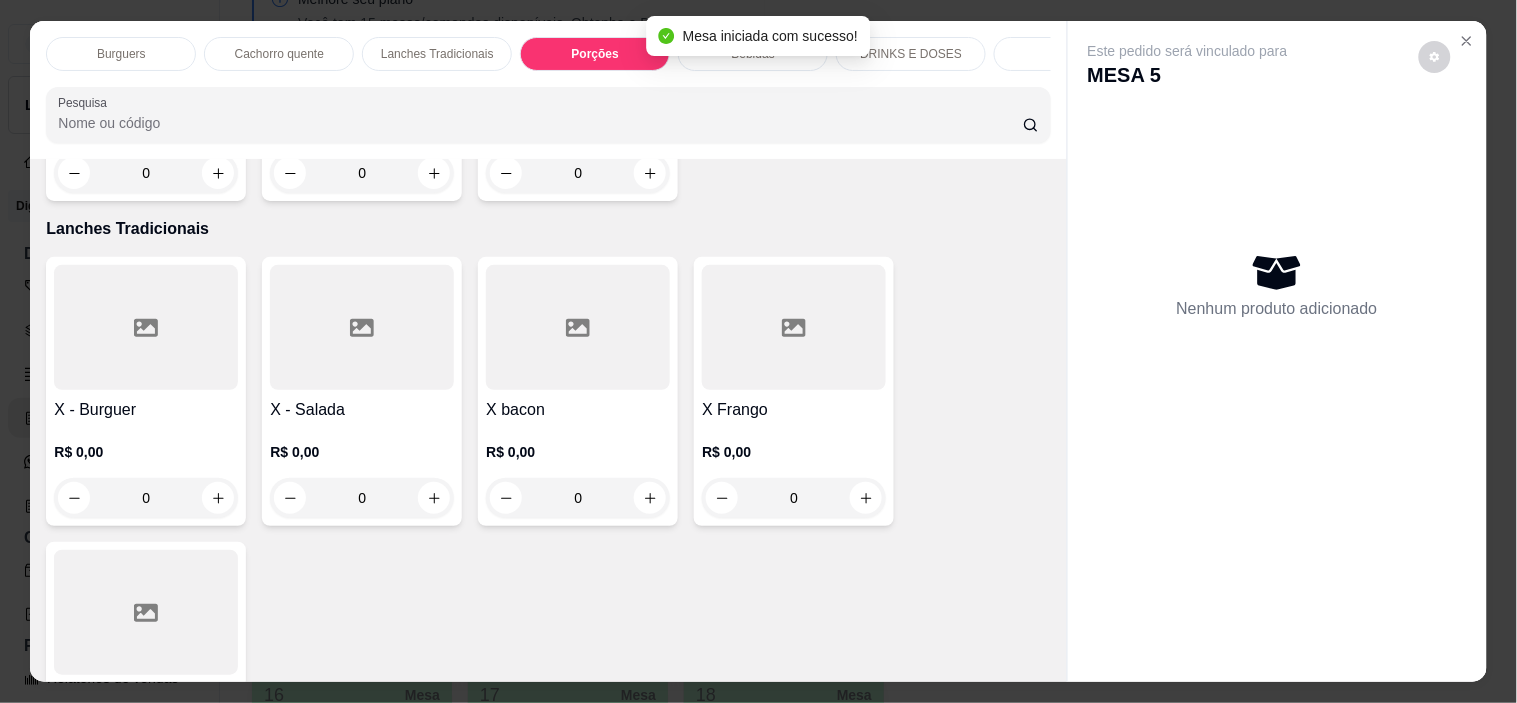 click on "Bebidas" at bounding box center (753, 54) 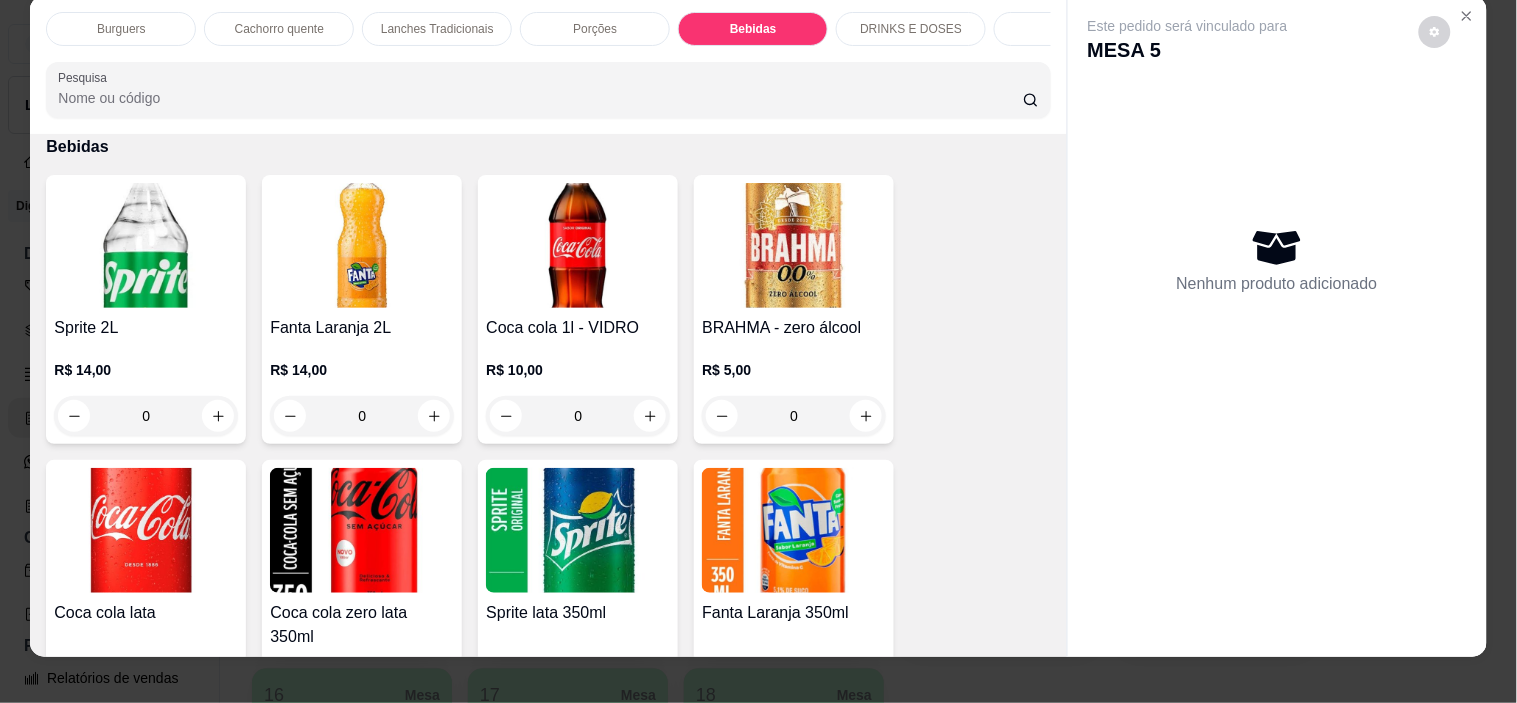 scroll, scrollTop: 0, scrollLeft: 0, axis: both 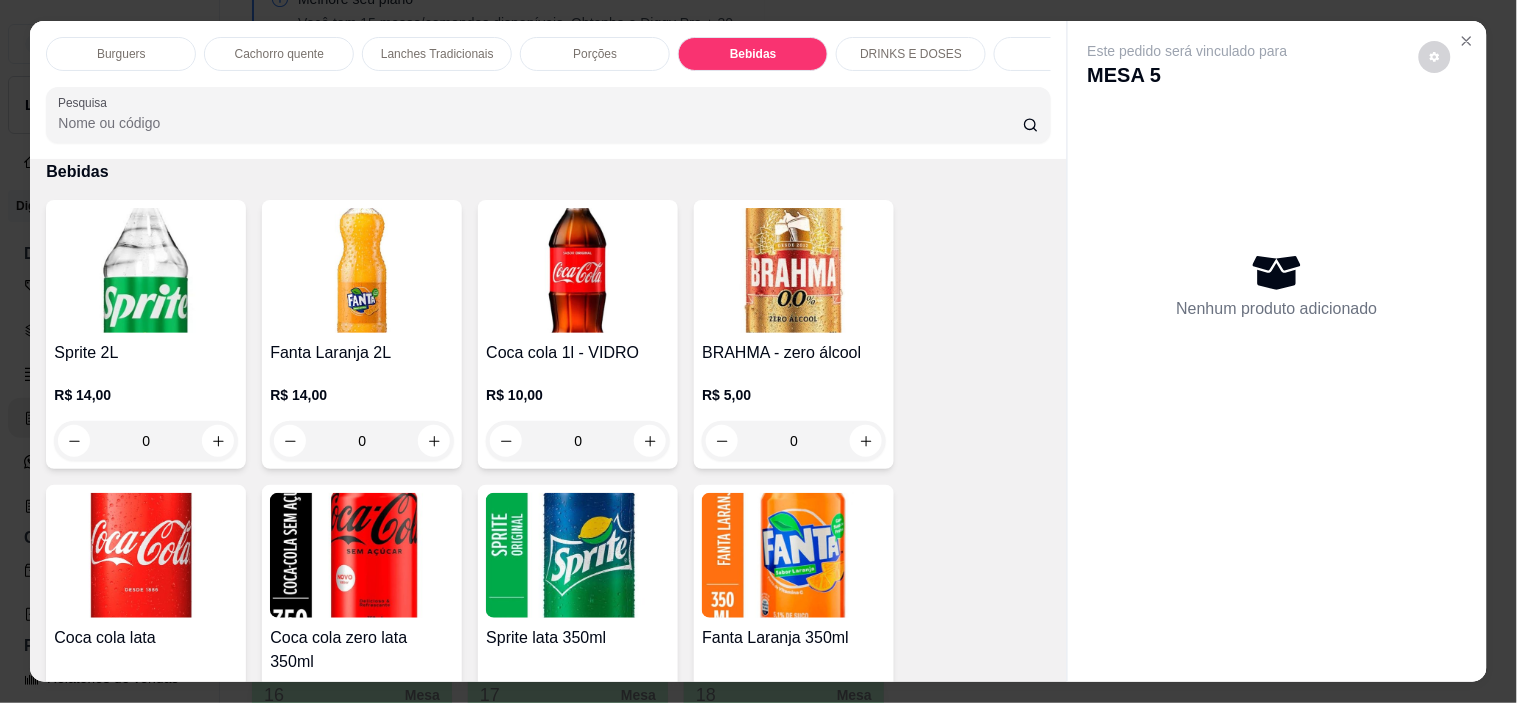 click on "Burguers" at bounding box center [121, 54] 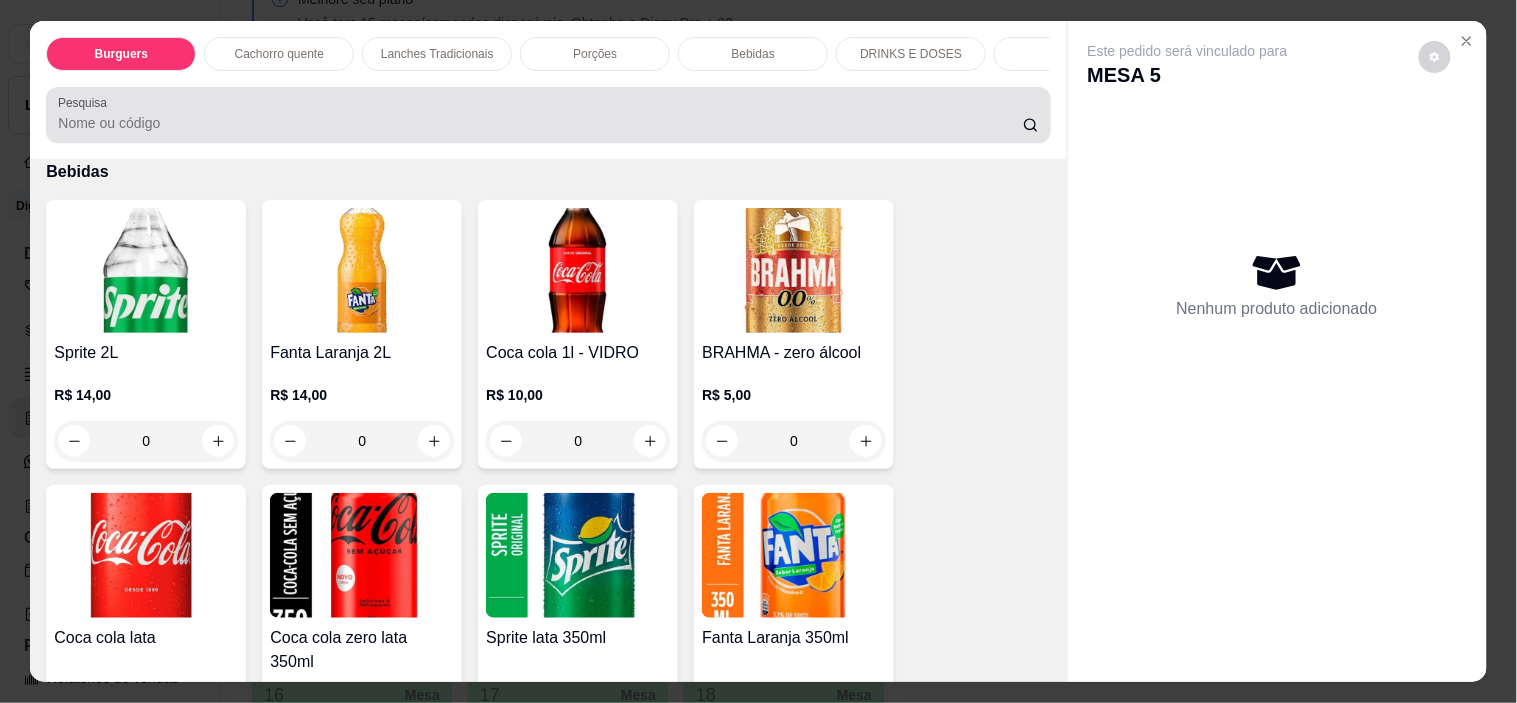 scroll, scrollTop: 90, scrollLeft: 0, axis: vertical 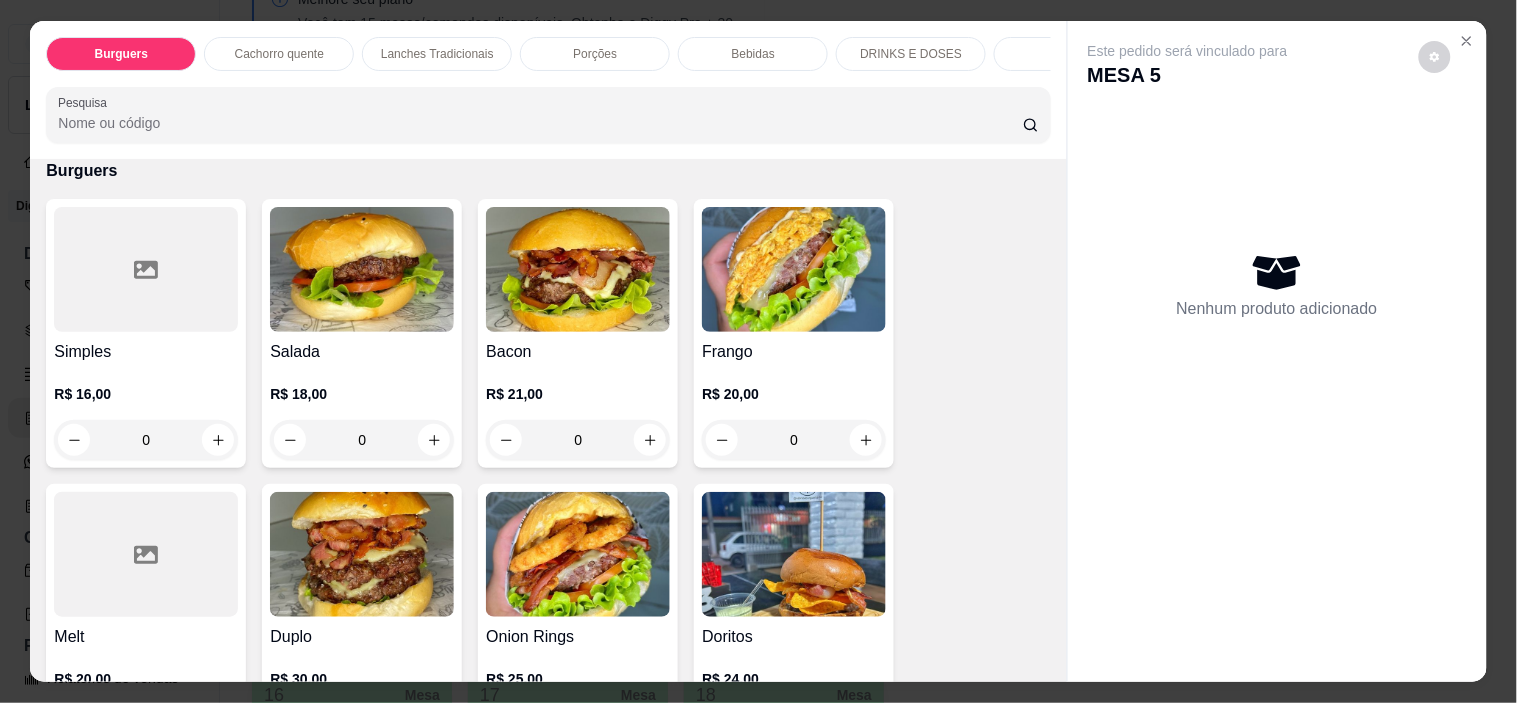 click at bounding box center [362, 554] 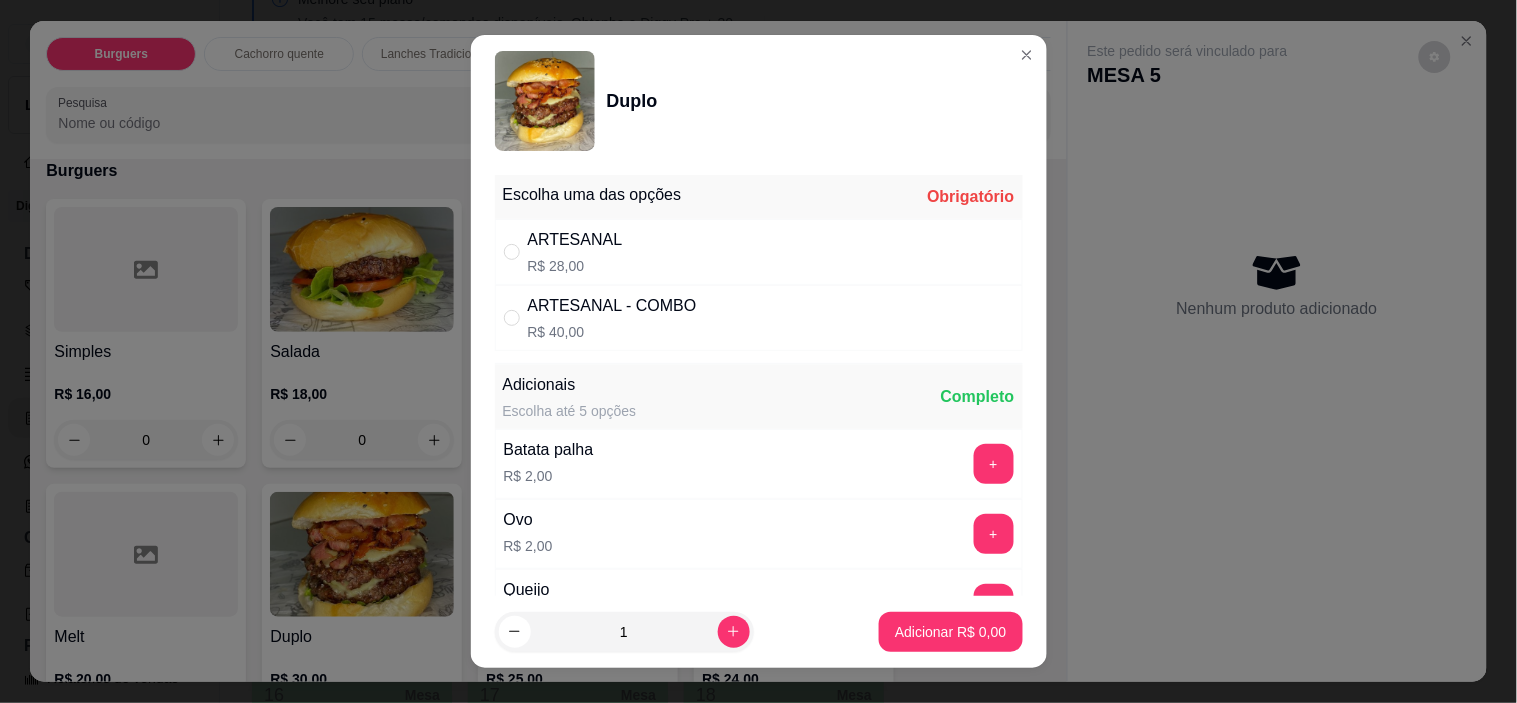 click on "ARTESANAL R$ 28,00" at bounding box center (759, 252) 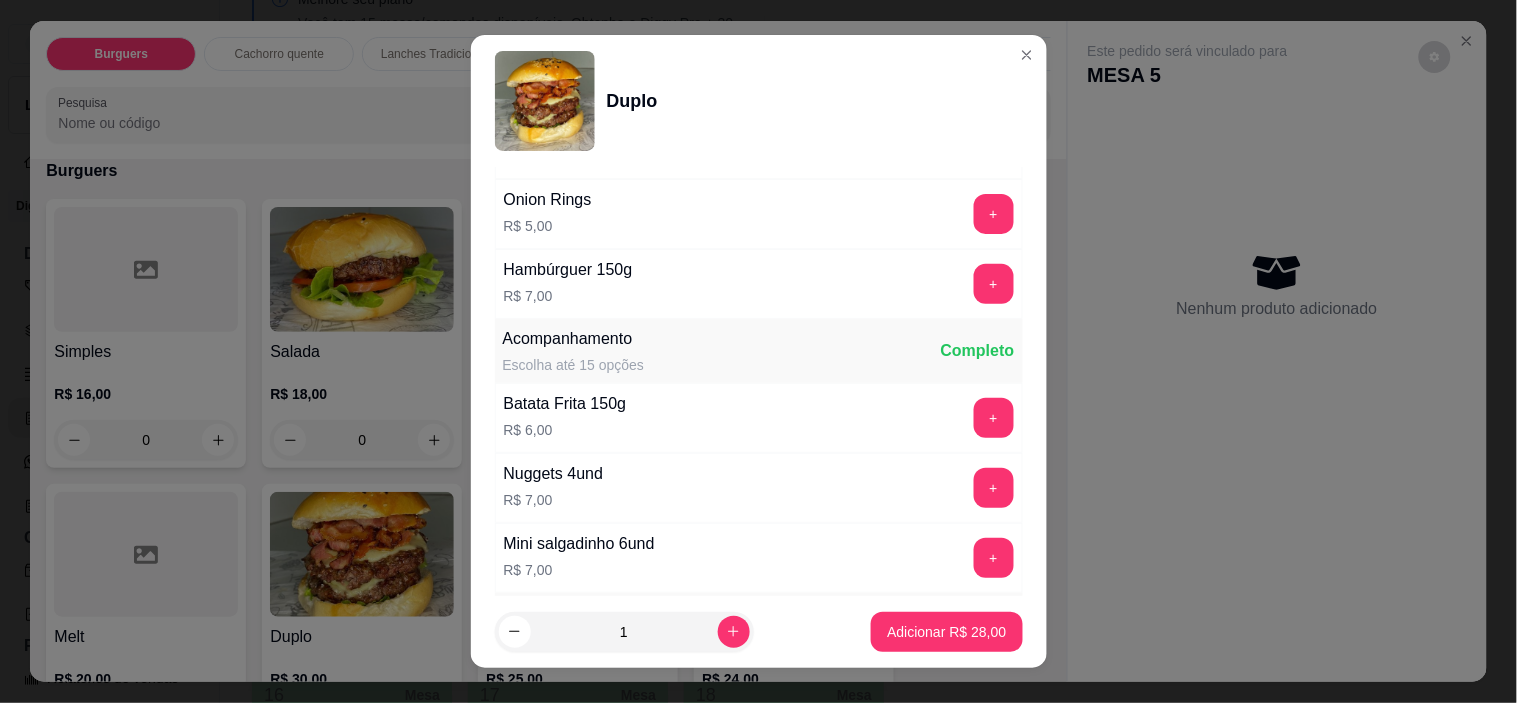 scroll, scrollTop: 1000, scrollLeft: 0, axis: vertical 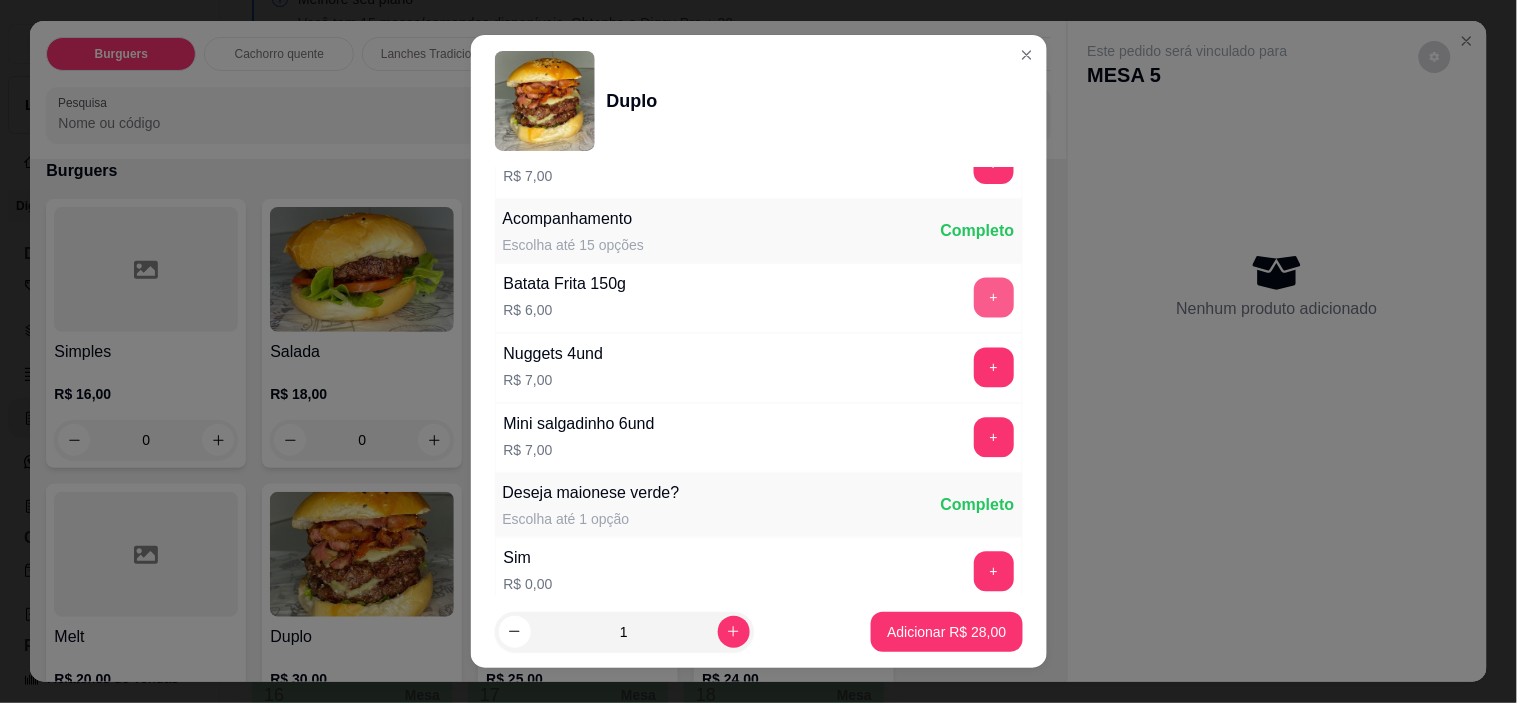 click on "+" at bounding box center [994, 298] 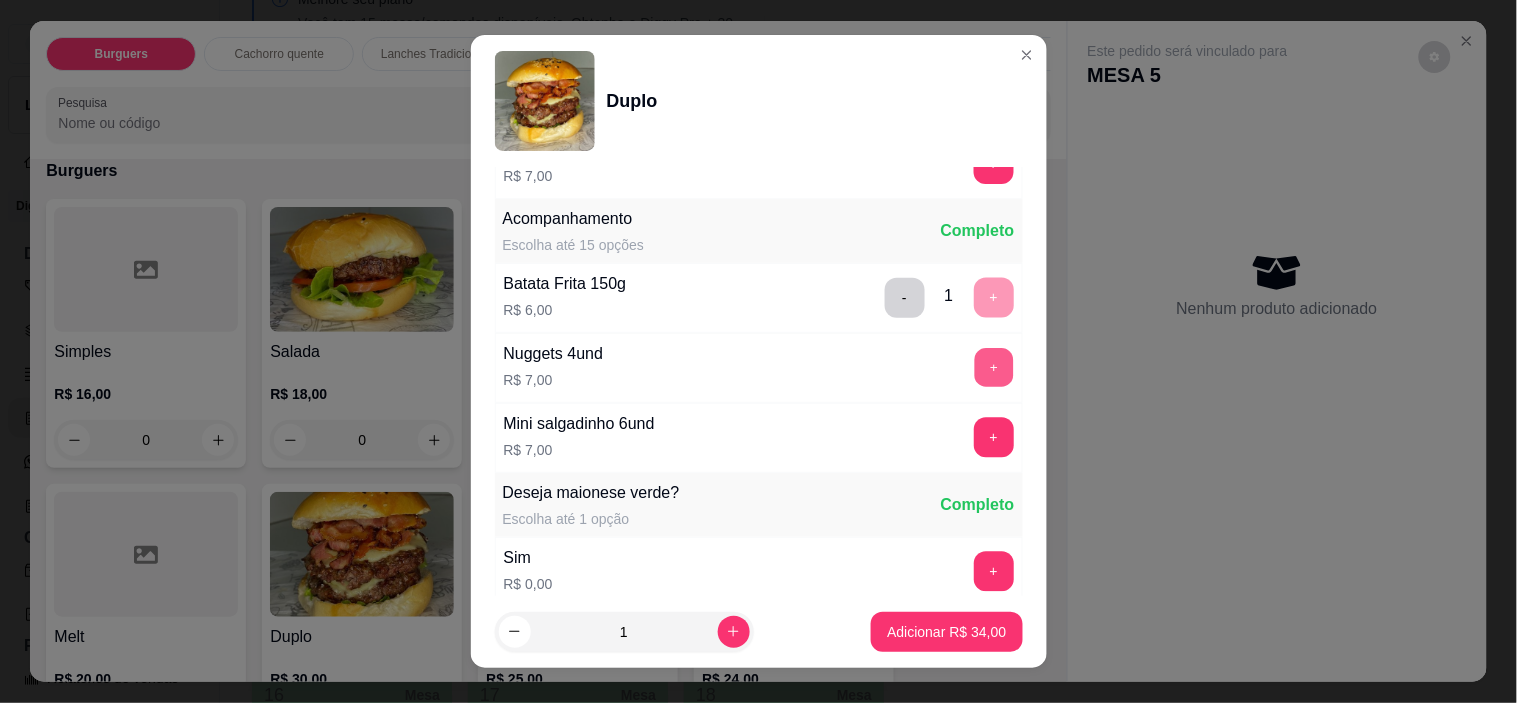 click on "+" at bounding box center [993, 368] 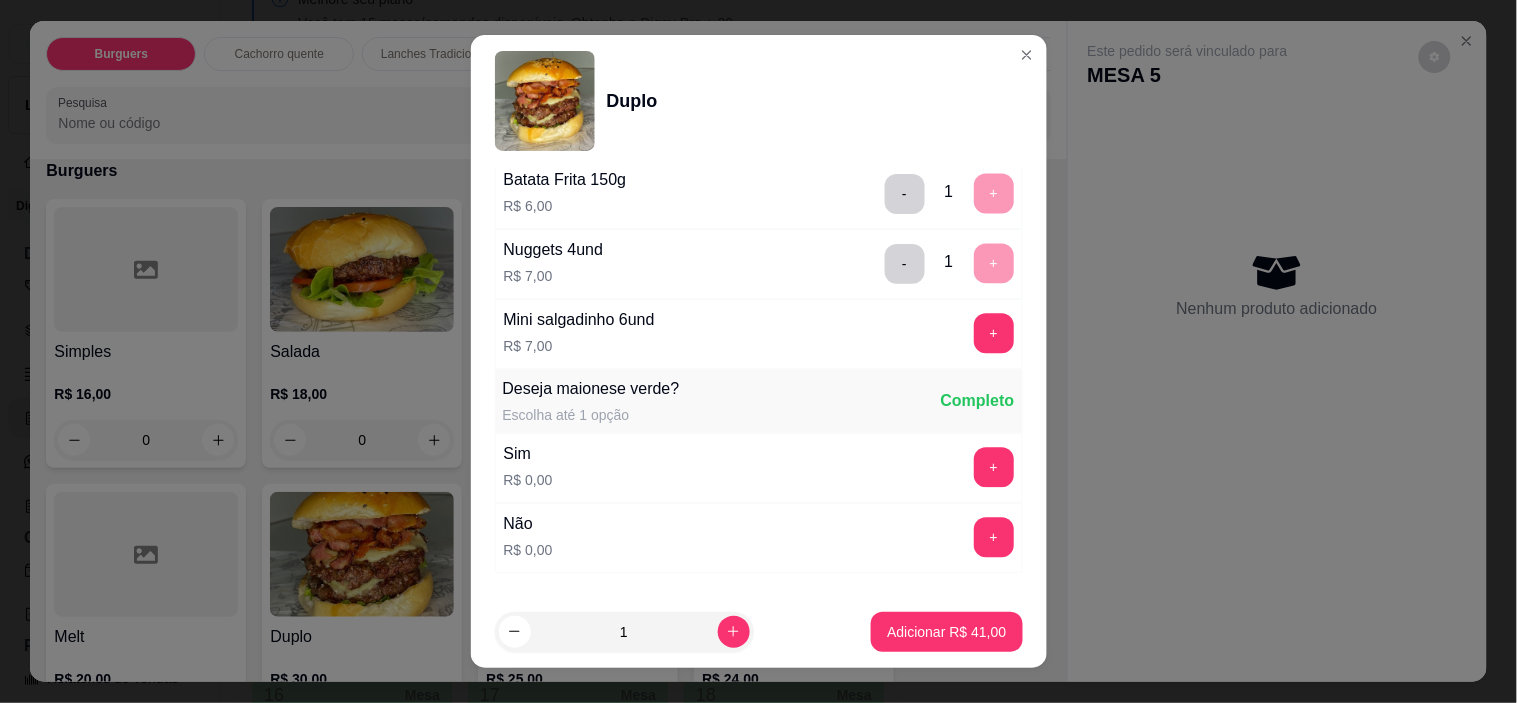 scroll, scrollTop: 1012, scrollLeft: 0, axis: vertical 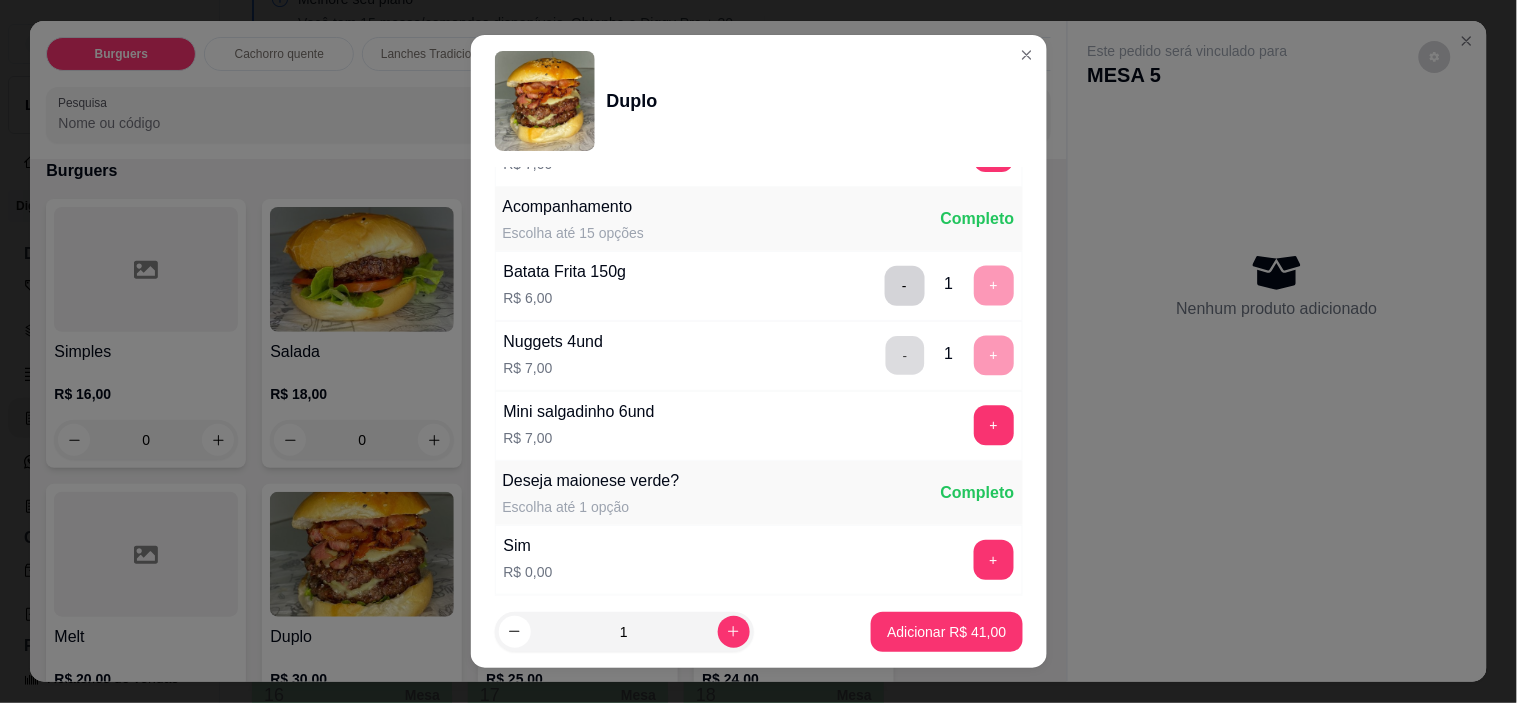 click on "-" at bounding box center (904, 356) 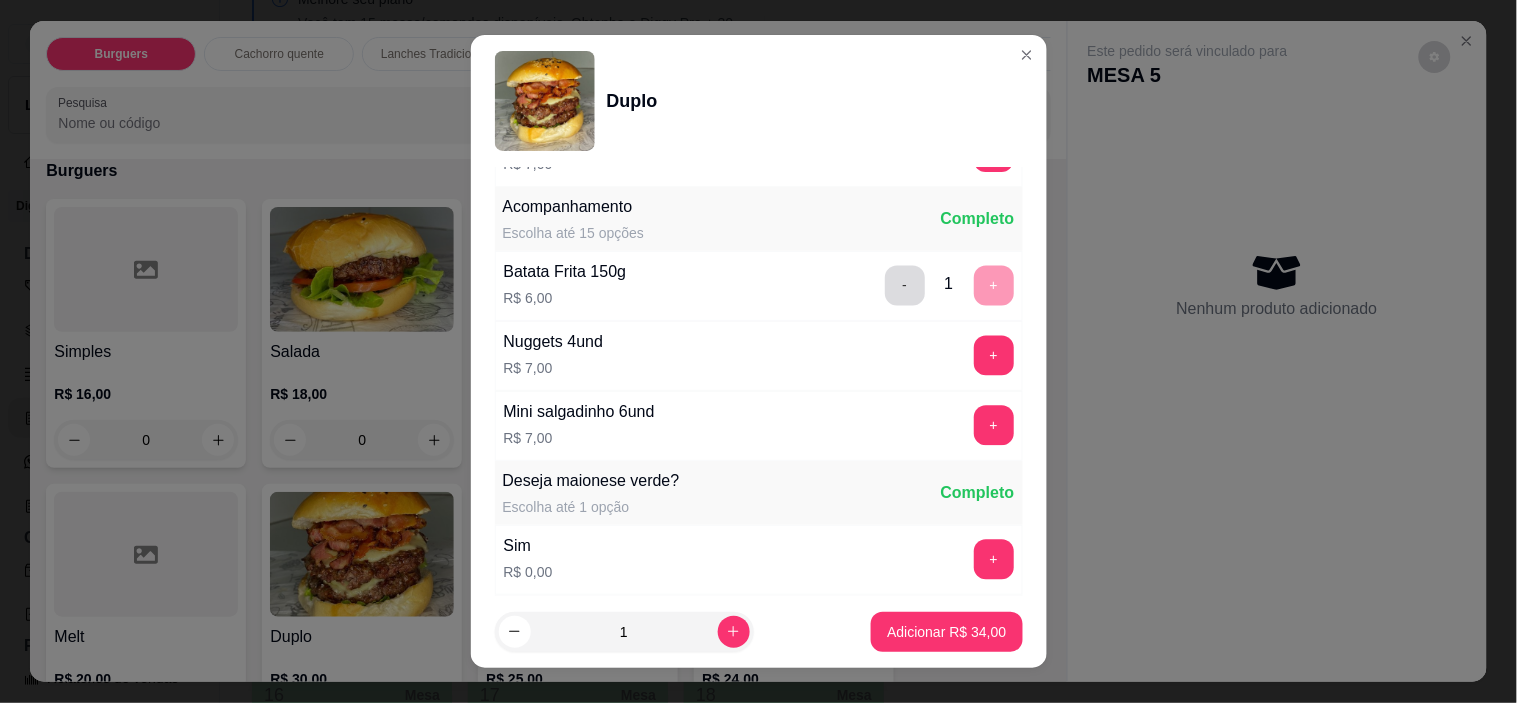 click on "-" at bounding box center [905, 286] 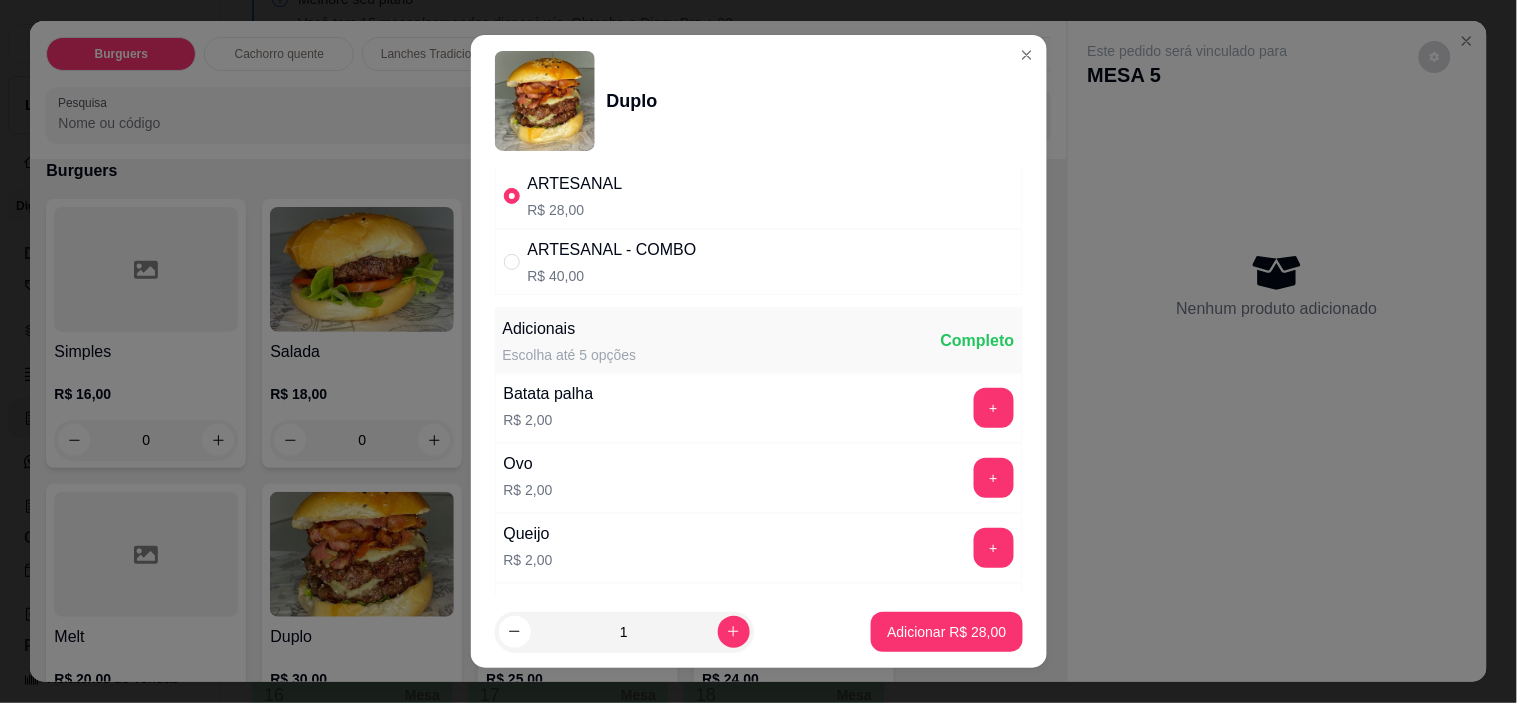 scroll, scrollTop: 0, scrollLeft: 0, axis: both 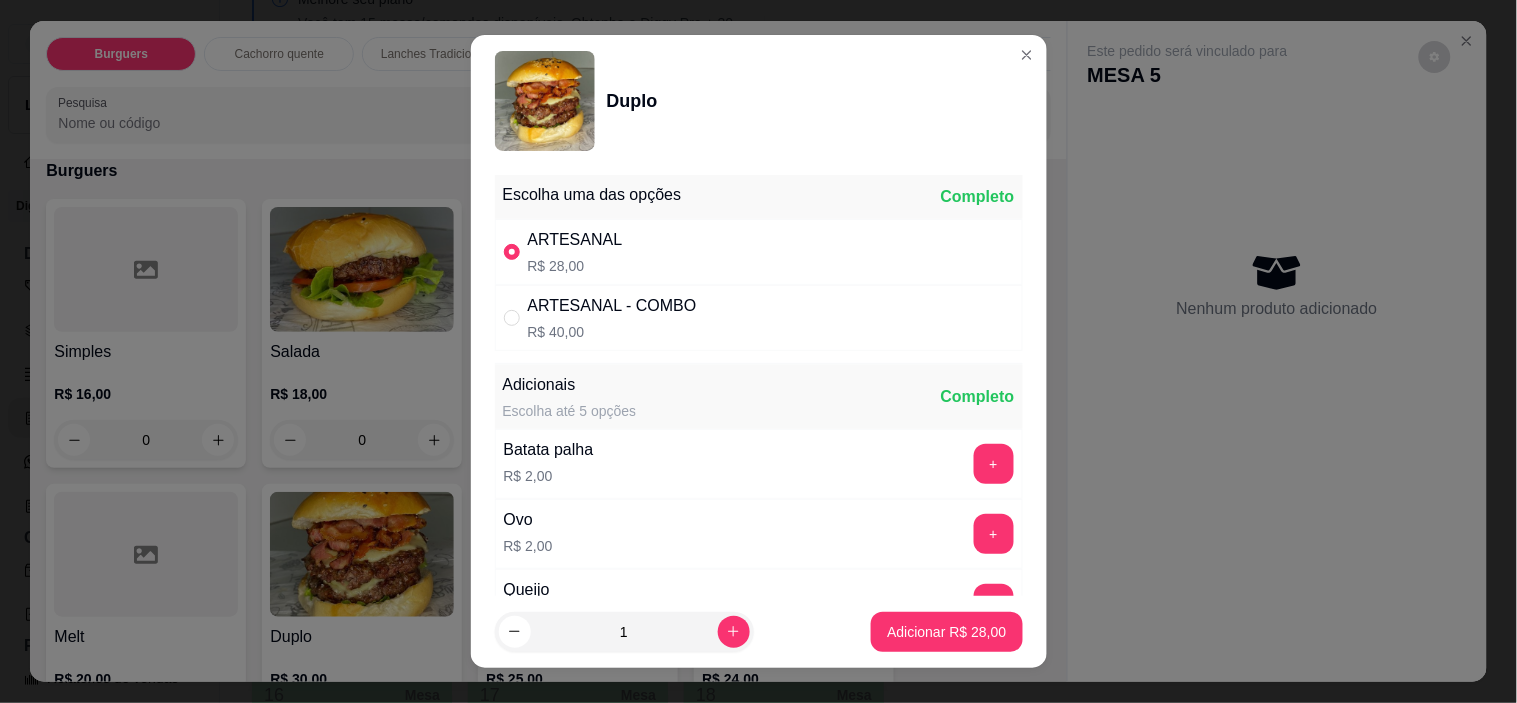 click on "ARTESANAL - COMBO R$ 40,00" at bounding box center [759, 318] 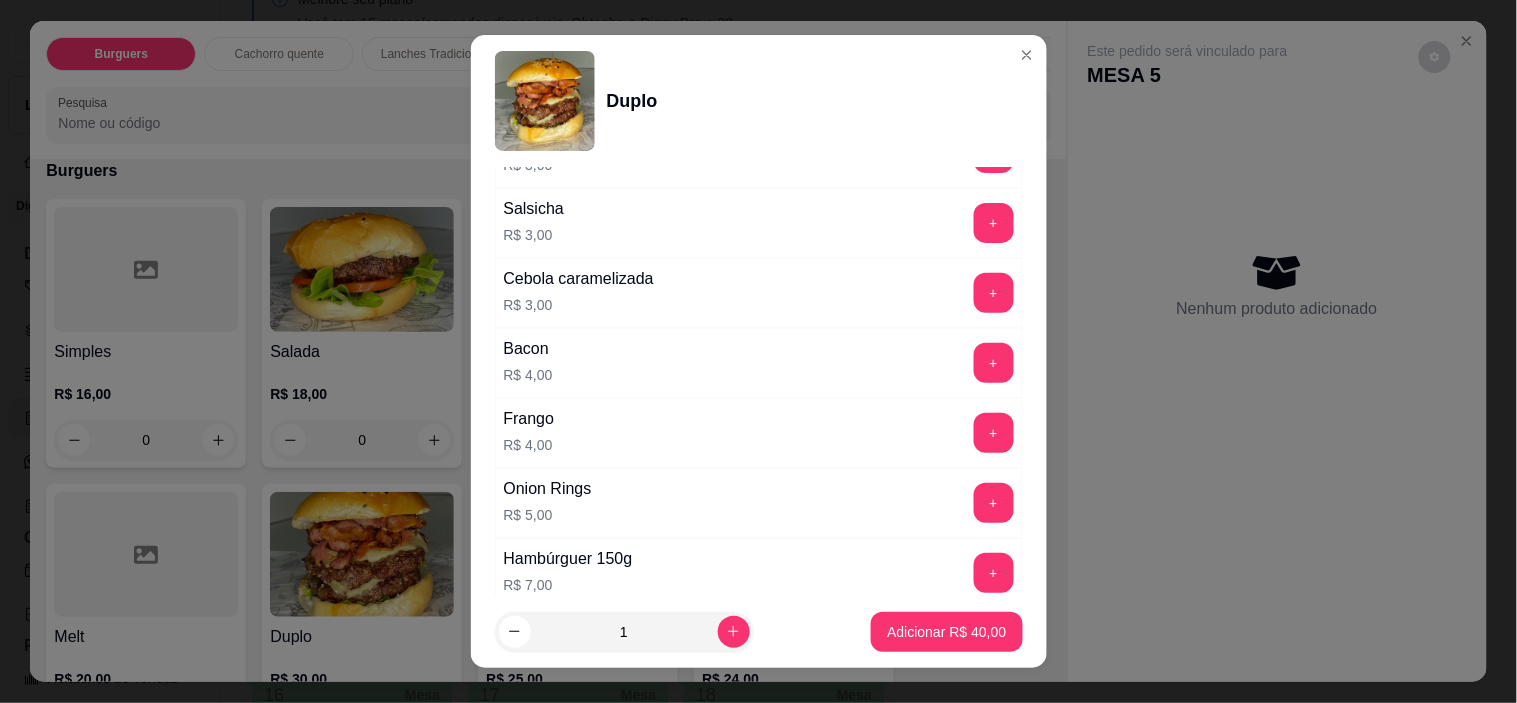 scroll, scrollTop: 888, scrollLeft: 0, axis: vertical 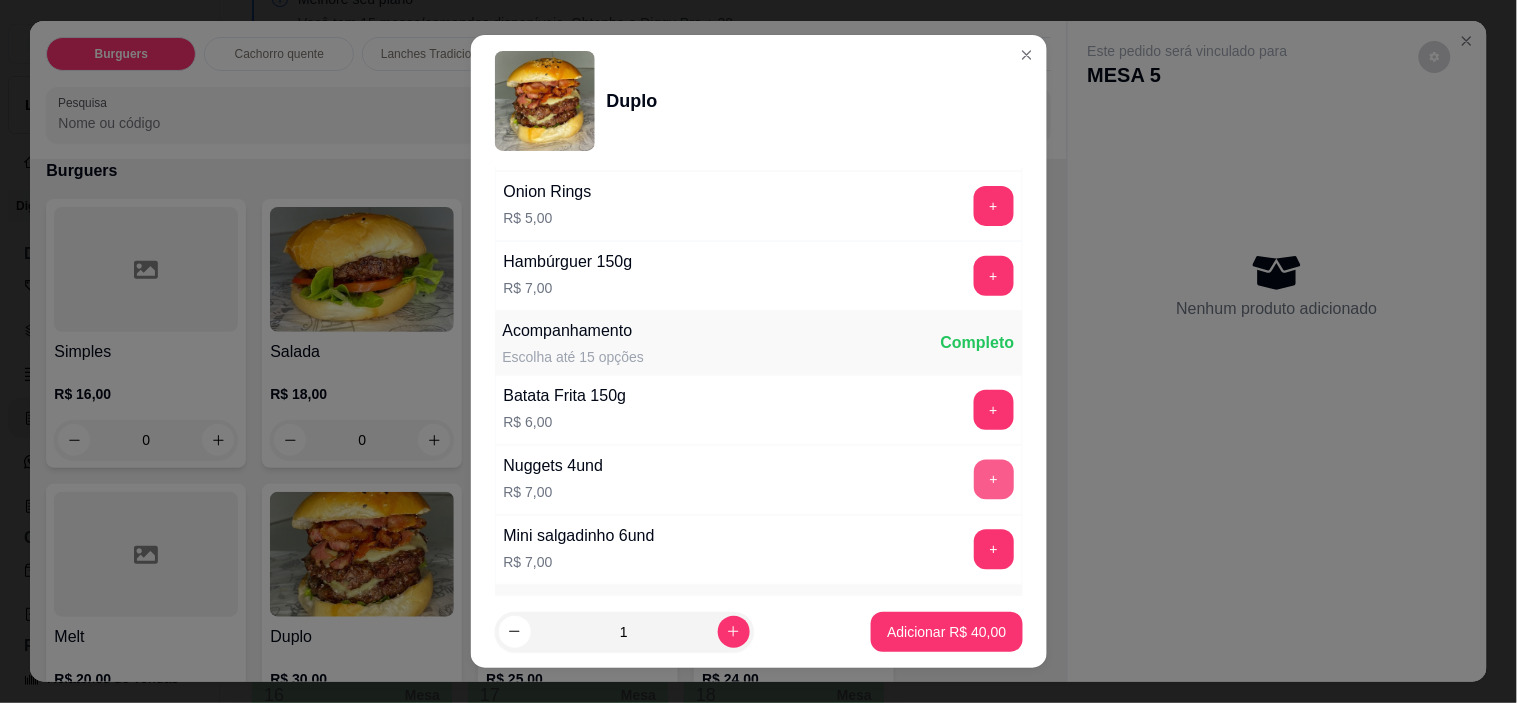 click on "+" at bounding box center (994, 480) 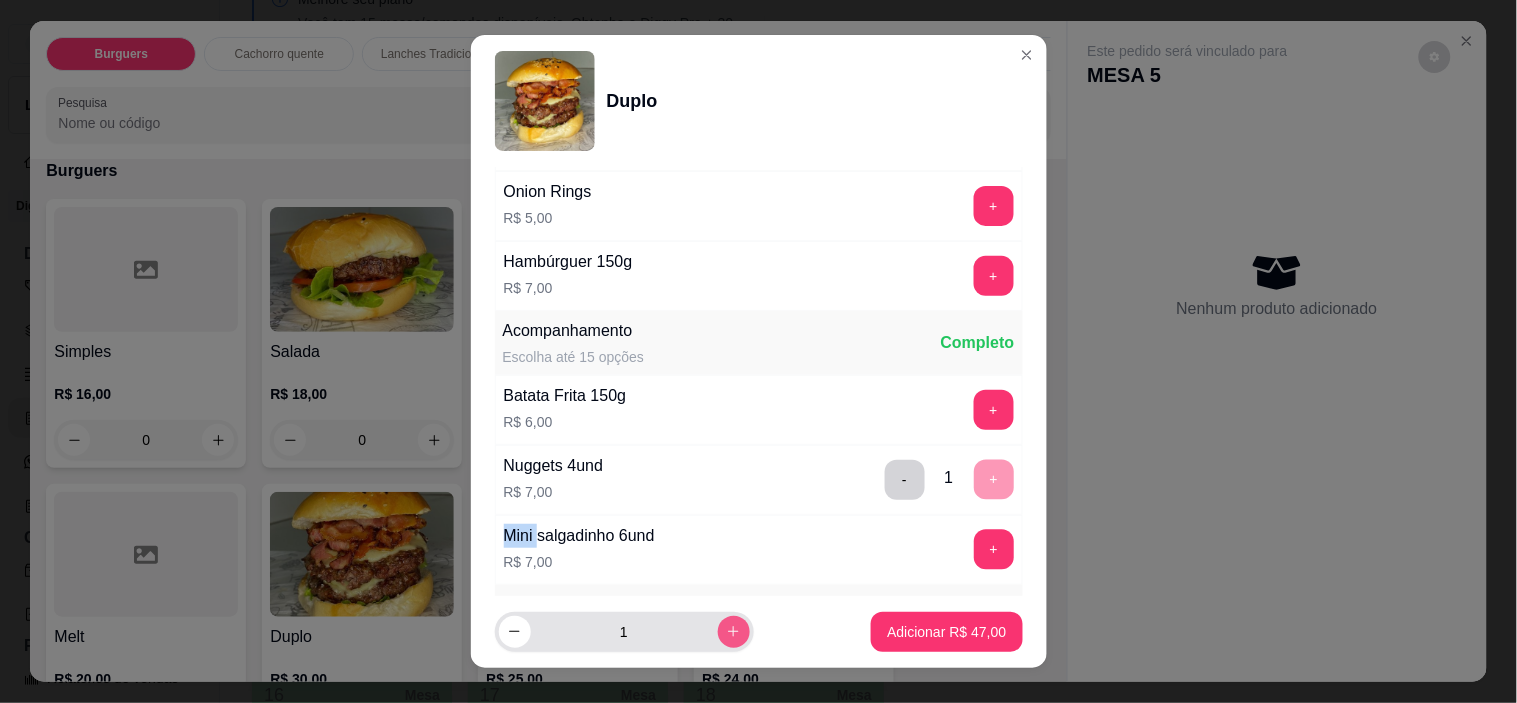 click 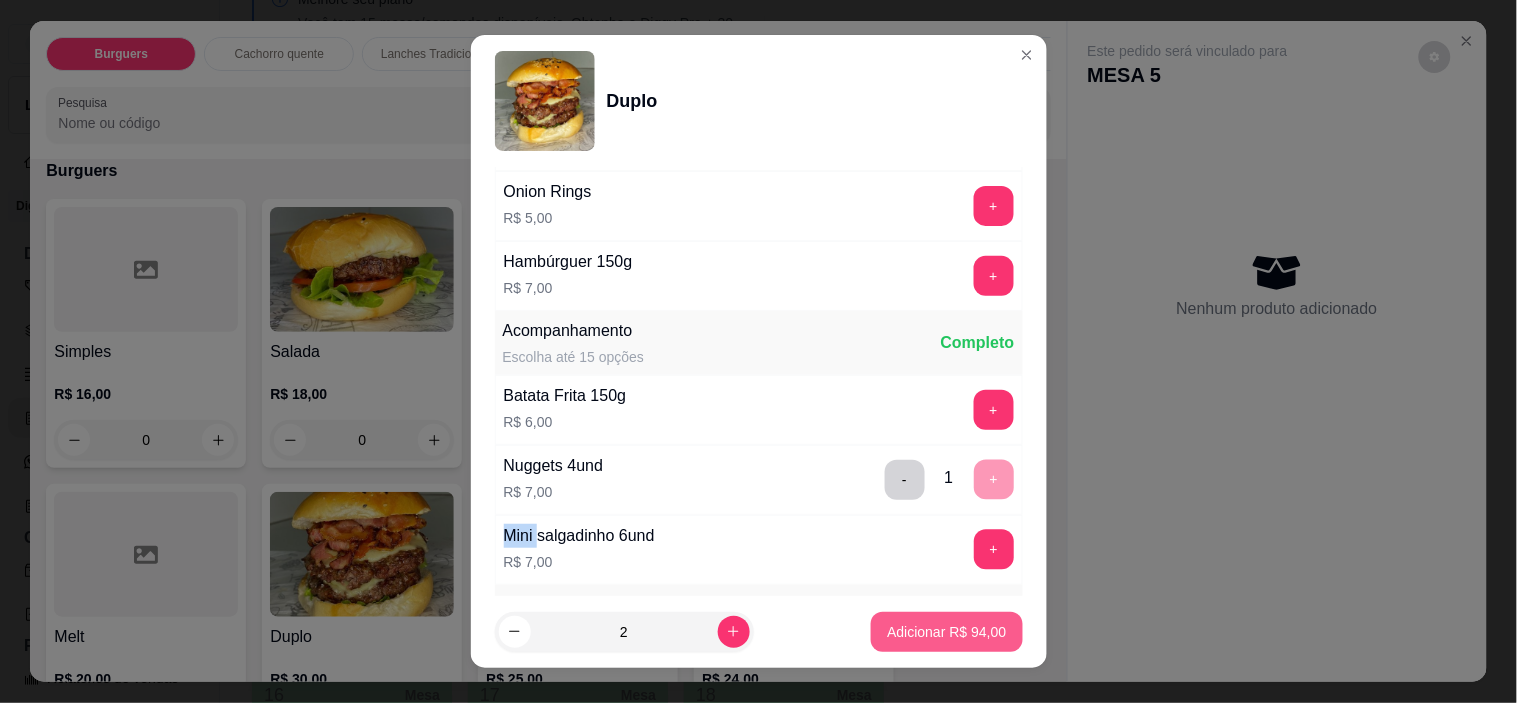 click on "Adicionar   R$ 94,00" at bounding box center (946, 632) 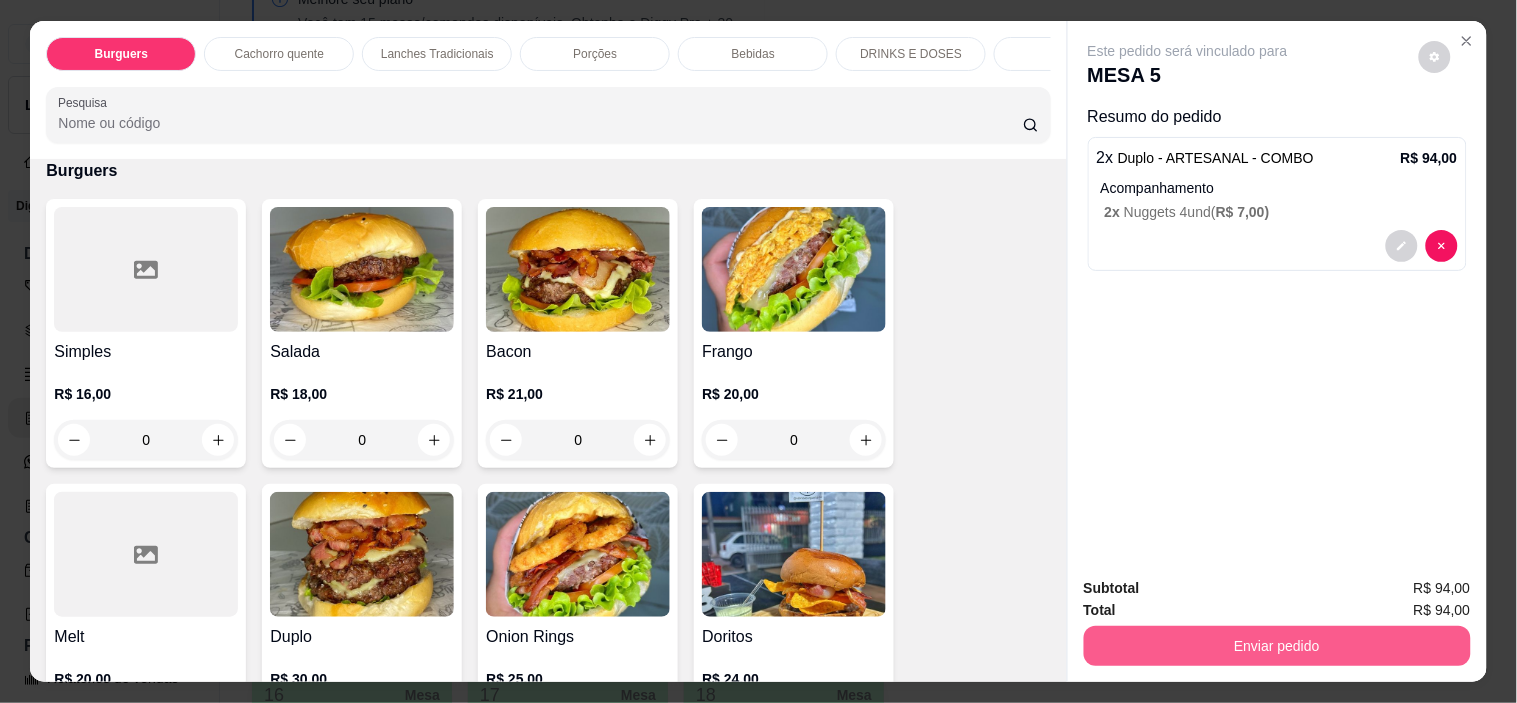 click on "Enviar pedido" at bounding box center (1277, 646) 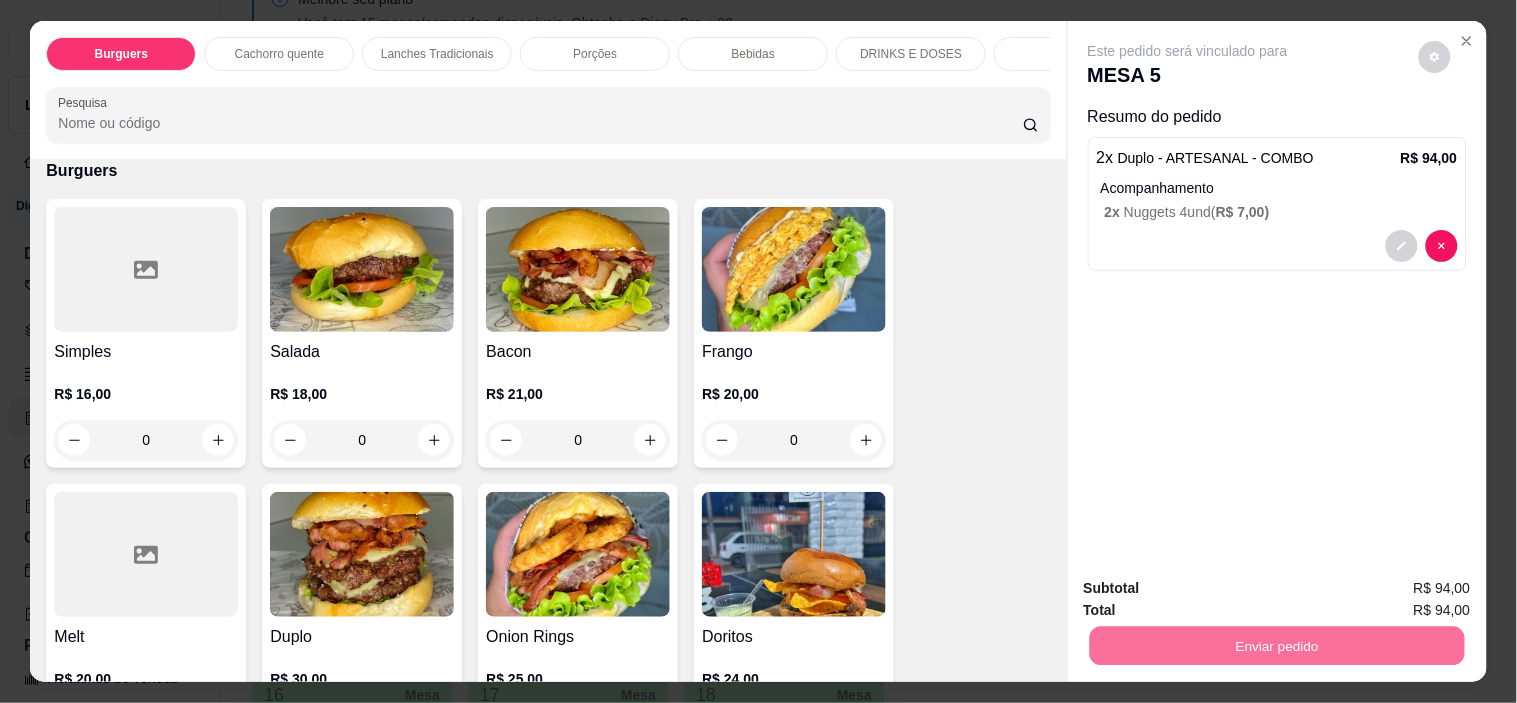 click on "Não registrar e enviar pedido" at bounding box center (1211, 589) 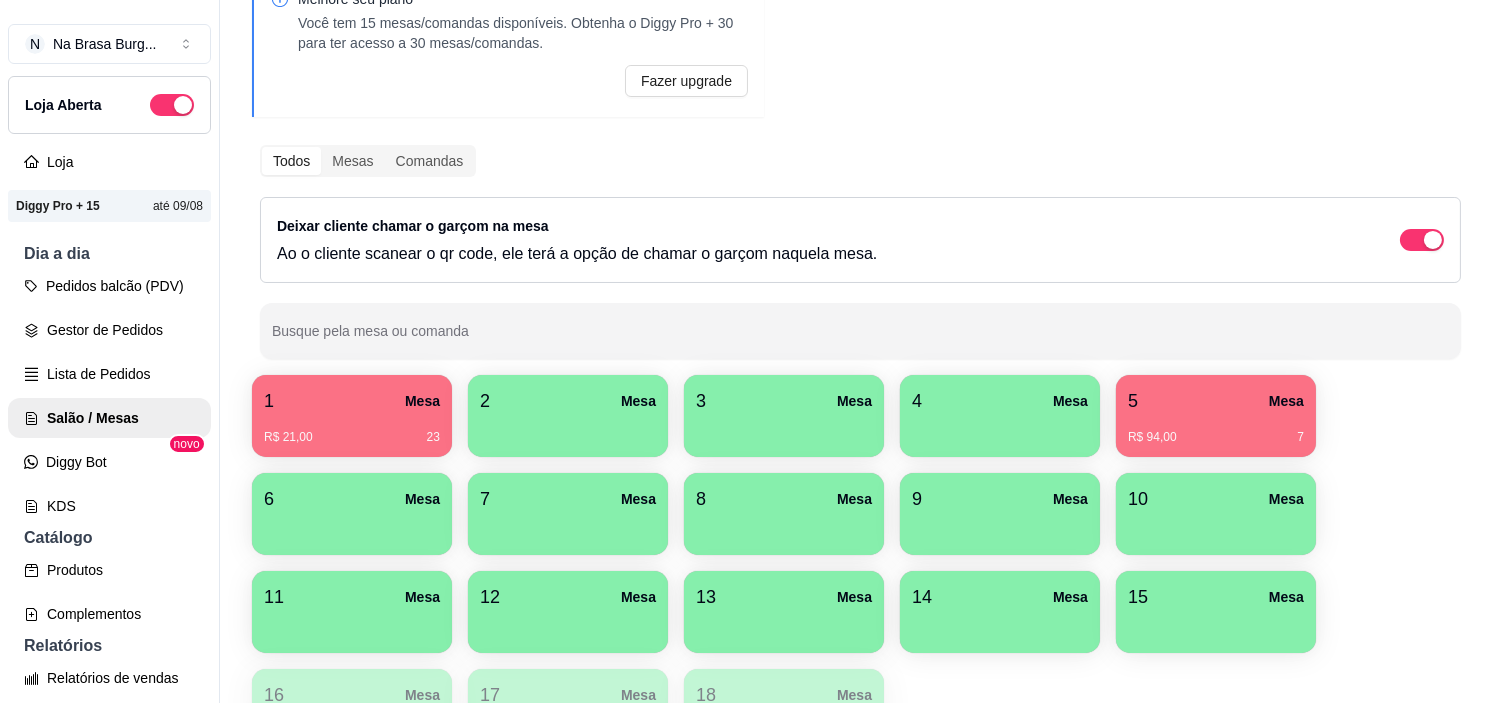 click on "Dia a dia" at bounding box center (109, 254) 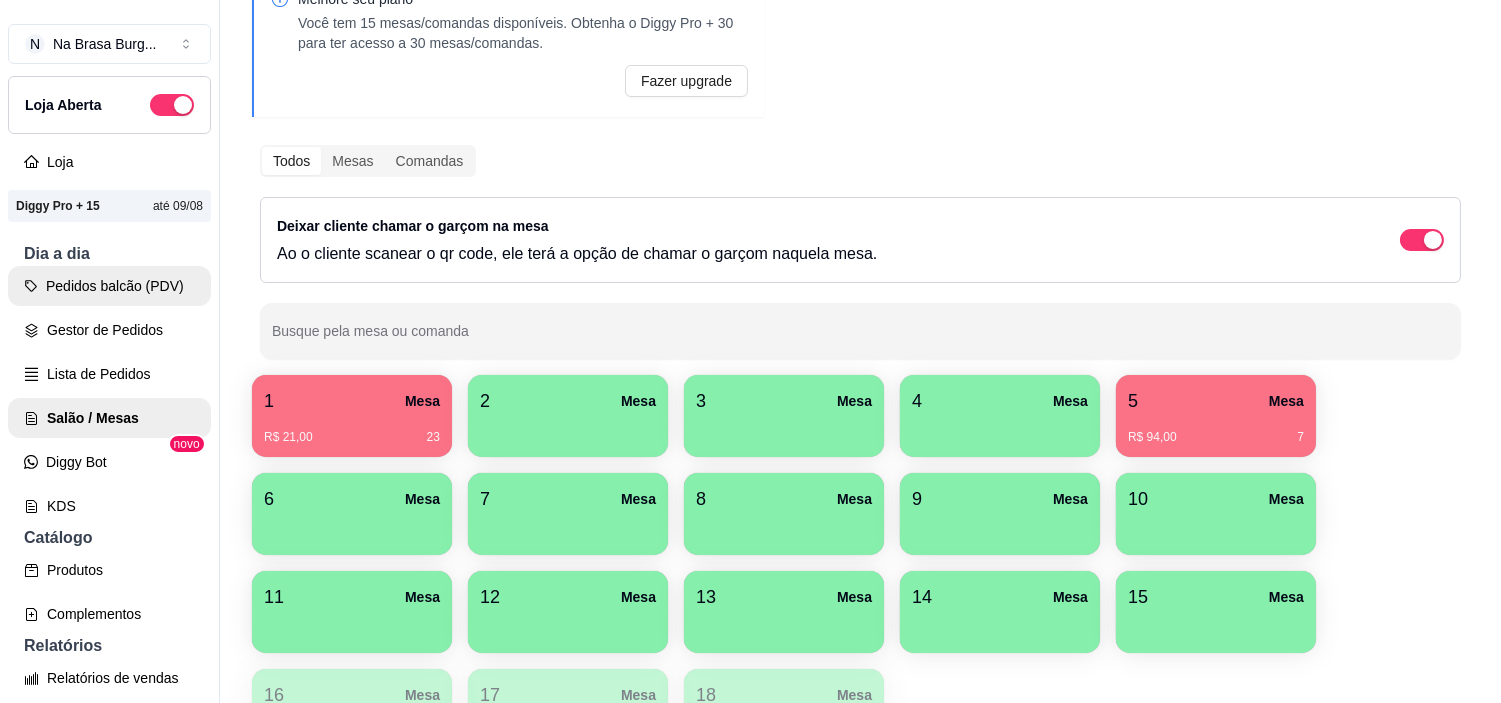 click on "Pedidos balcão (PDV)" at bounding box center (109, 286) 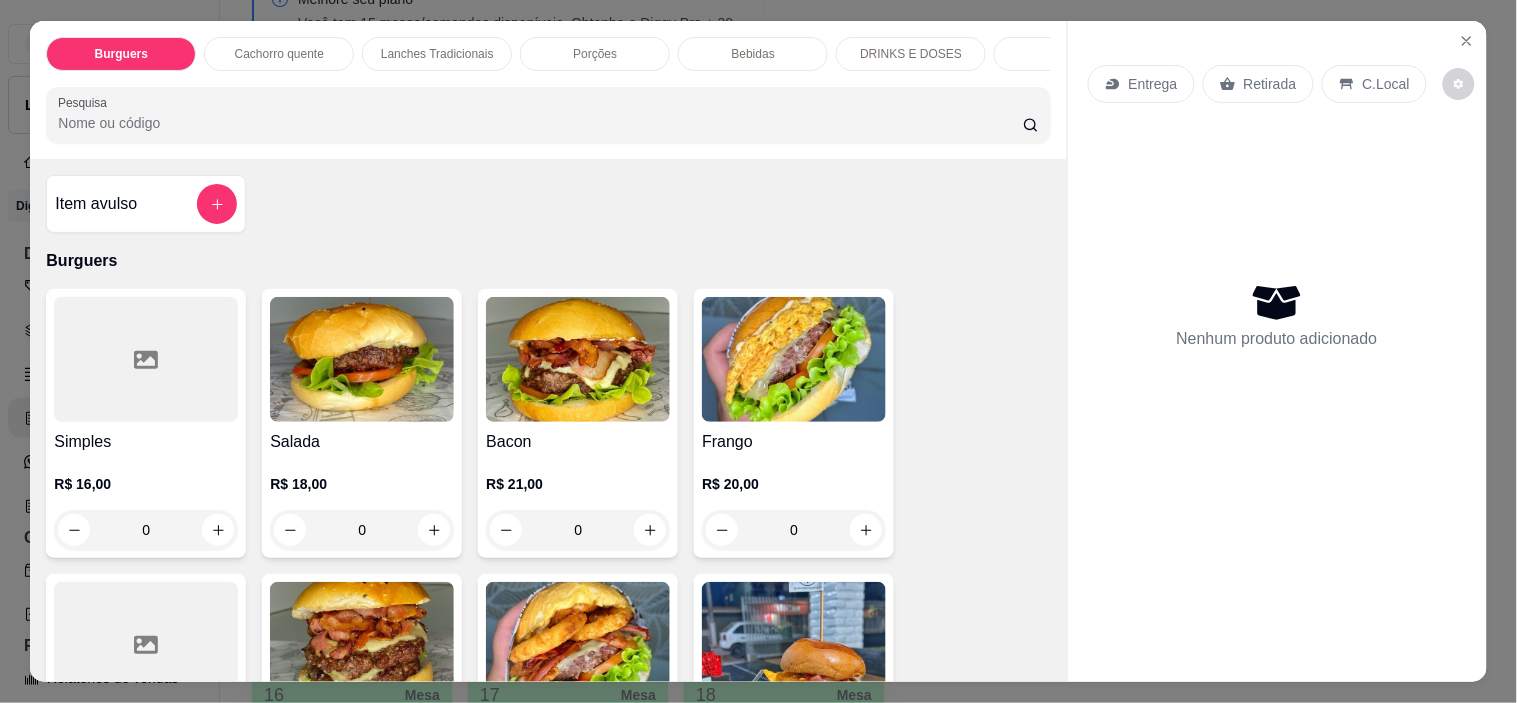 click on "Simples" at bounding box center [146, 442] 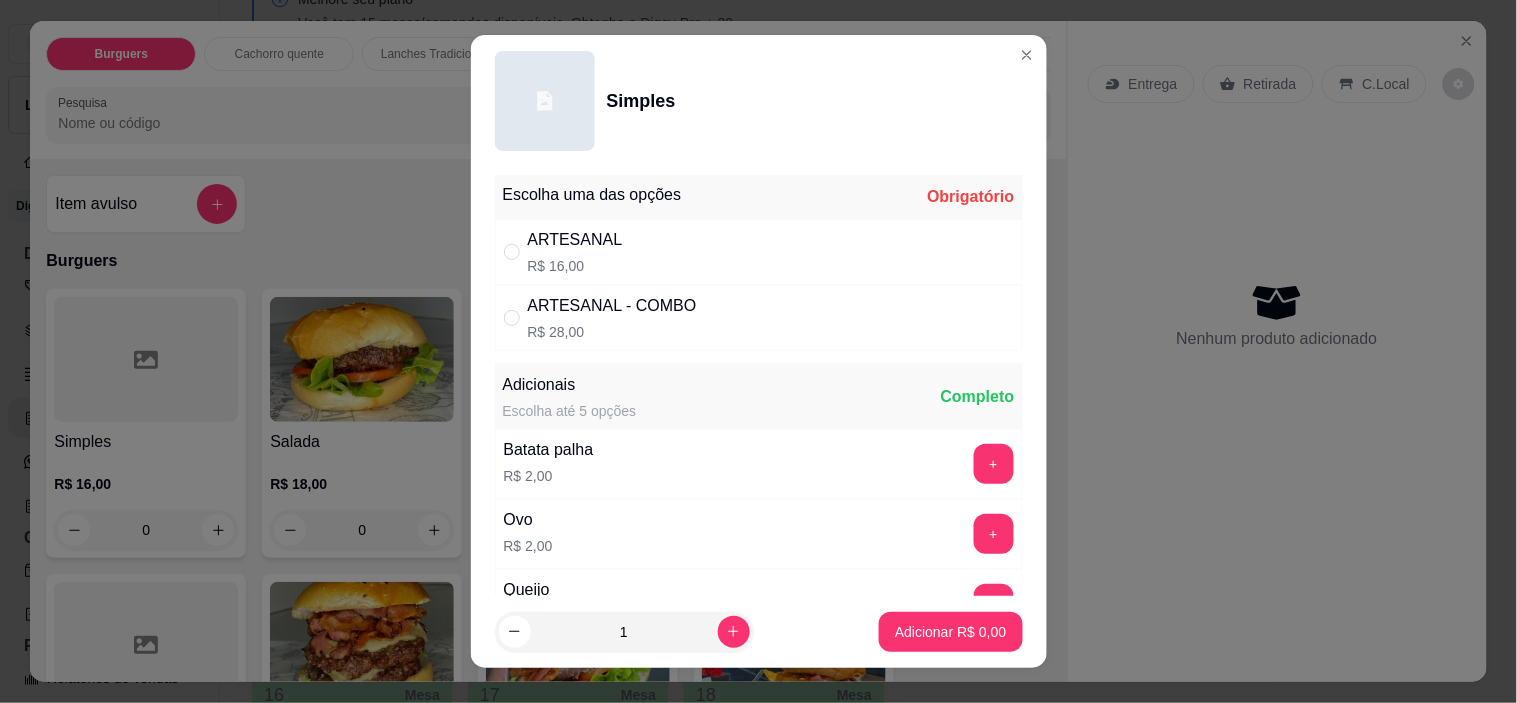 click on "R$ 16,00" at bounding box center [575, 266] 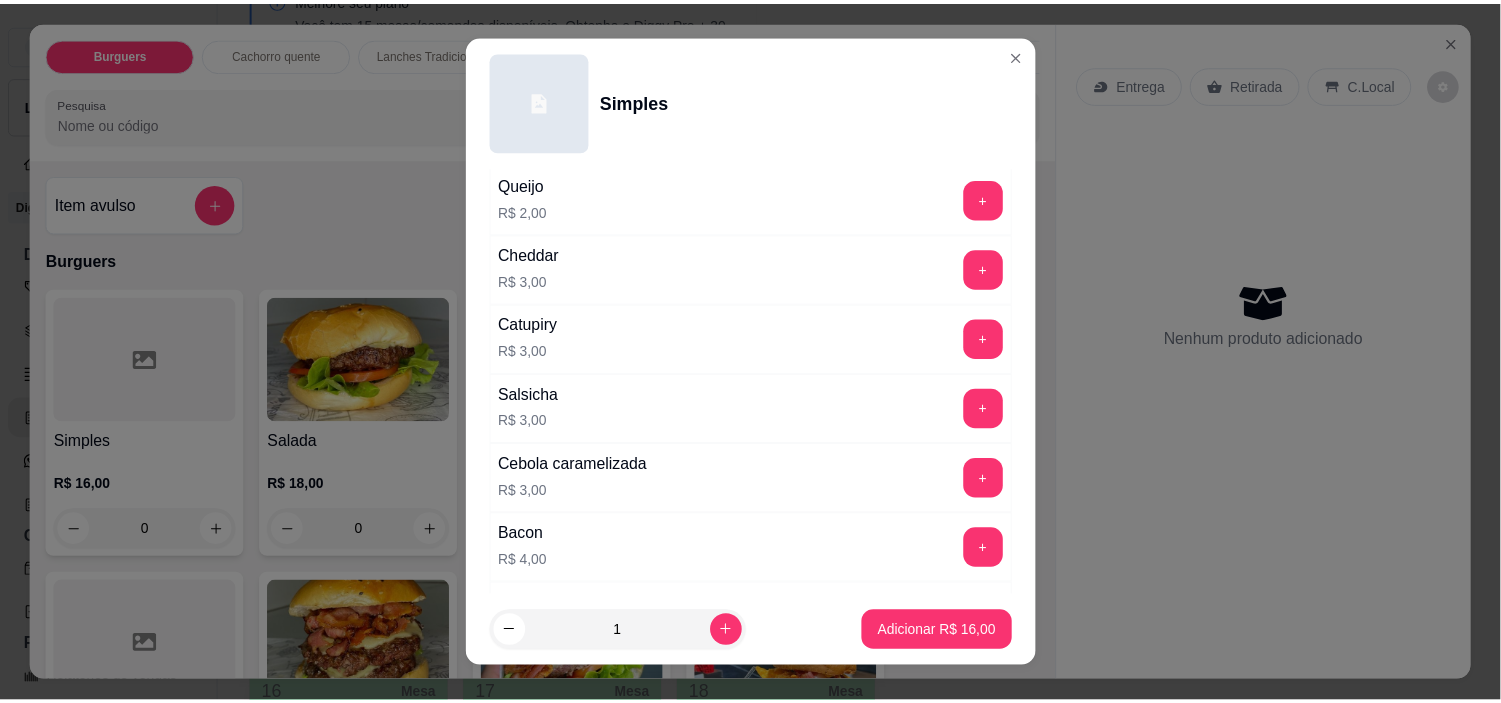 scroll, scrollTop: 444, scrollLeft: 0, axis: vertical 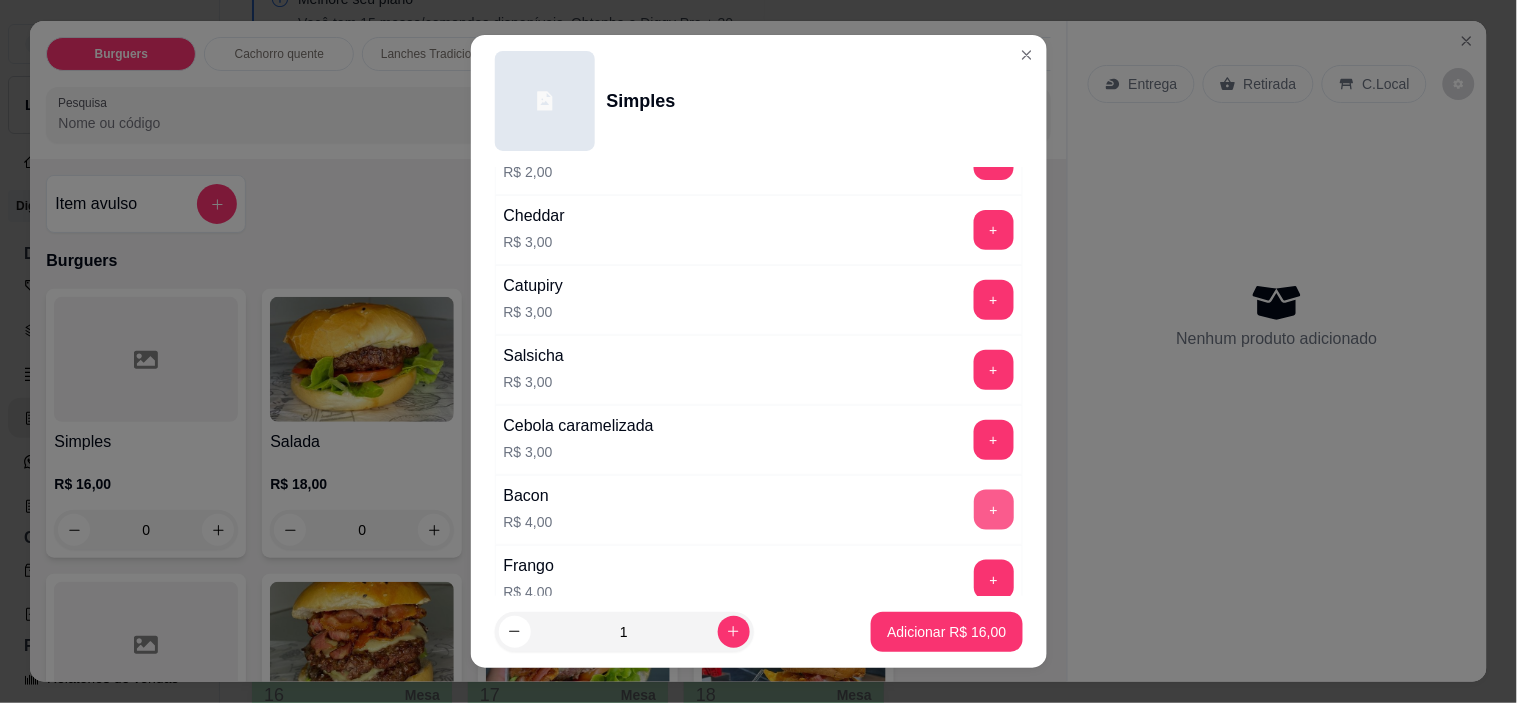 click on "+" at bounding box center (994, 510) 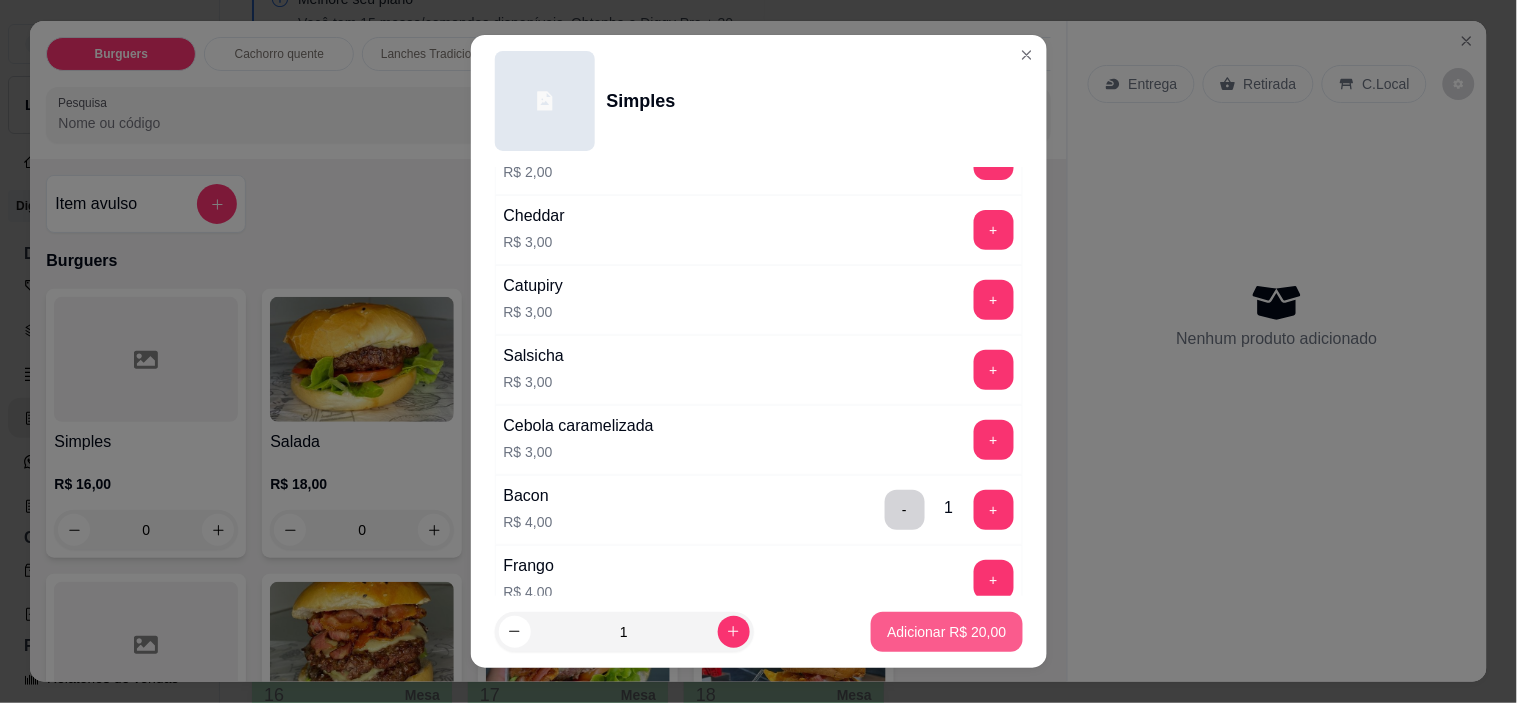 click on "Adicionar   R$ 20,00" at bounding box center (946, 632) 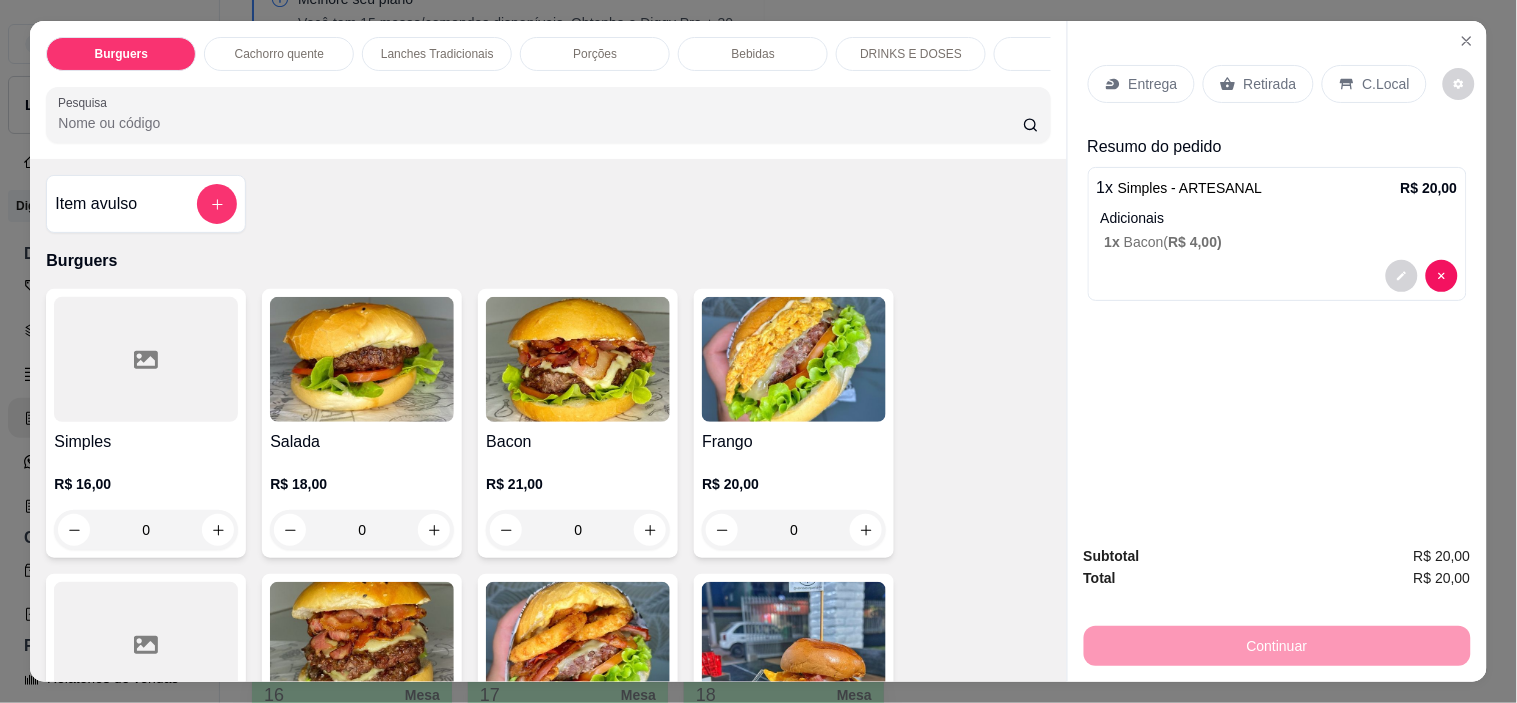 click on "Entrega" at bounding box center (1141, 84) 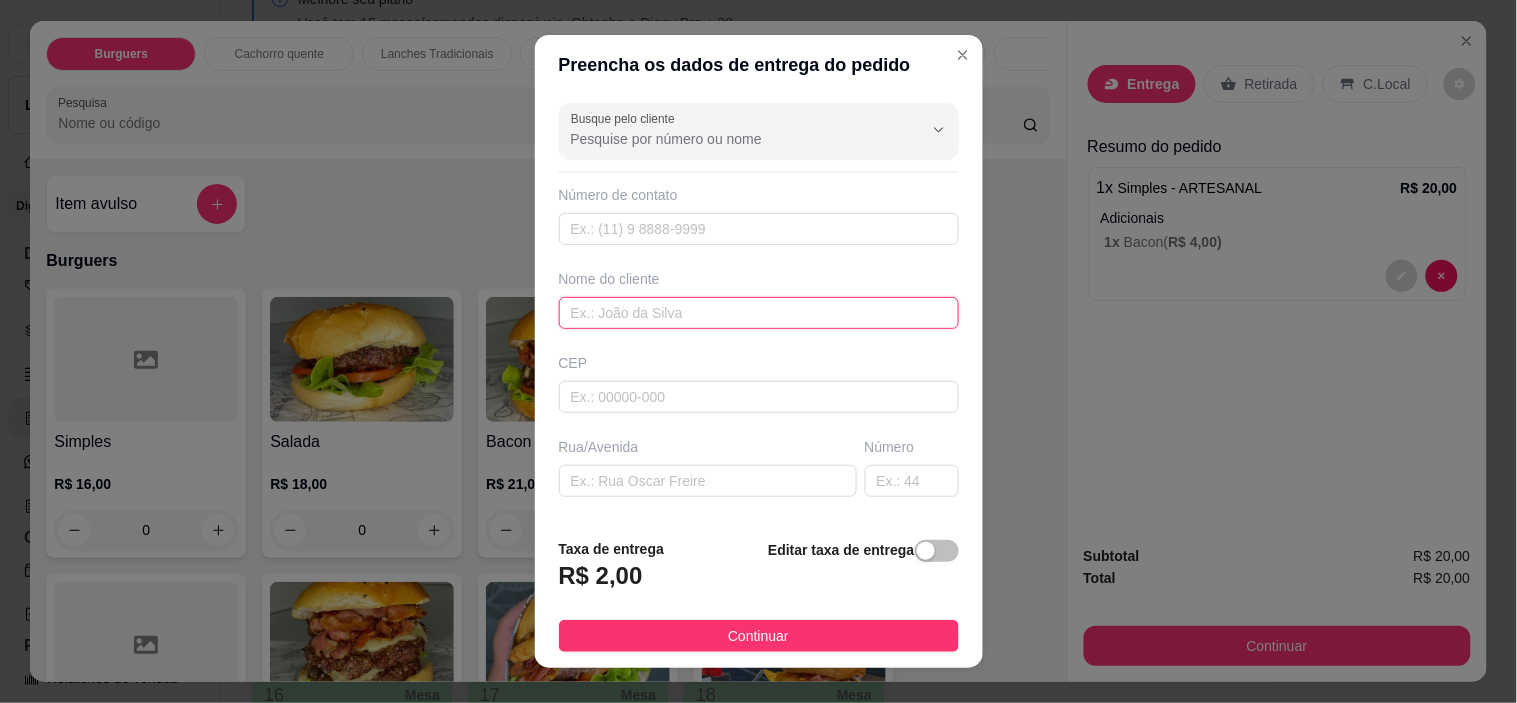 click at bounding box center (759, 313) 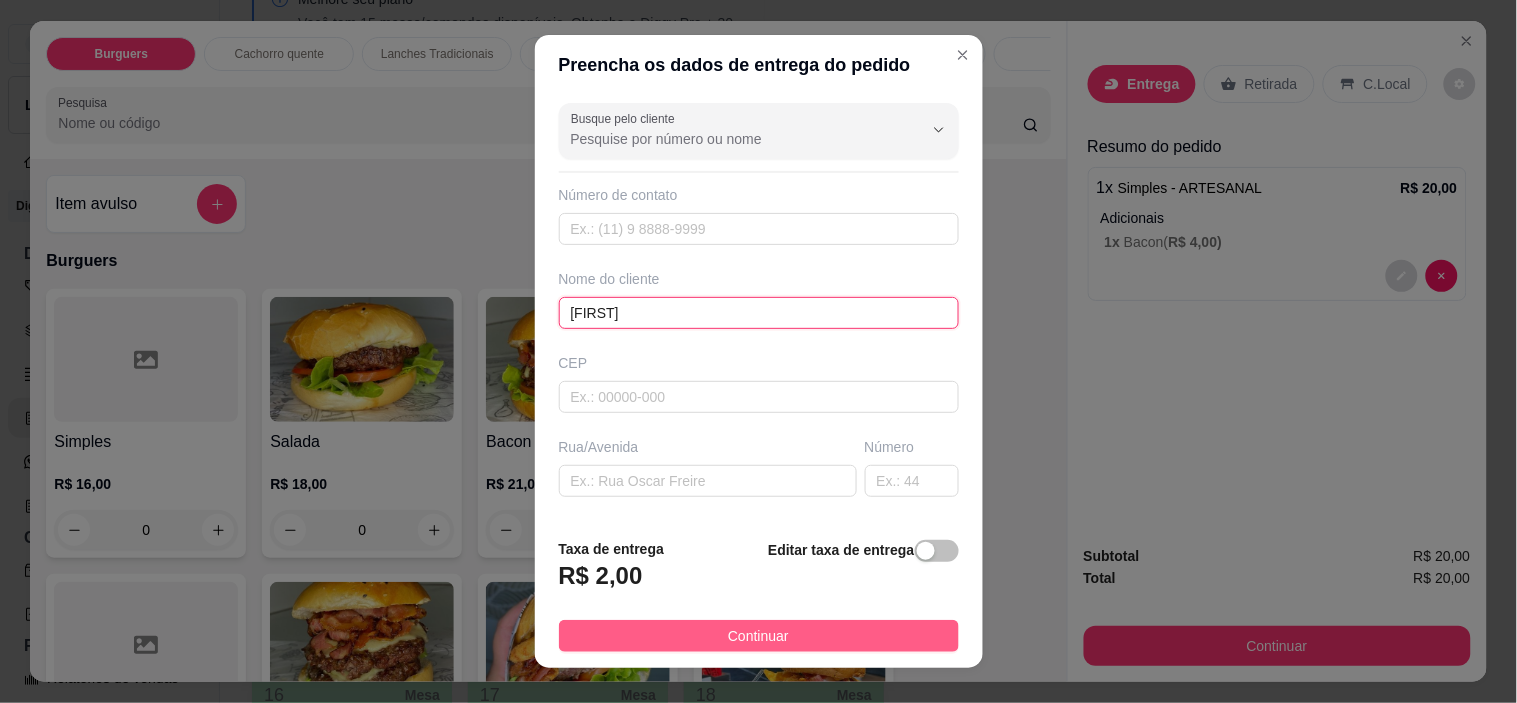 type on "[FIRST]" 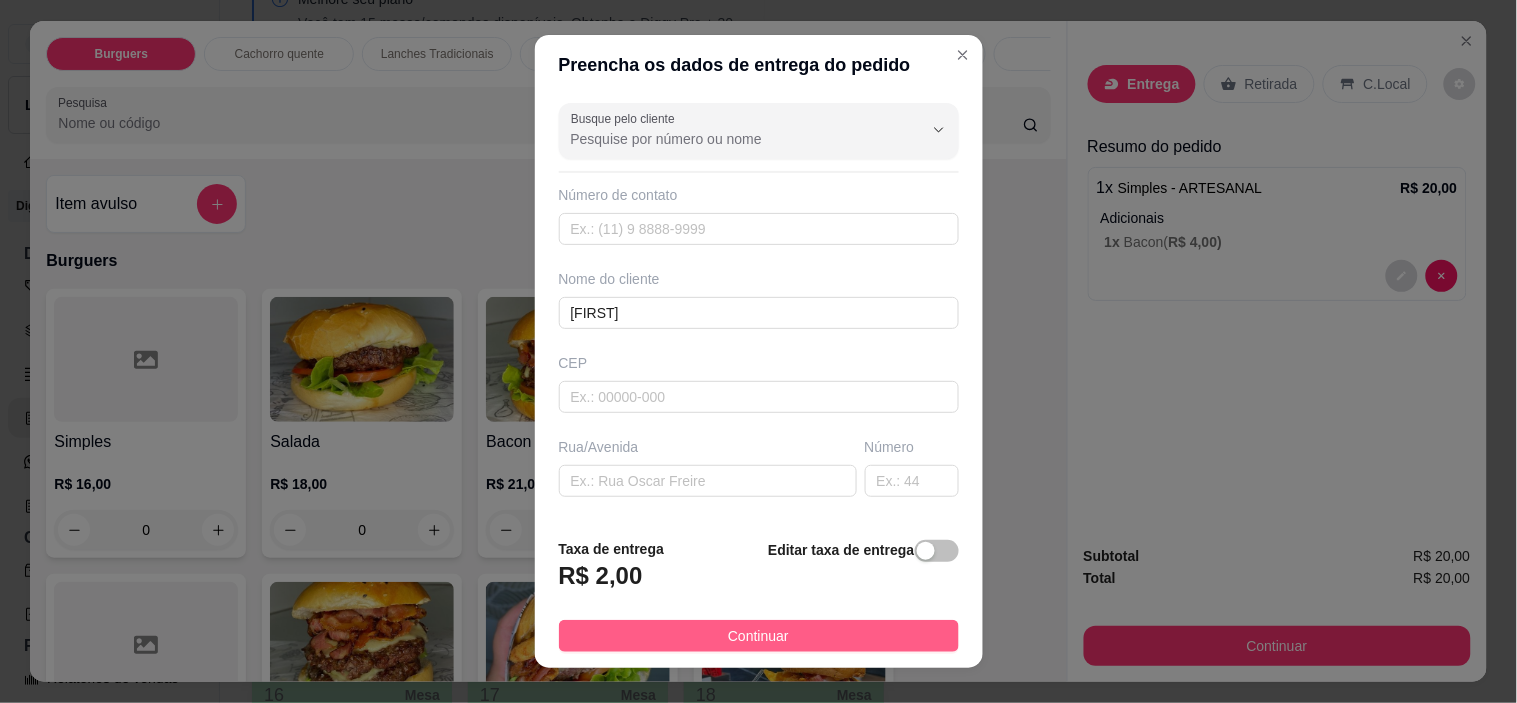 click on "Continuar" at bounding box center (759, 636) 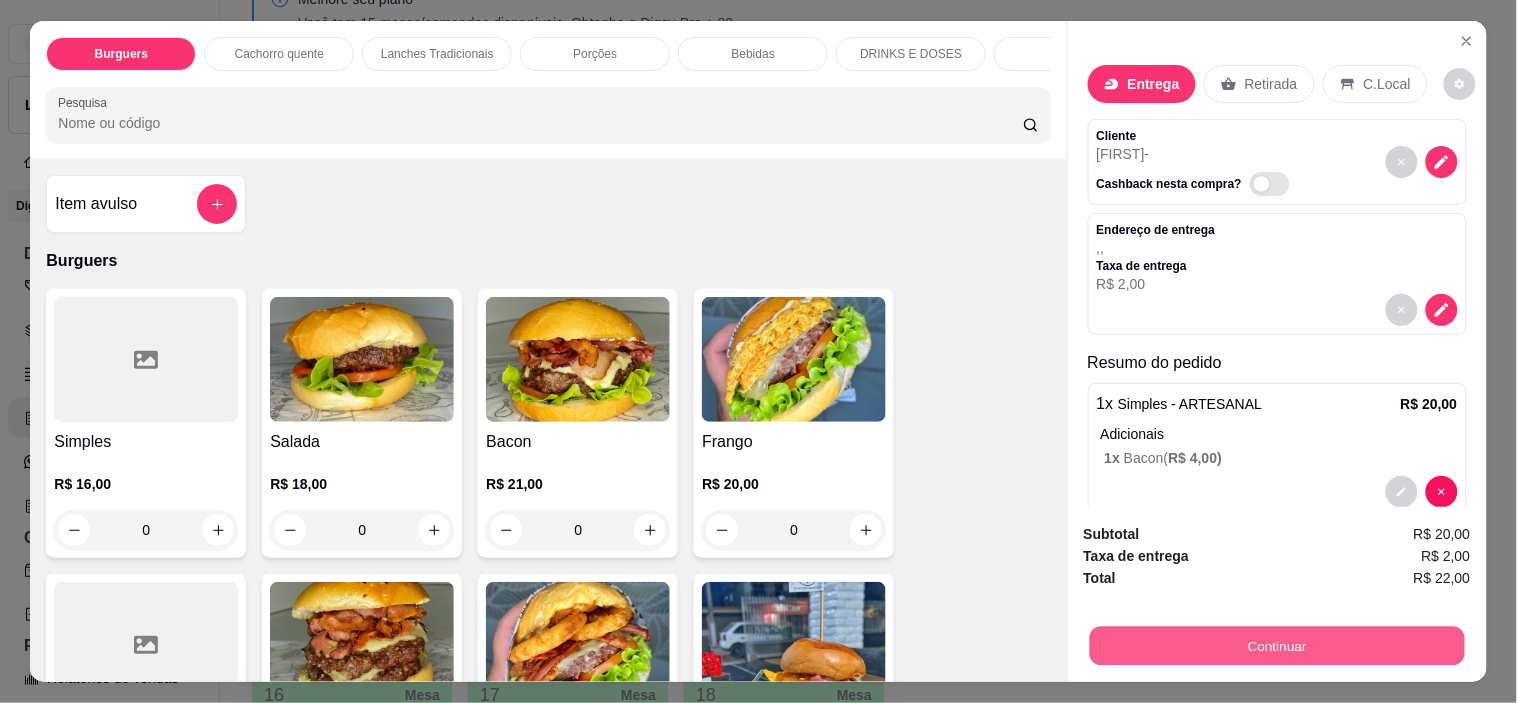 click on "Continuar" at bounding box center [1276, 646] 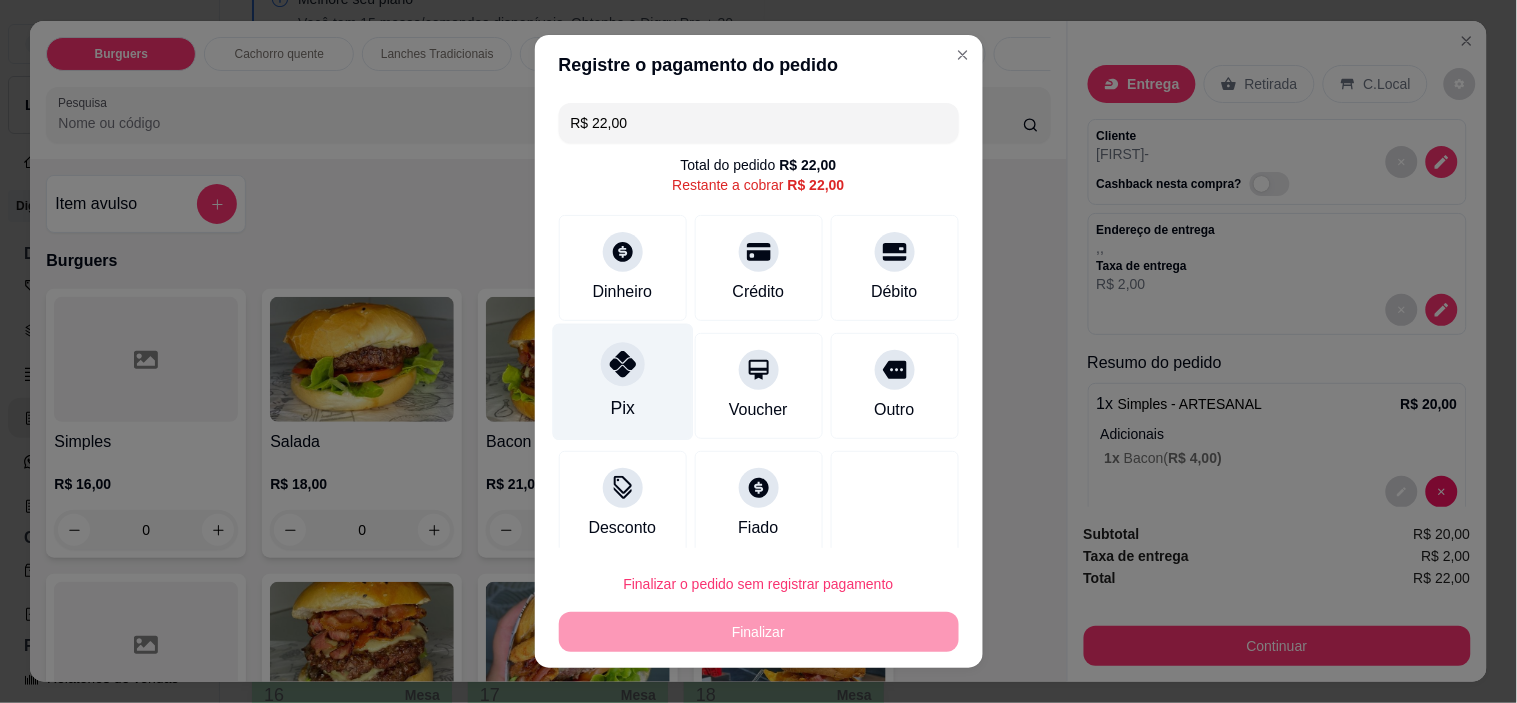 click on "Pix" at bounding box center [622, 382] 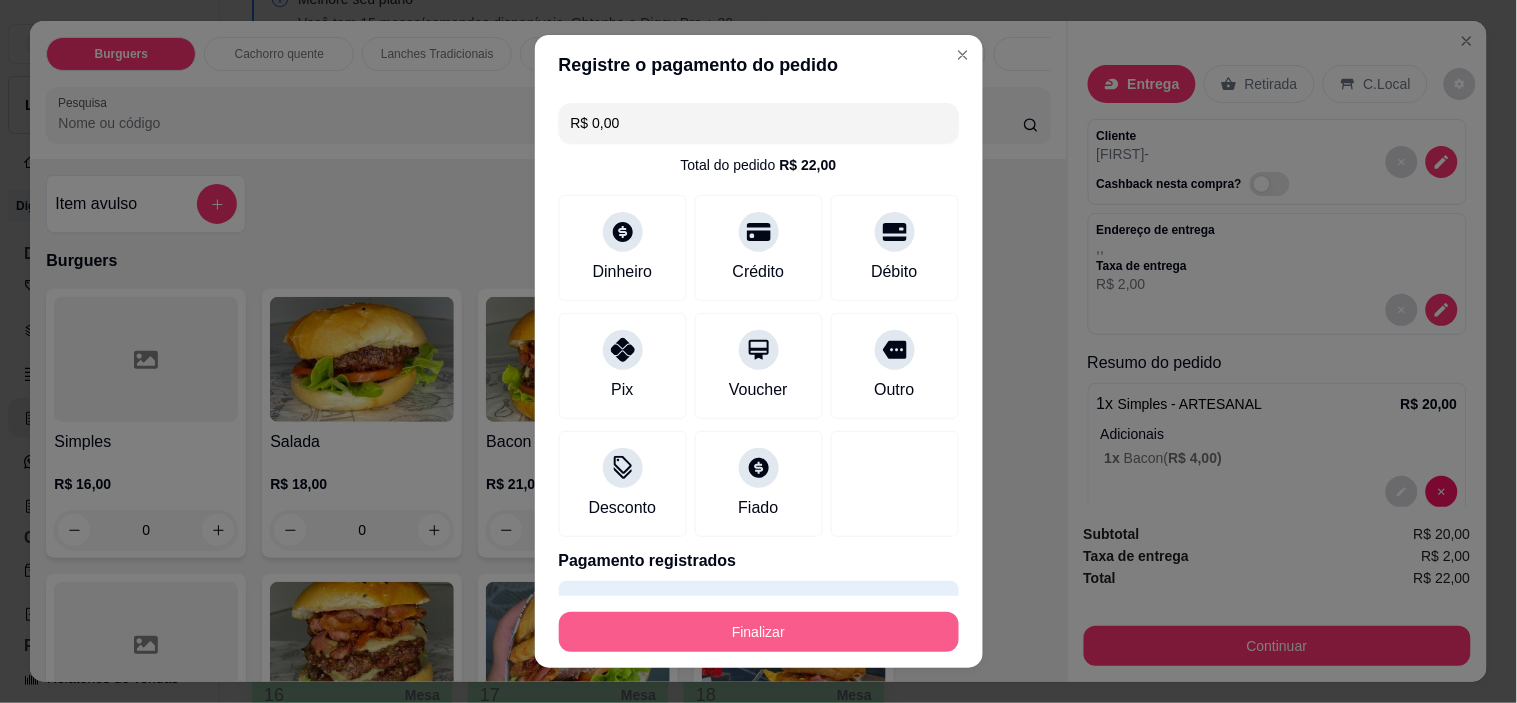 click on "Finalizar" at bounding box center [759, 632] 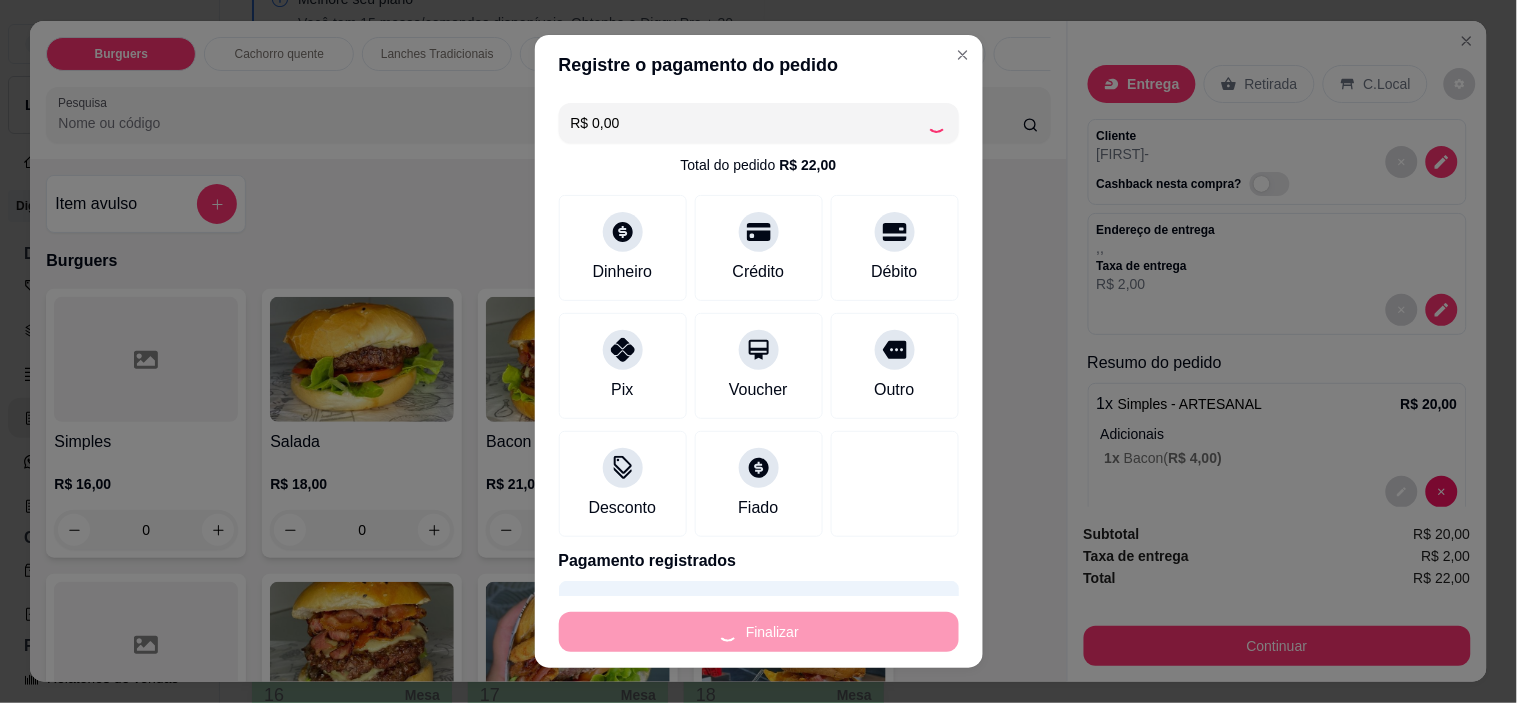 type on "-R$ 22,00" 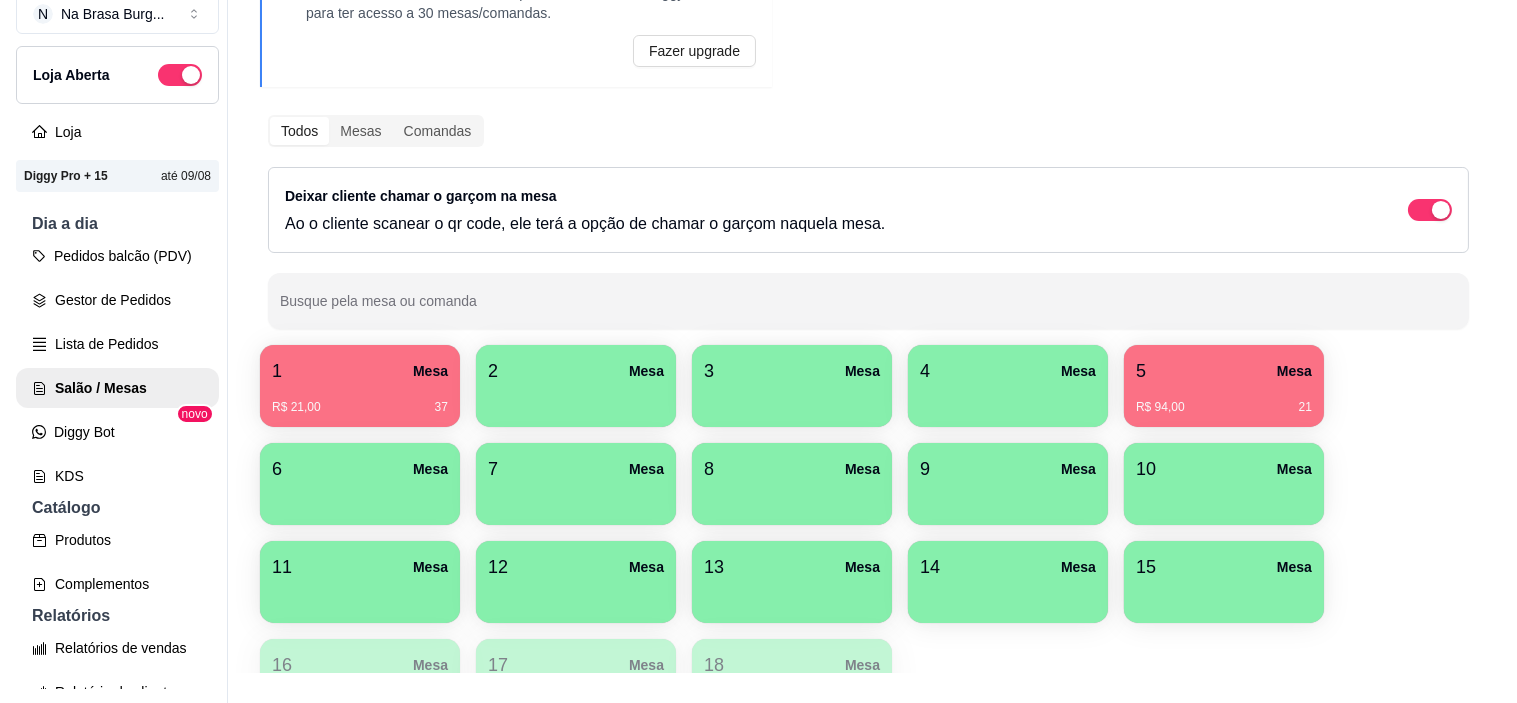 scroll, scrollTop: 32, scrollLeft: 0, axis: vertical 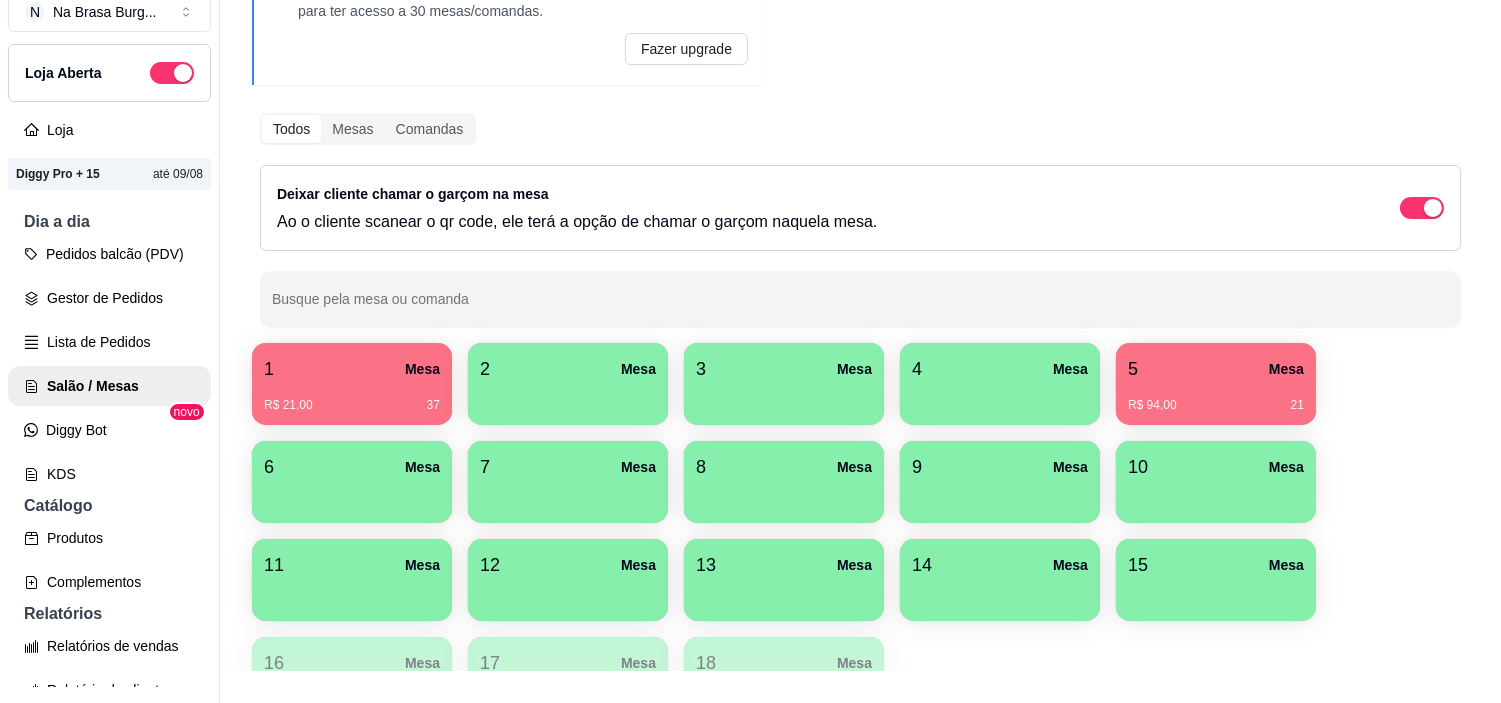click on "5 Mesa R$ 94,00 21" at bounding box center [1216, 384] 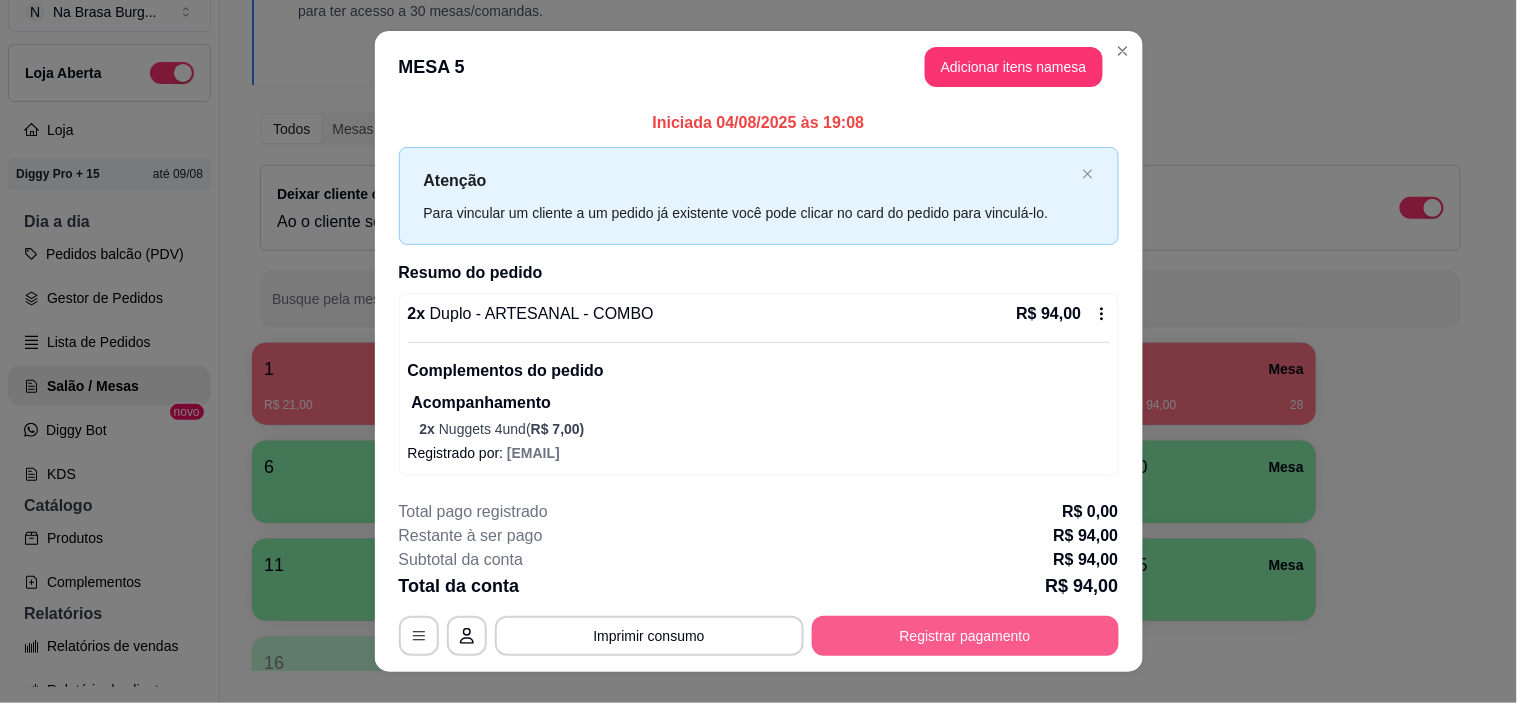 click on "Registrar pagamento" at bounding box center [965, 636] 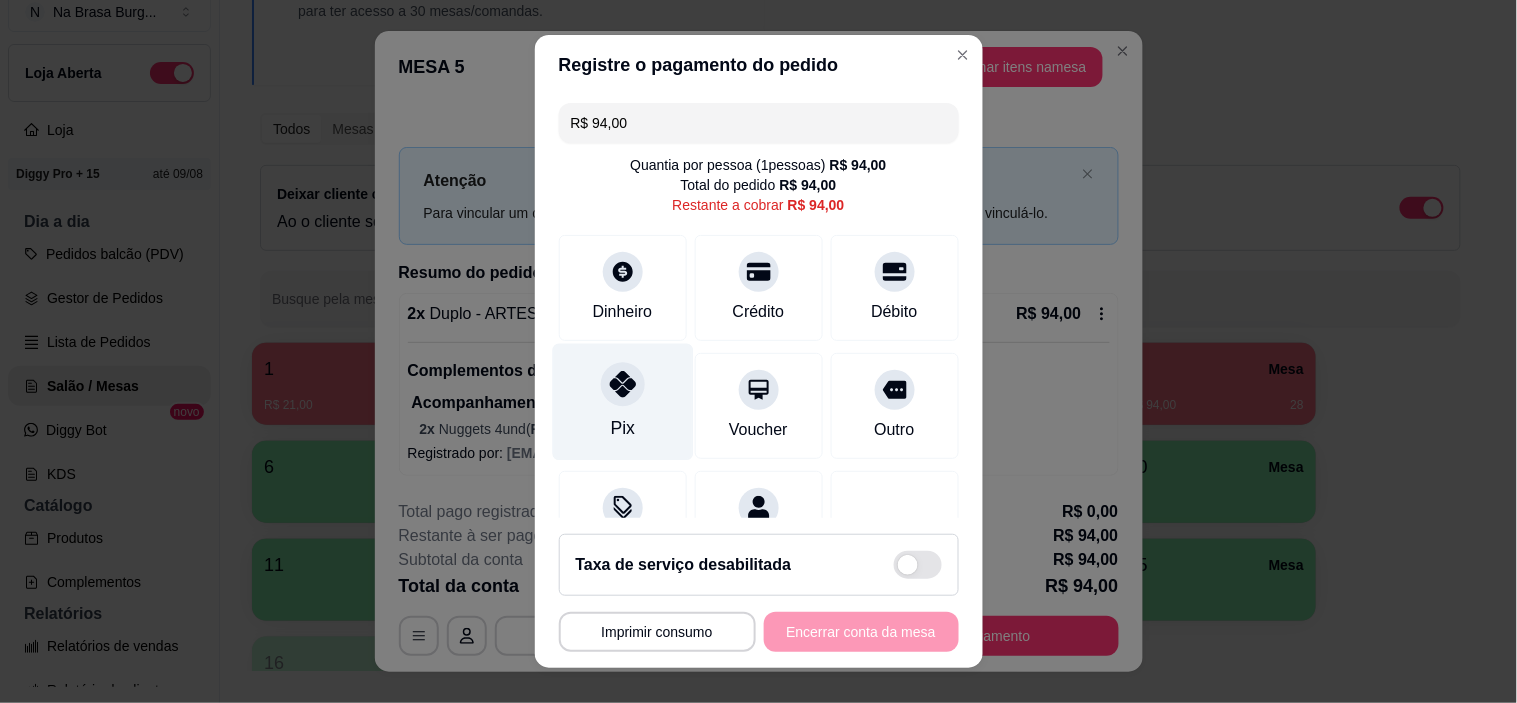 click on "Pix" at bounding box center (622, 428) 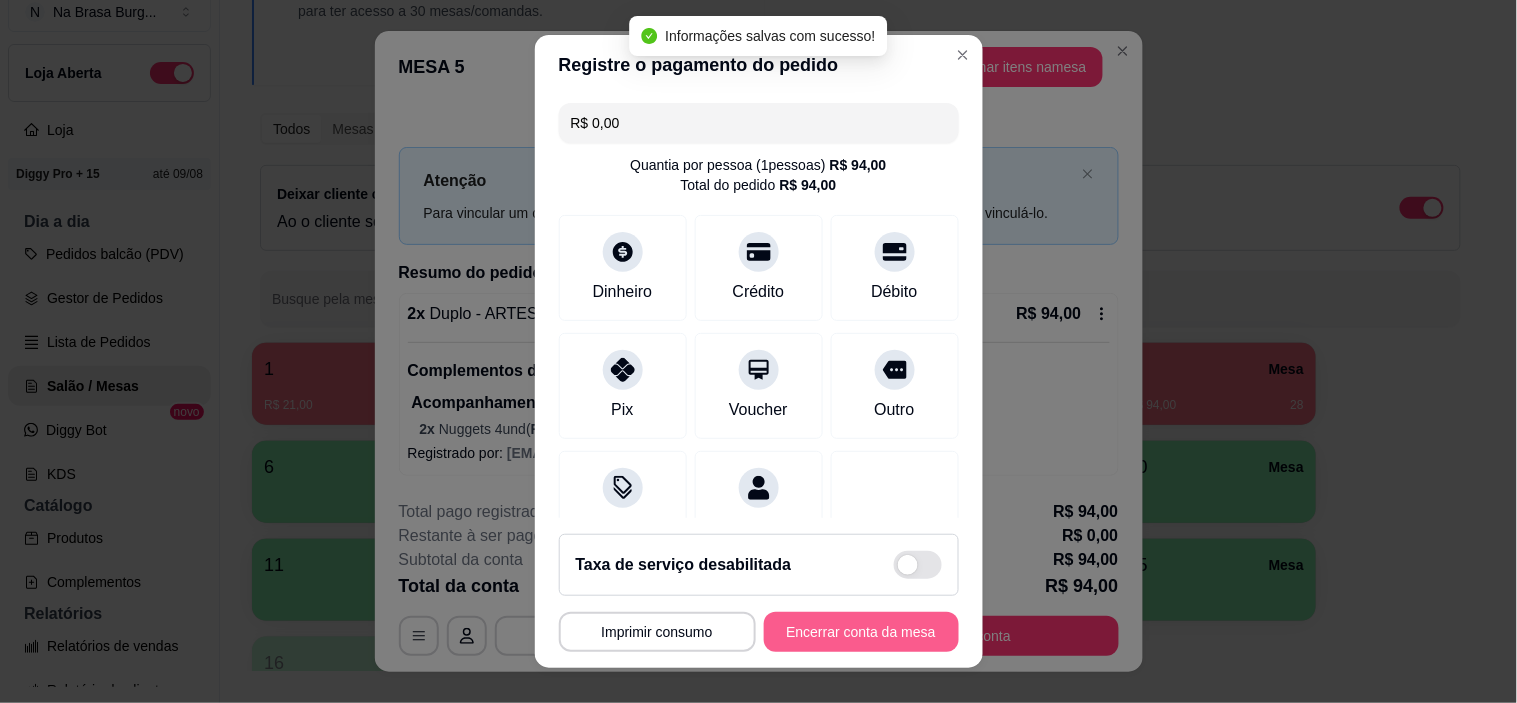 type on "R$ 0,00" 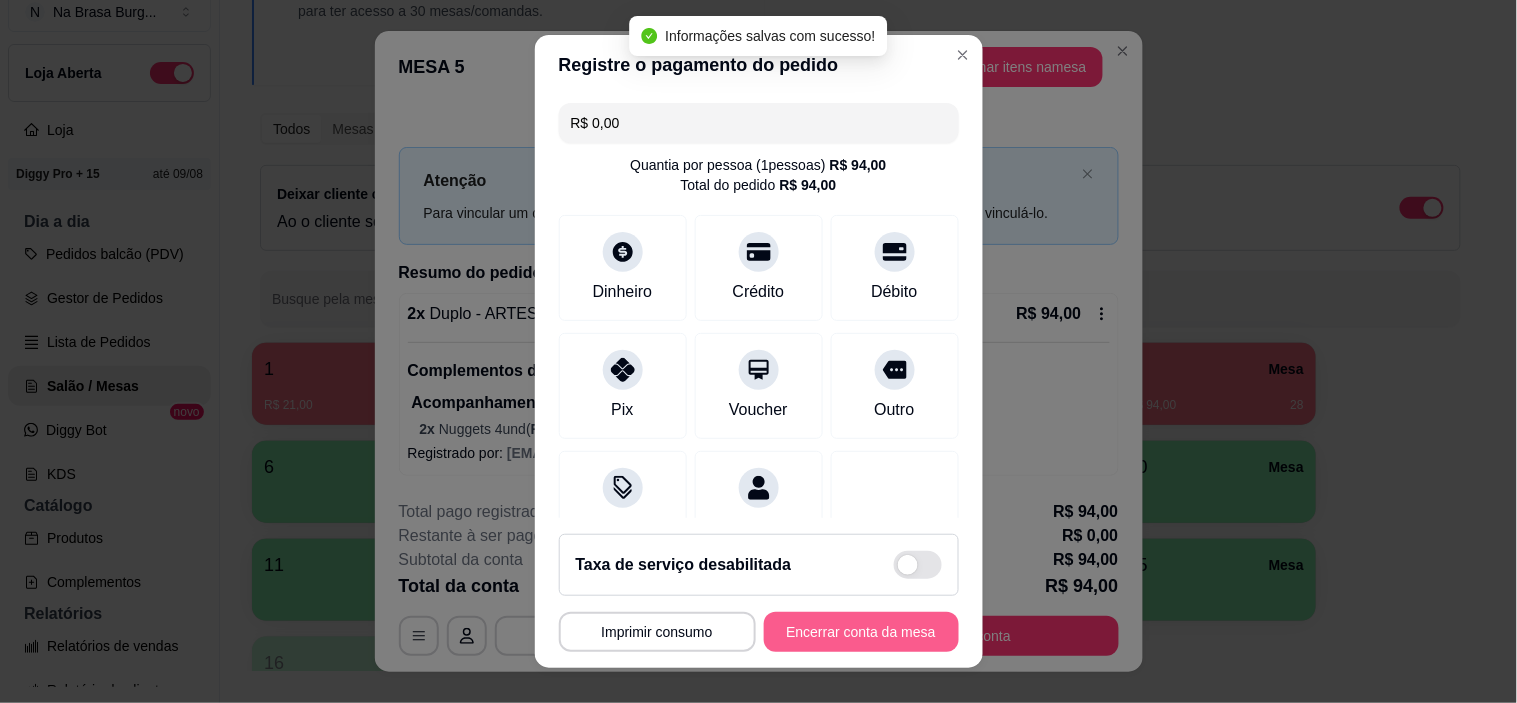 click on "Encerrar conta da mesa" at bounding box center (861, 632) 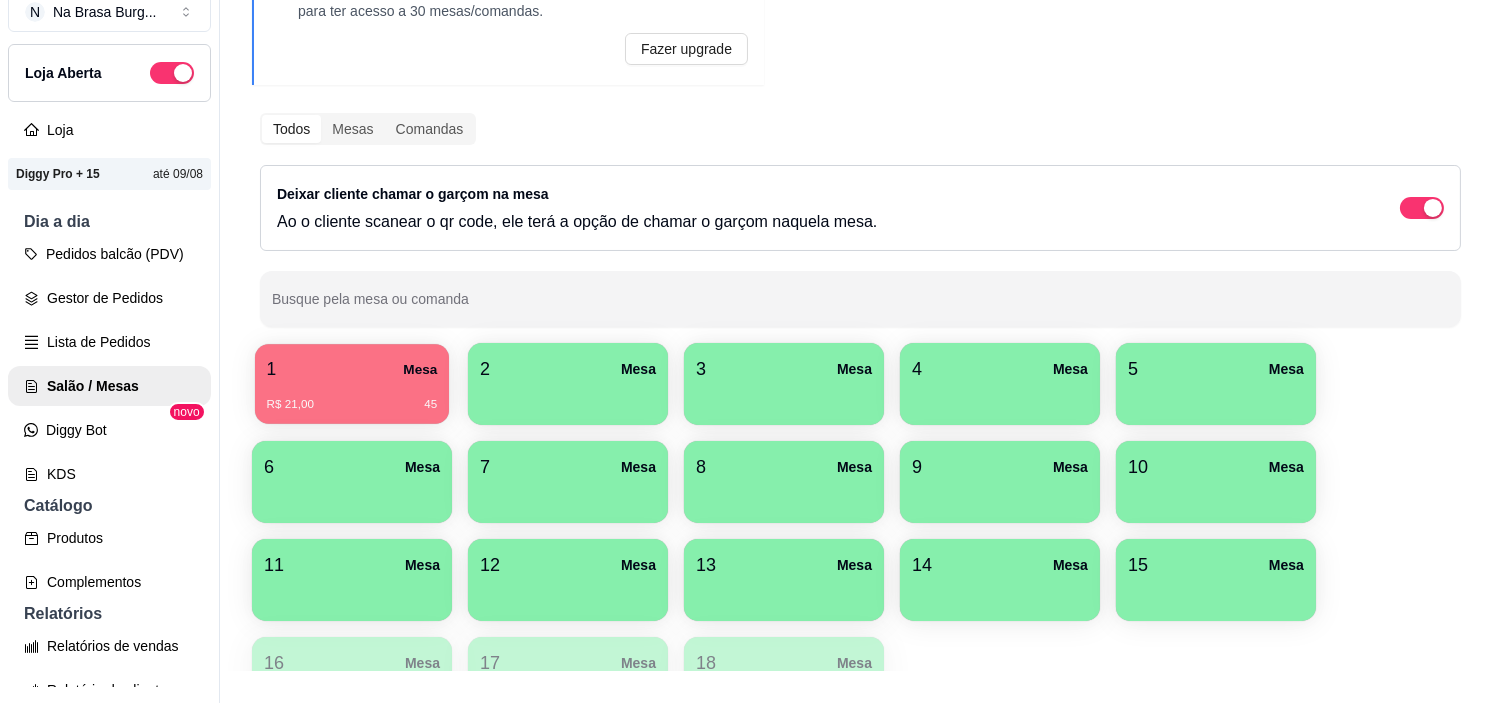 click on "R$ 21,00 45" at bounding box center [352, 405] 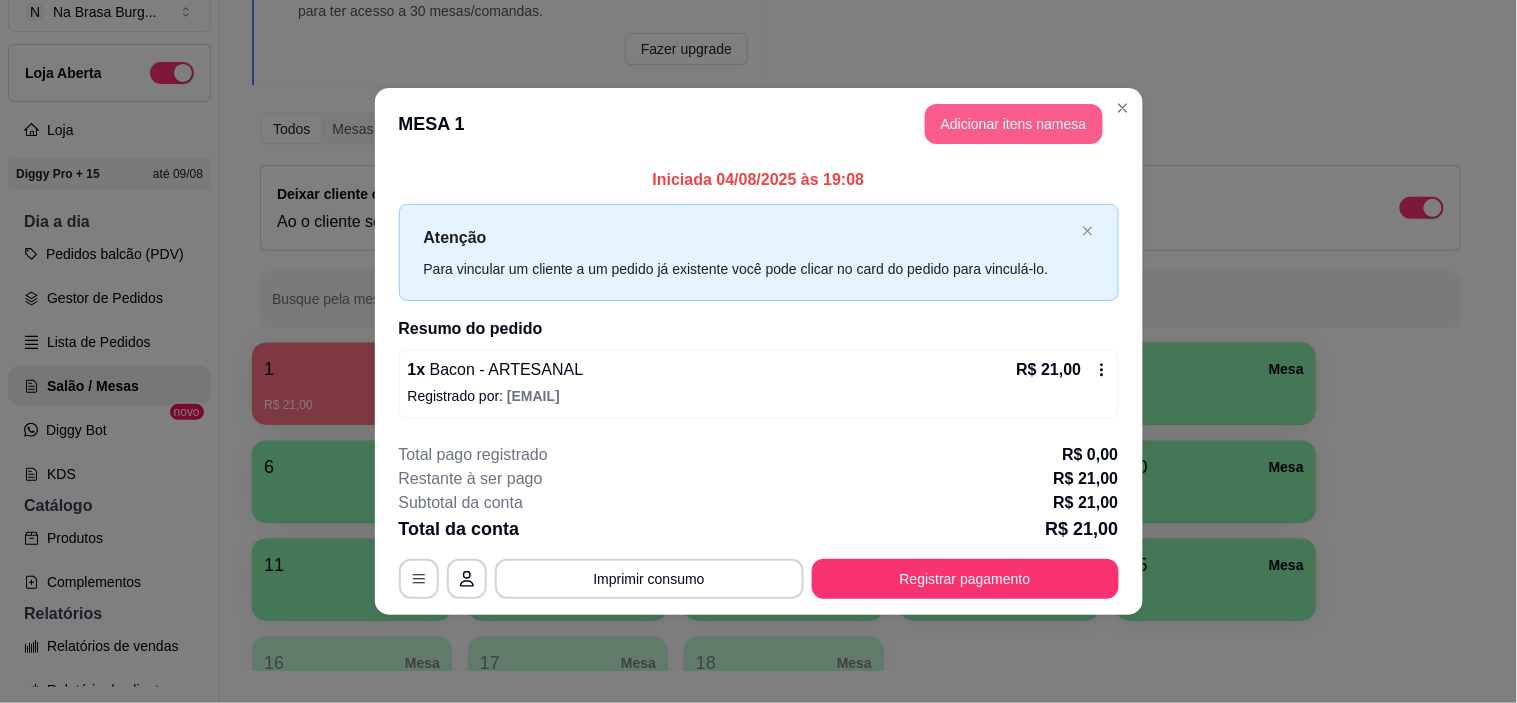 click on "Adicionar itens na  mesa" at bounding box center (1014, 124) 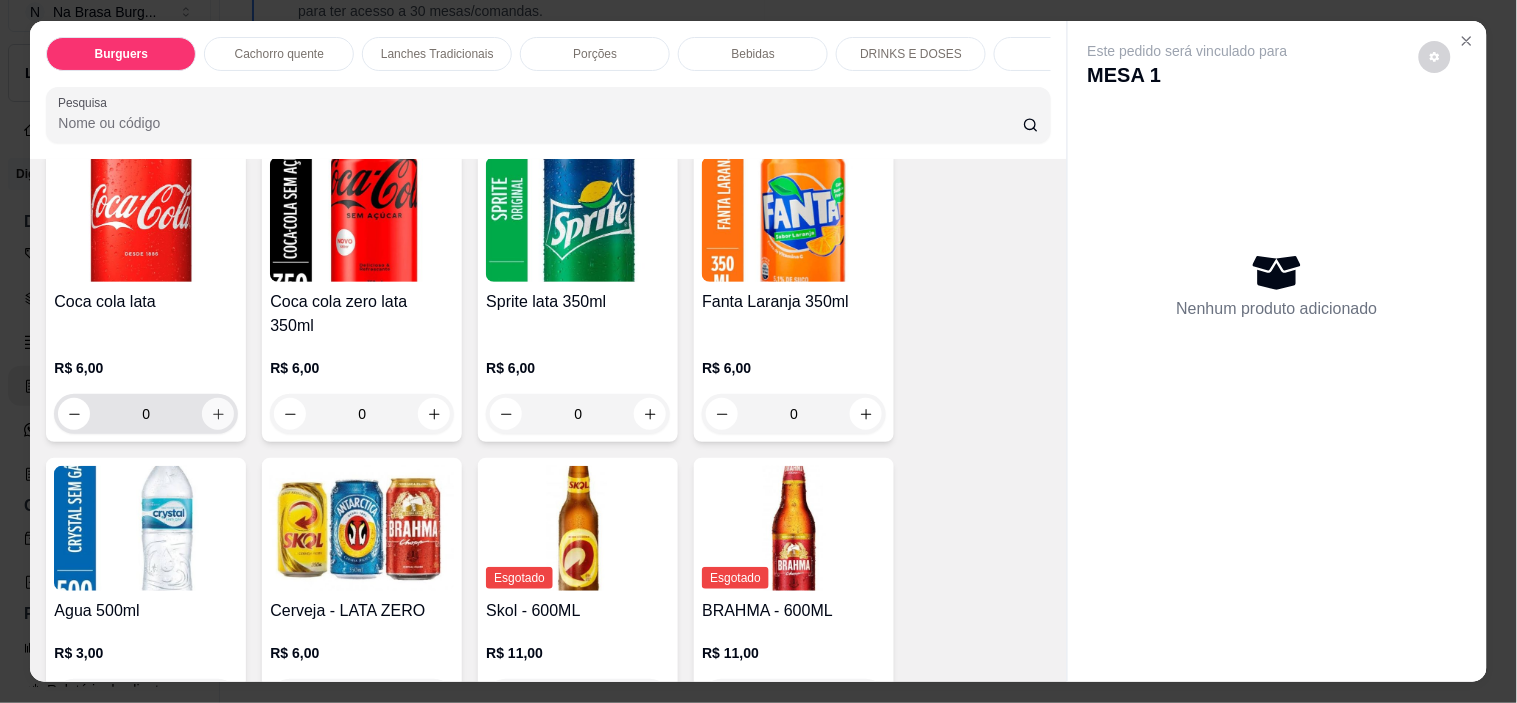 click 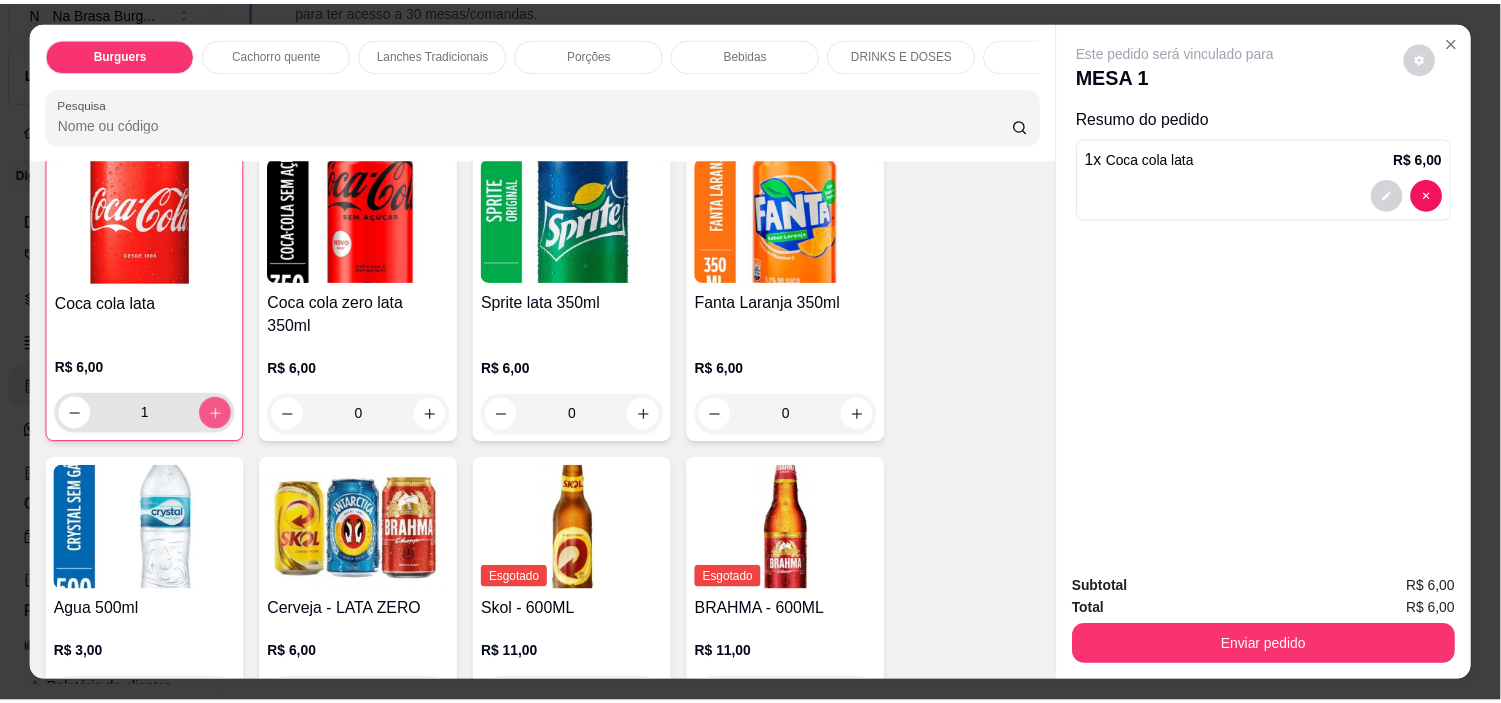 scroll, scrollTop: 3223, scrollLeft: 0, axis: vertical 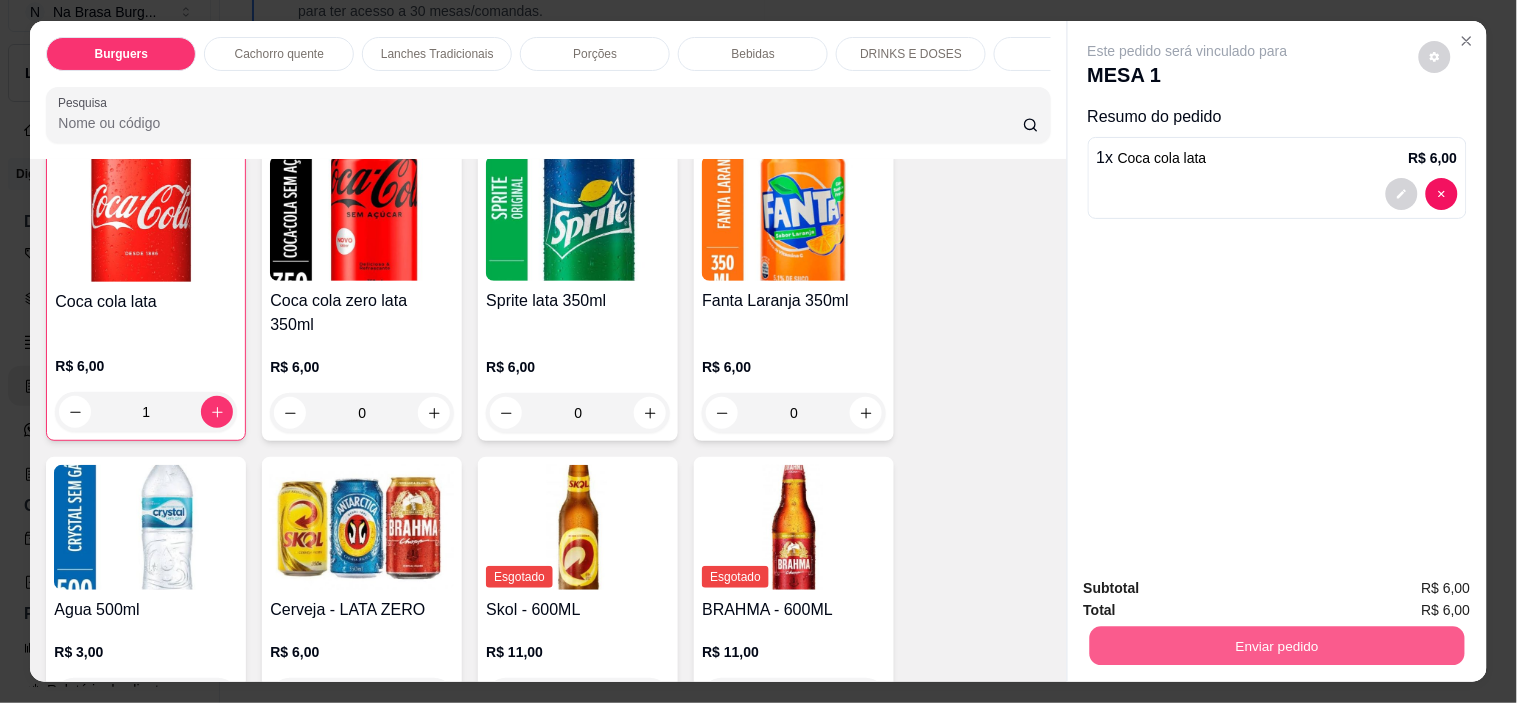 click on "Enviar pedido" at bounding box center [1276, 646] 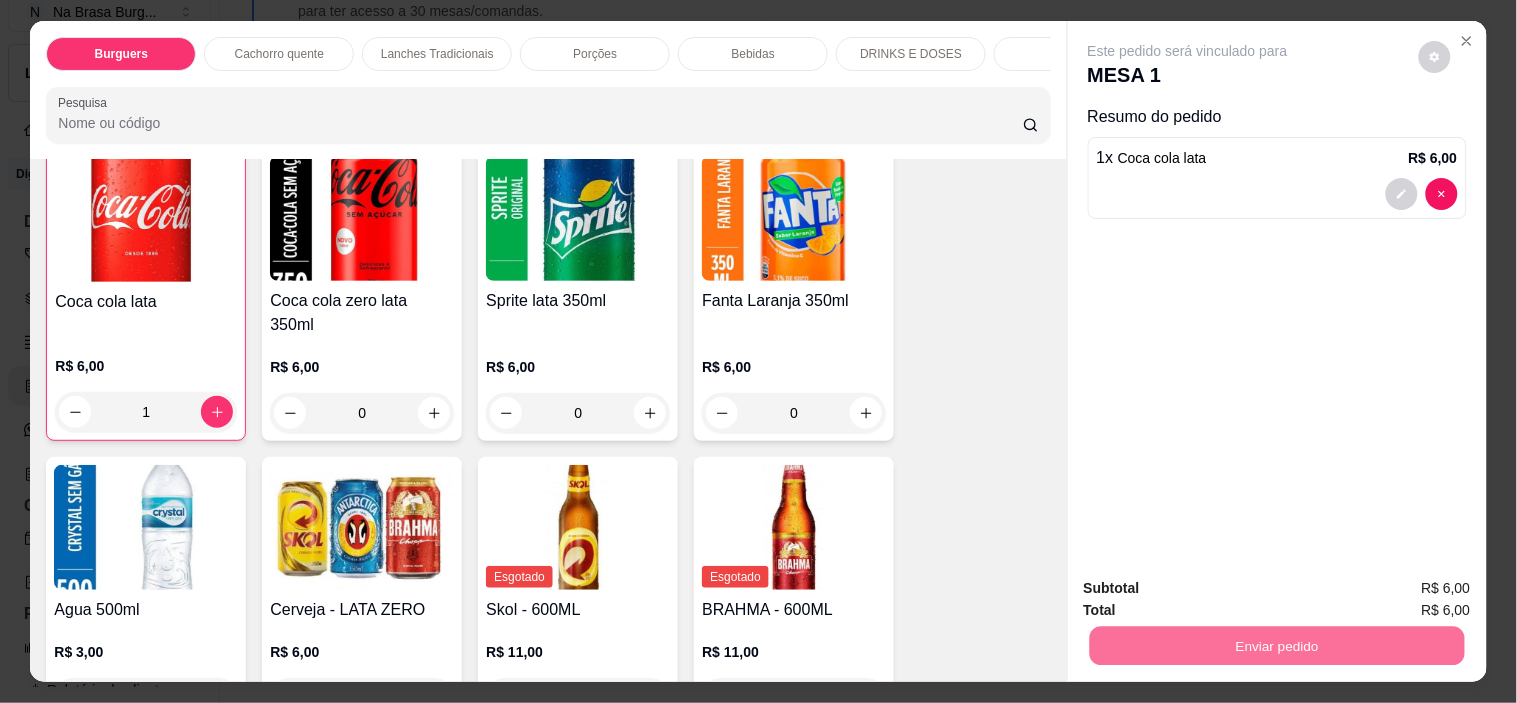 click on "Não registrar e enviar pedido" at bounding box center (1211, 588) 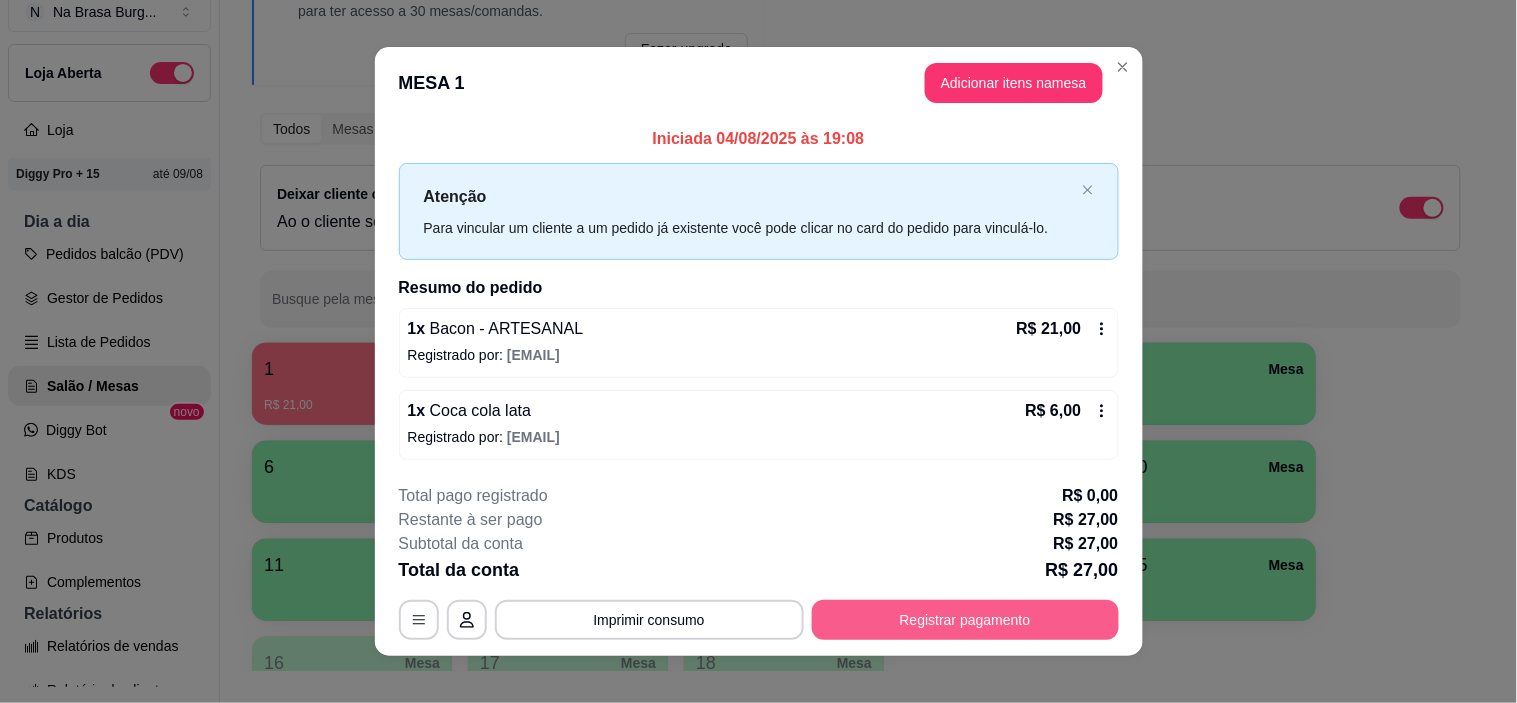 click on "Registrar pagamento" at bounding box center (965, 620) 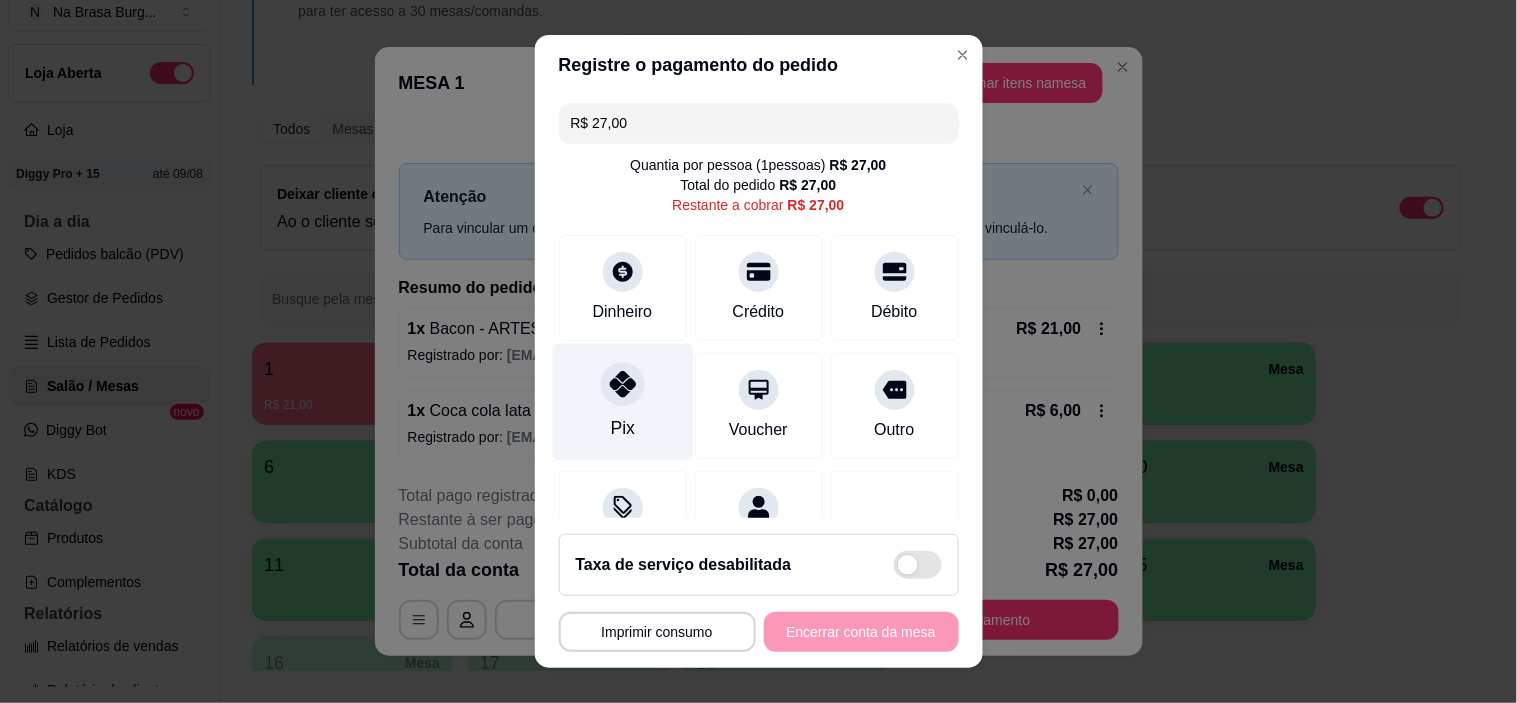 click on "Pix" at bounding box center (622, 402) 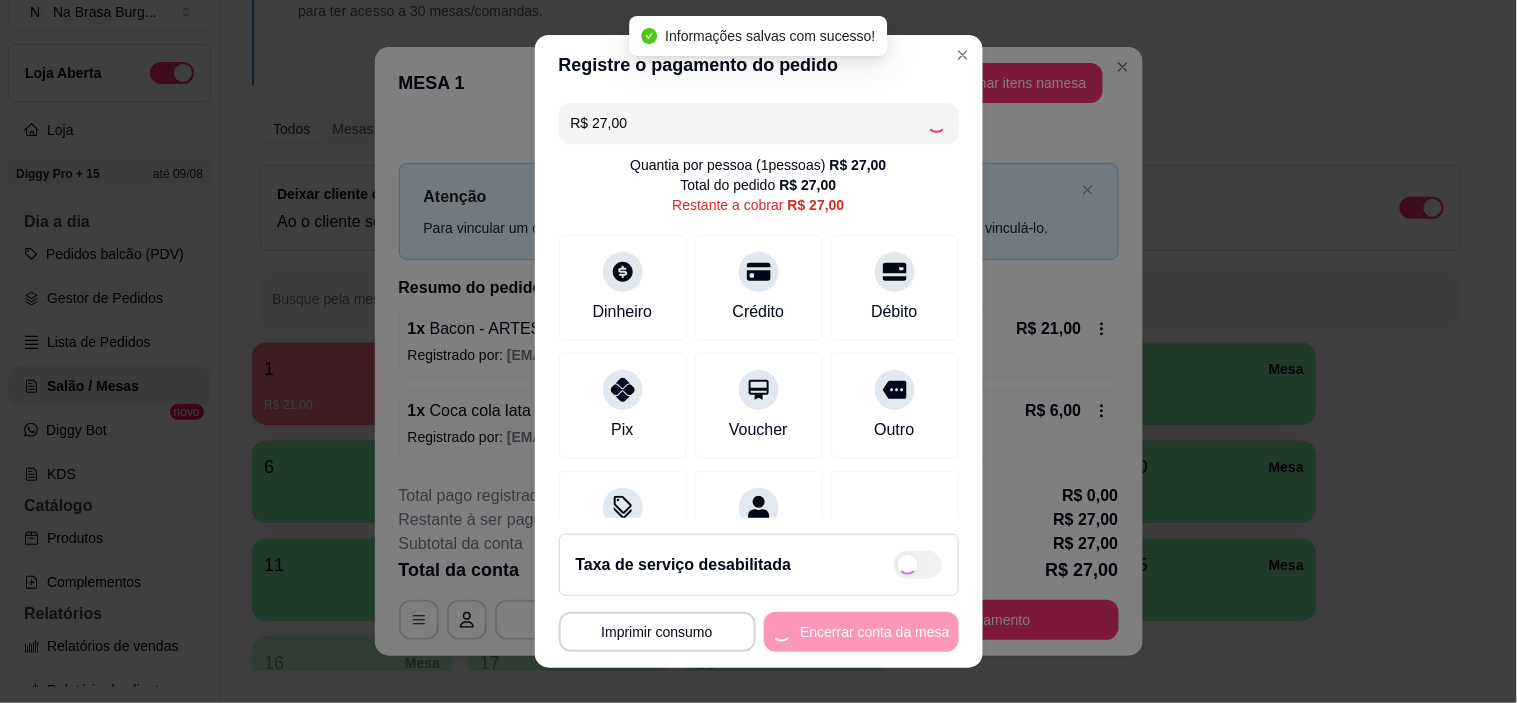 type on "R$ 0,00" 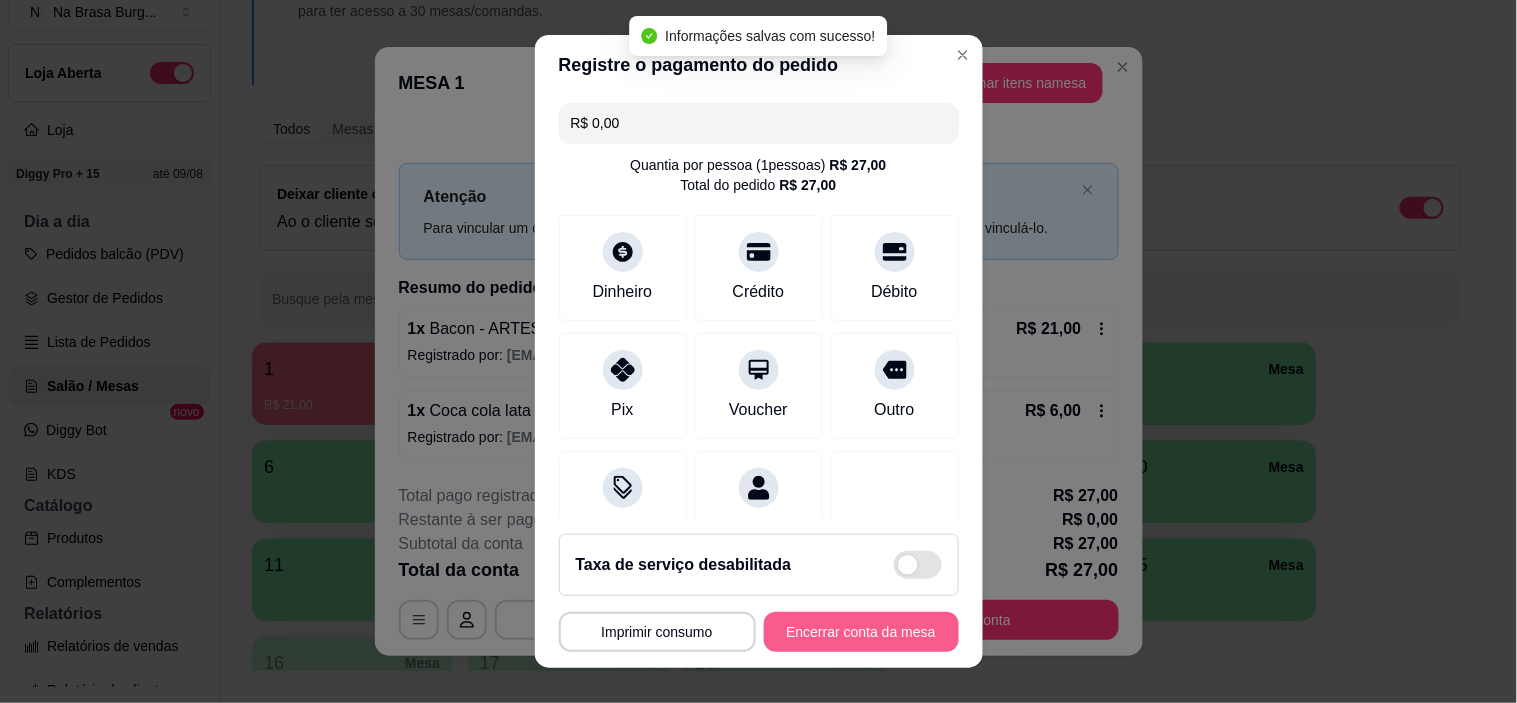 click on "Encerrar conta da mesa" at bounding box center (861, 632) 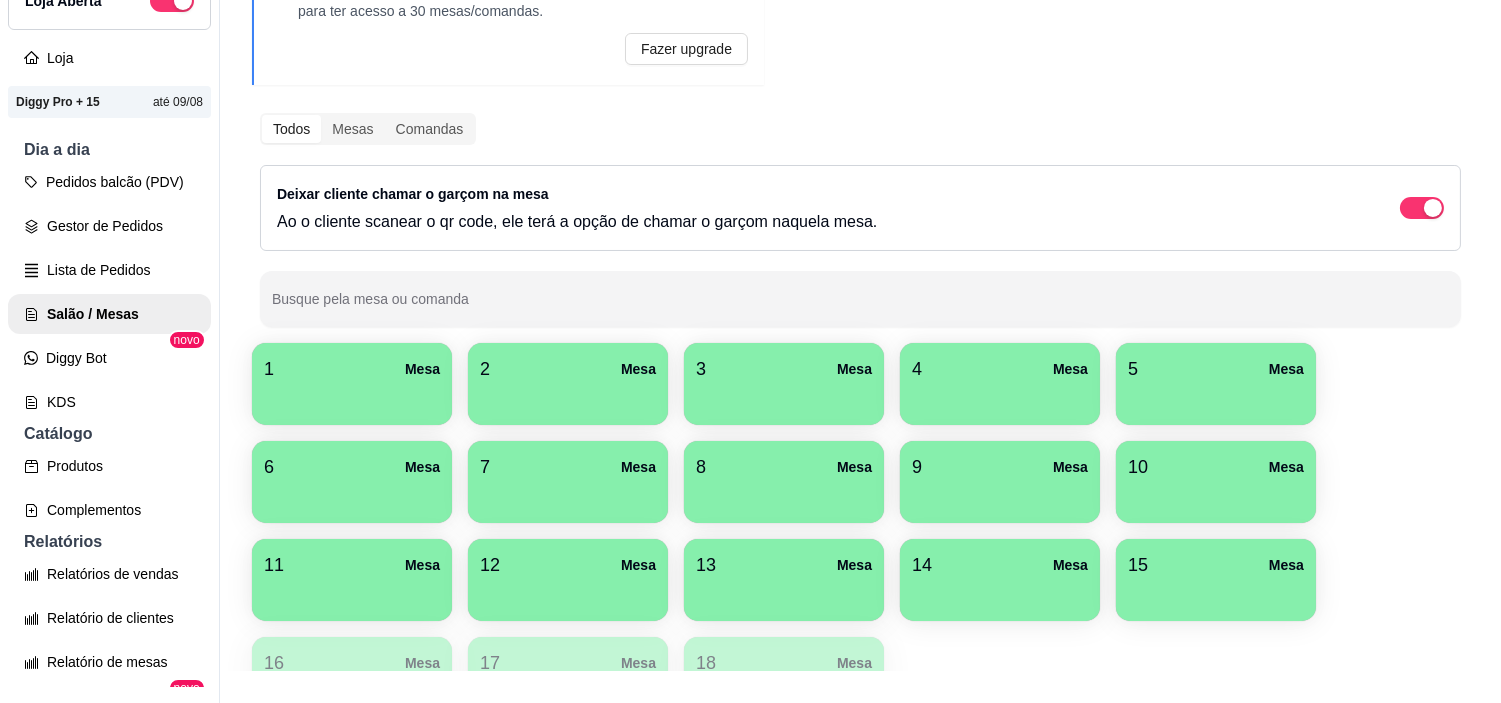 scroll, scrollTop: 111, scrollLeft: 0, axis: vertical 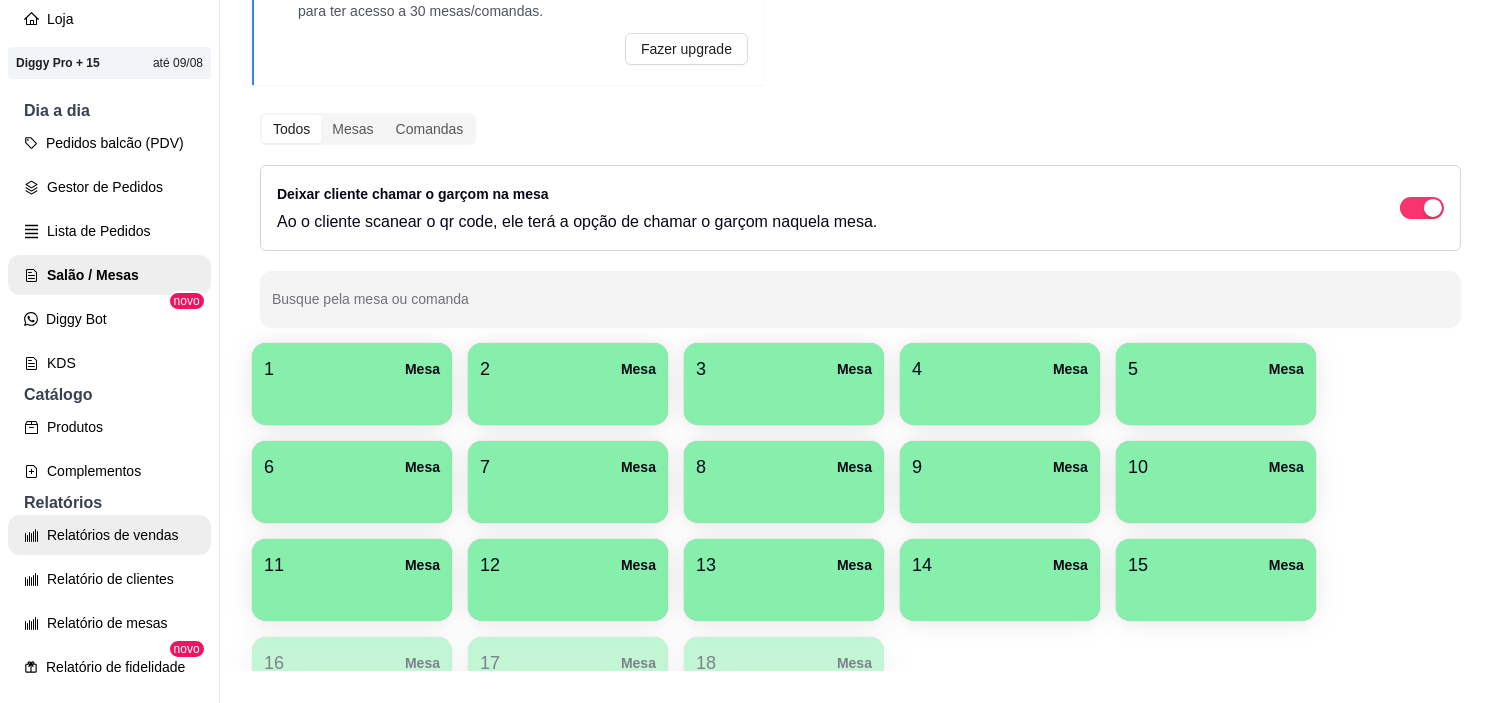 click on "Relatórios de vendas" at bounding box center [109, 535] 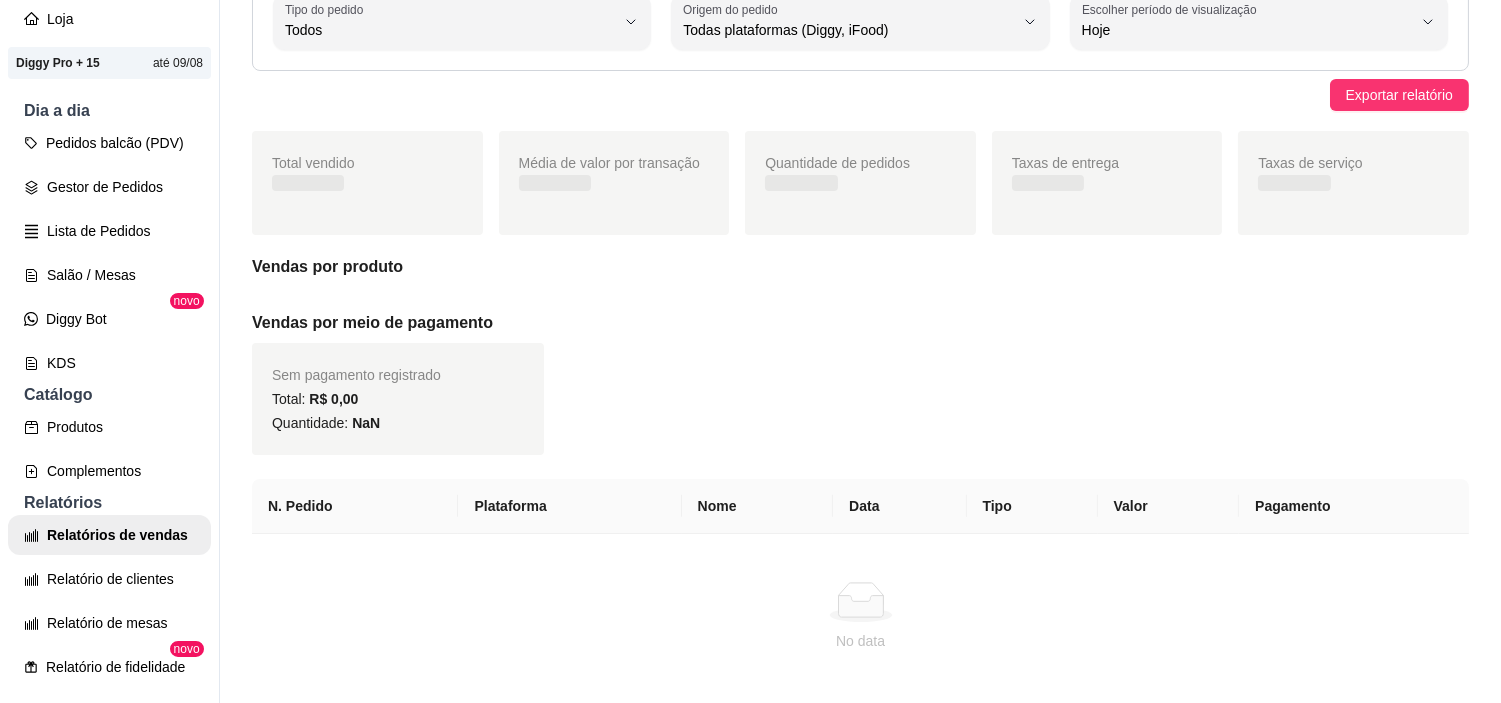 scroll, scrollTop: 0, scrollLeft: 0, axis: both 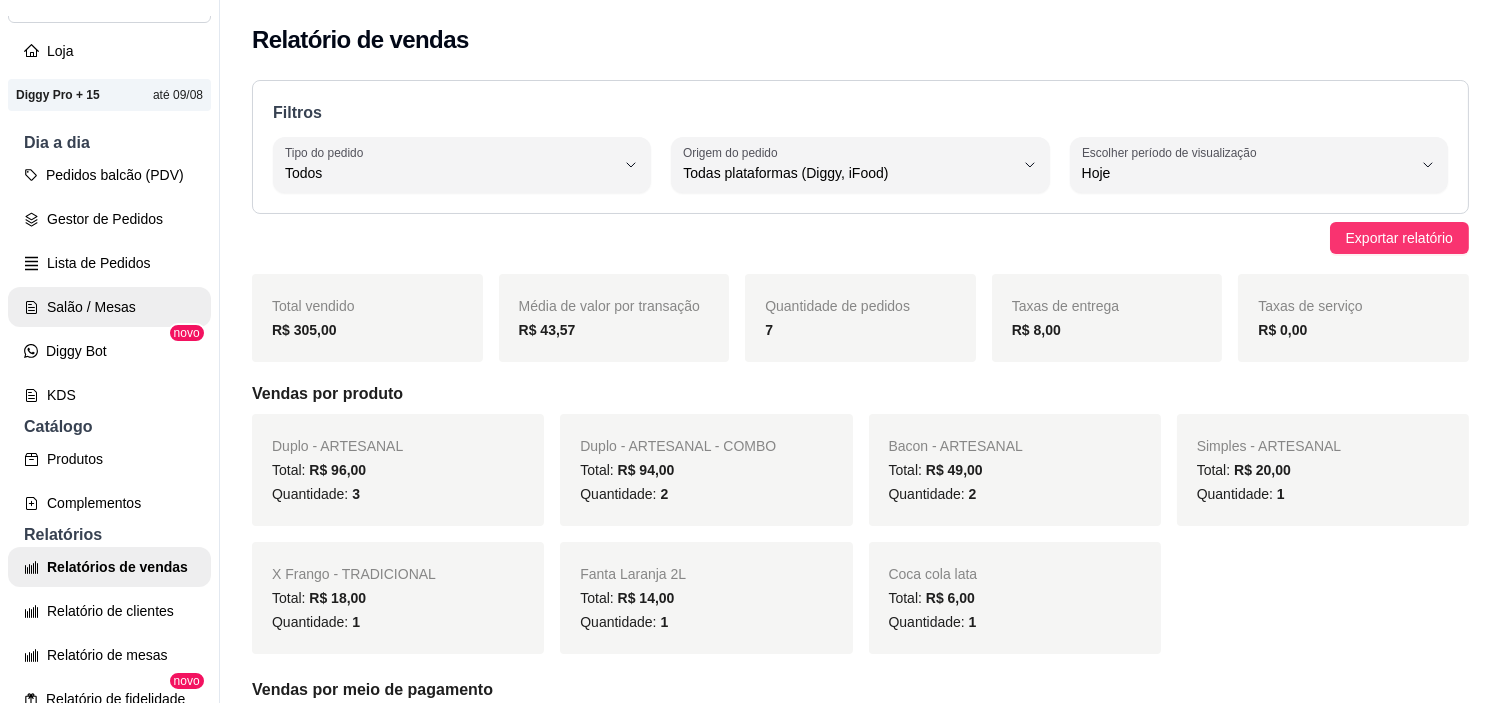 click on "Salão / Mesas" at bounding box center (109, 307) 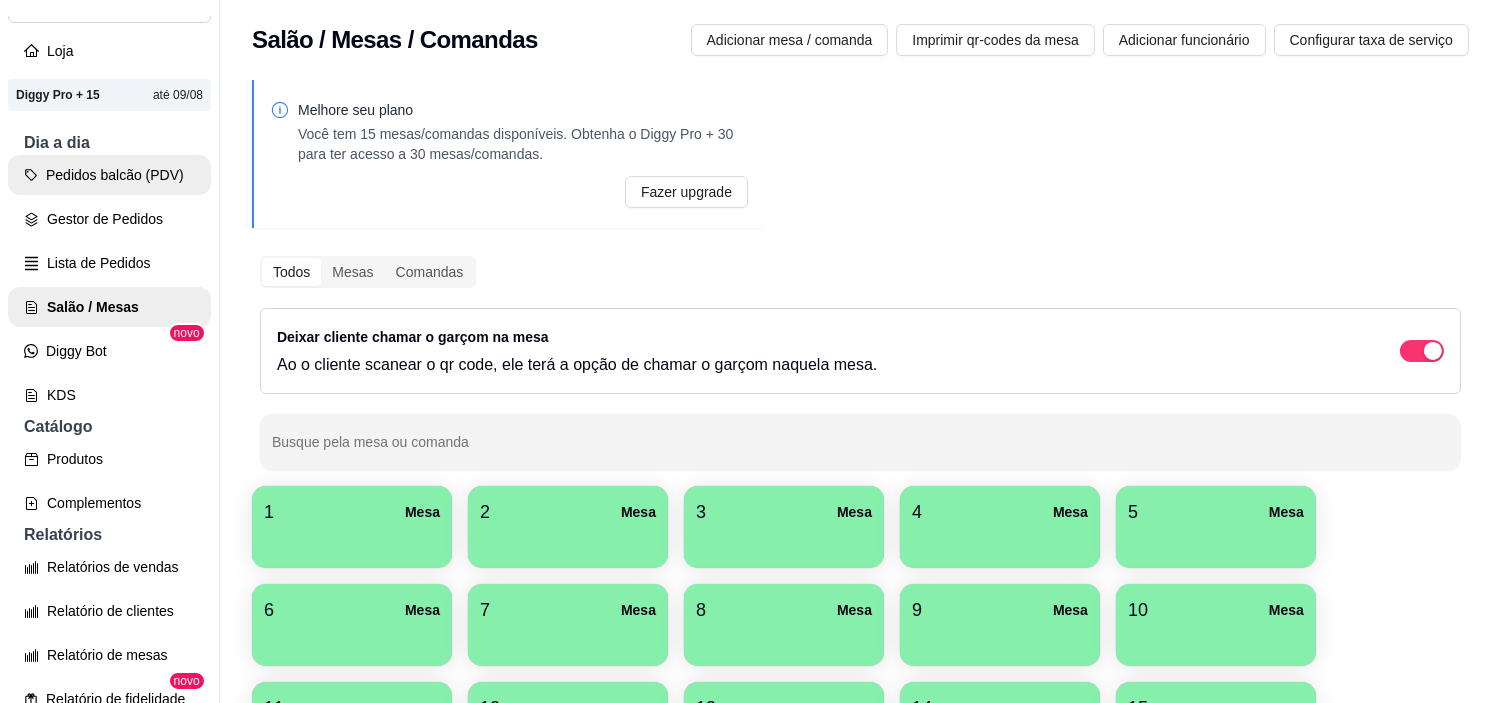 click on "Dia a dia" at bounding box center (109, 143) 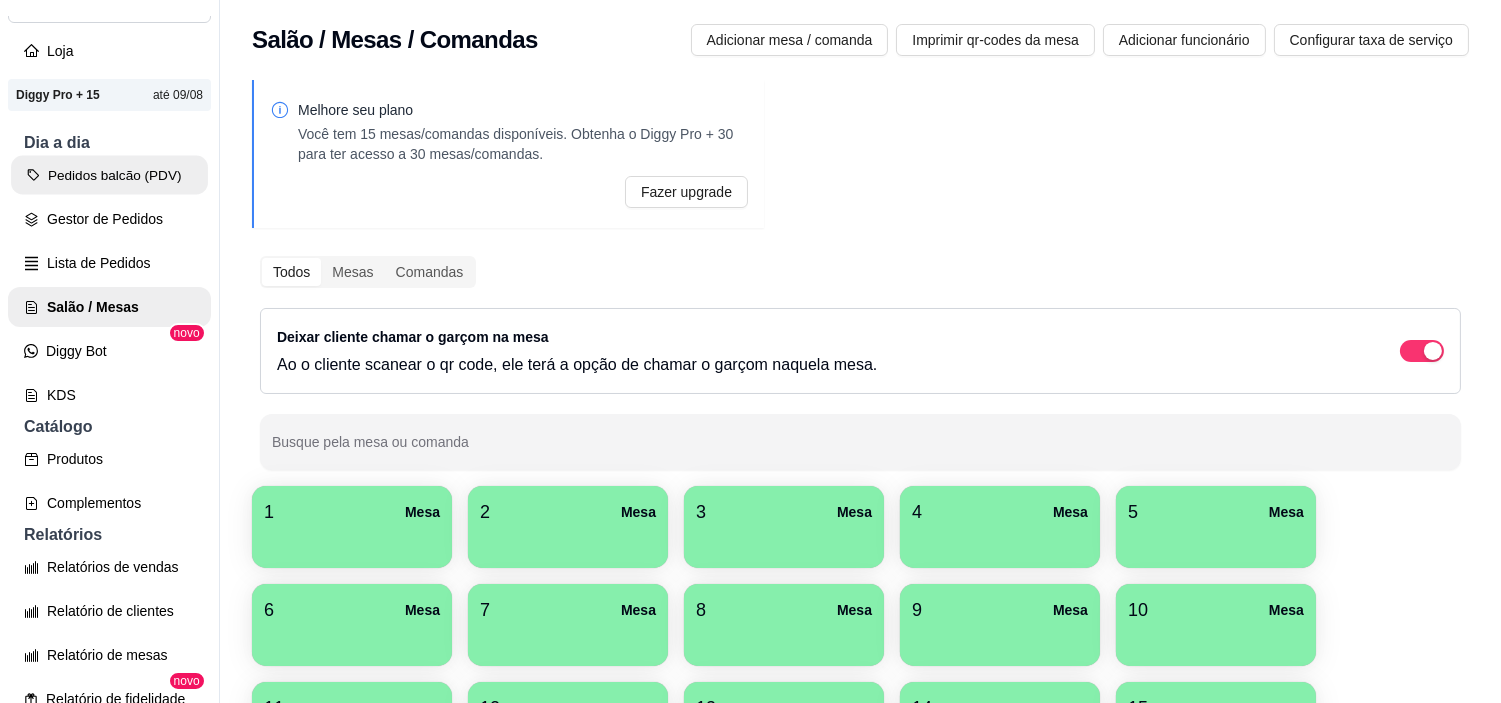 click on "Pedidos balcão (PDV)" at bounding box center [109, 175] 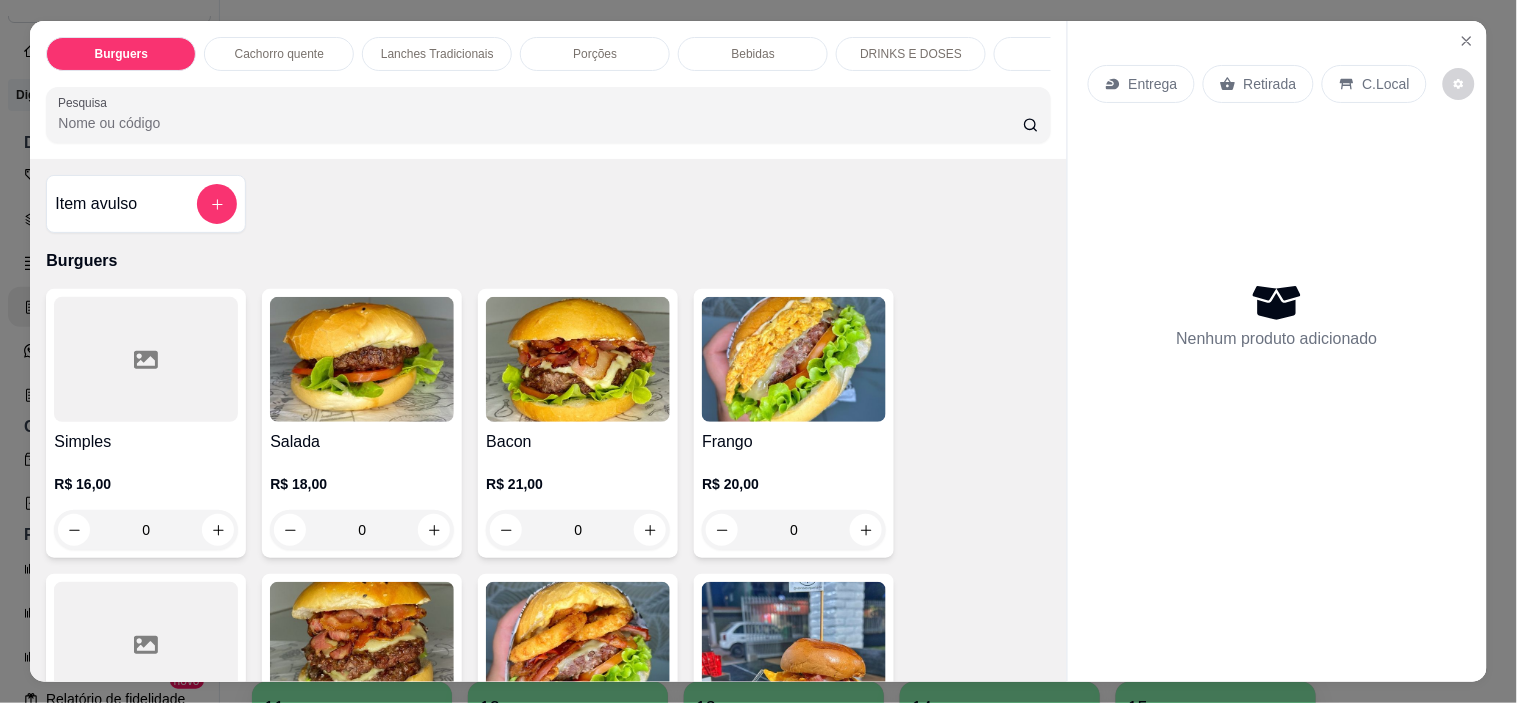 click on "Bebidas" at bounding box center (753, 54) 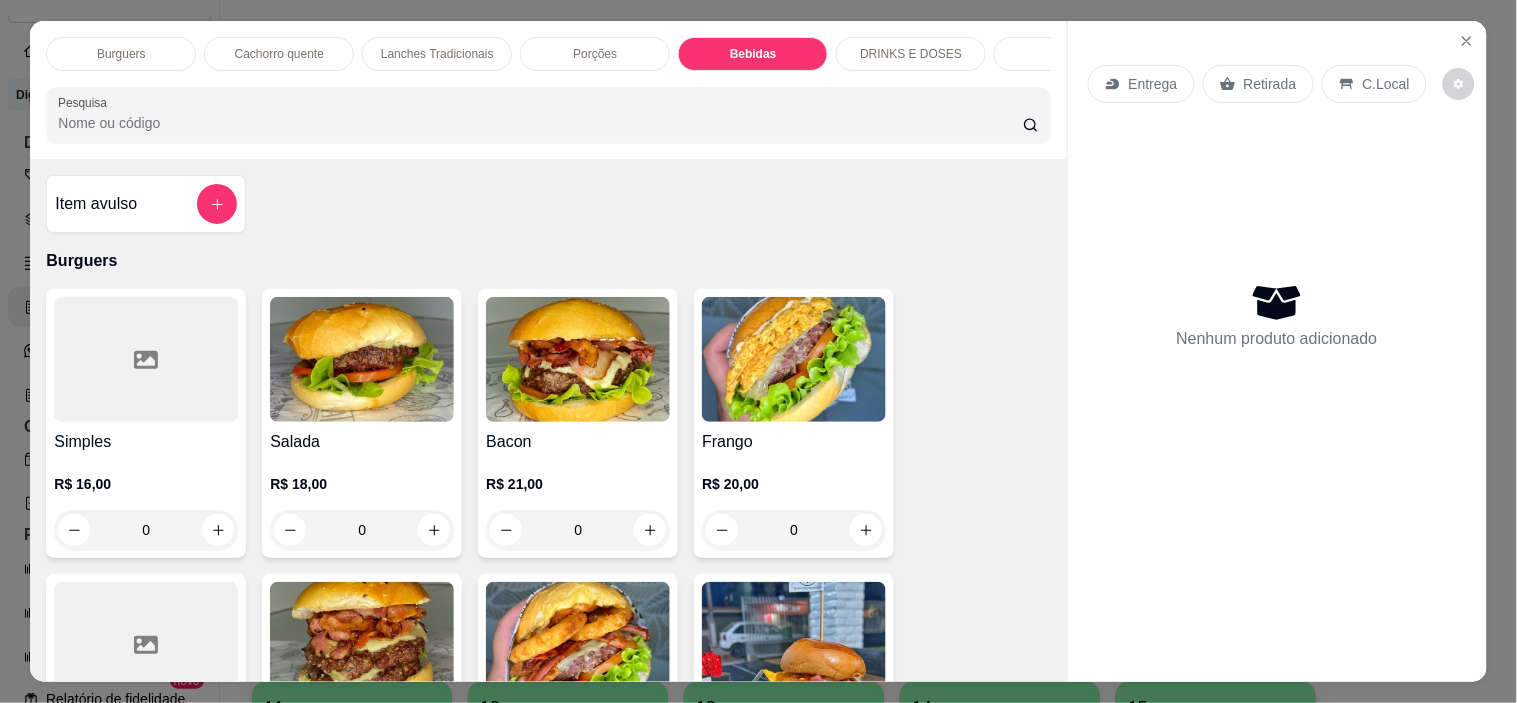 scroll, scrollTop: 2886, scrollLeft: 0, axis: vertical 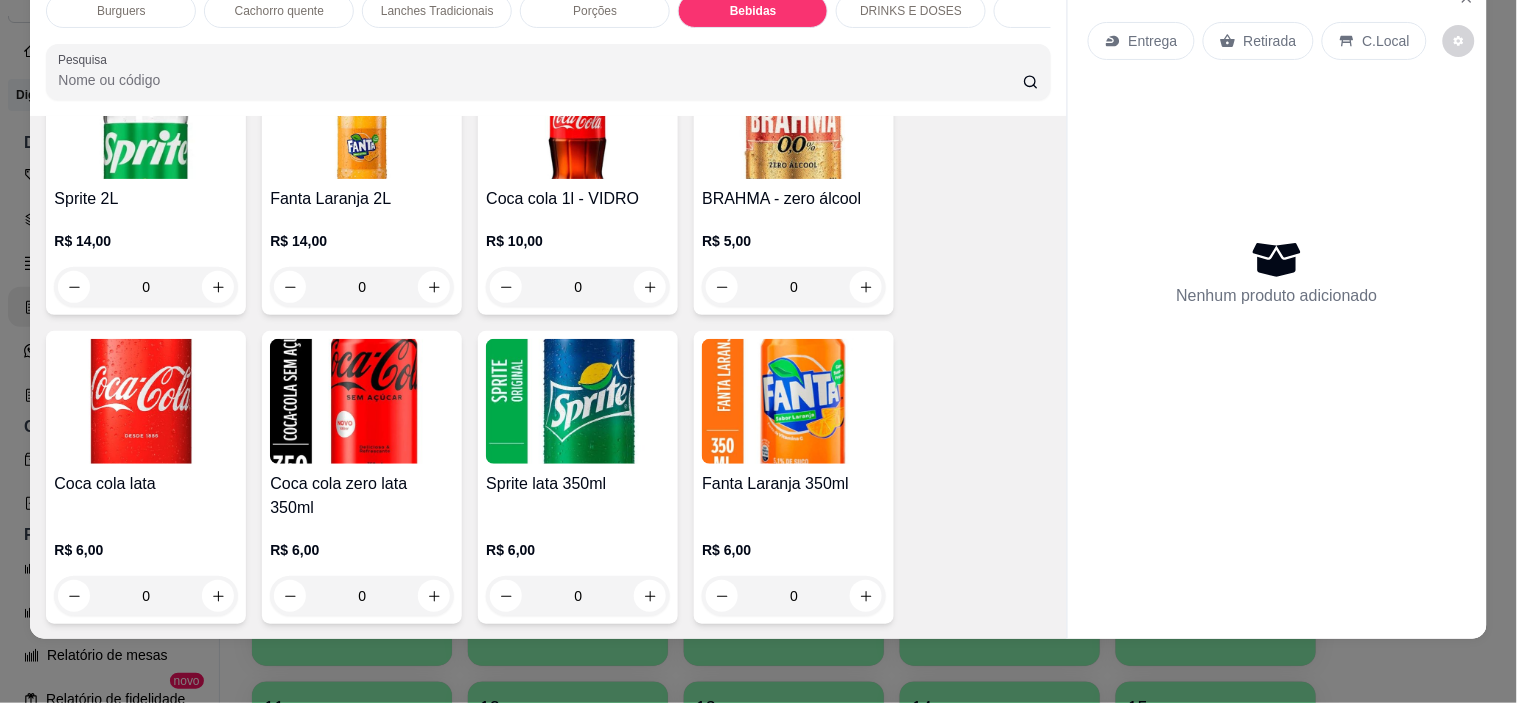 click at bounding box center [794, 401] 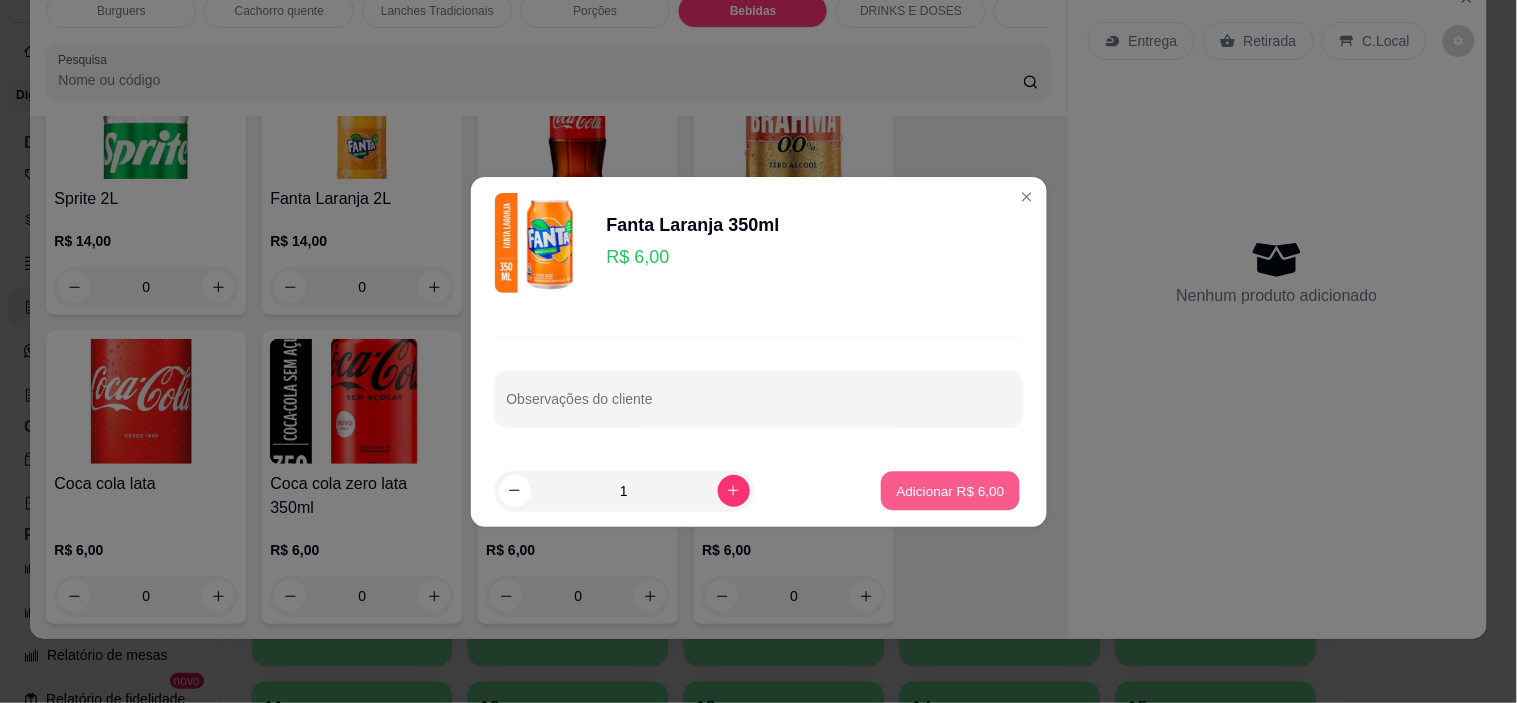 click on "Adicionar   R$ 6,00" at bounding box center [951, 490] 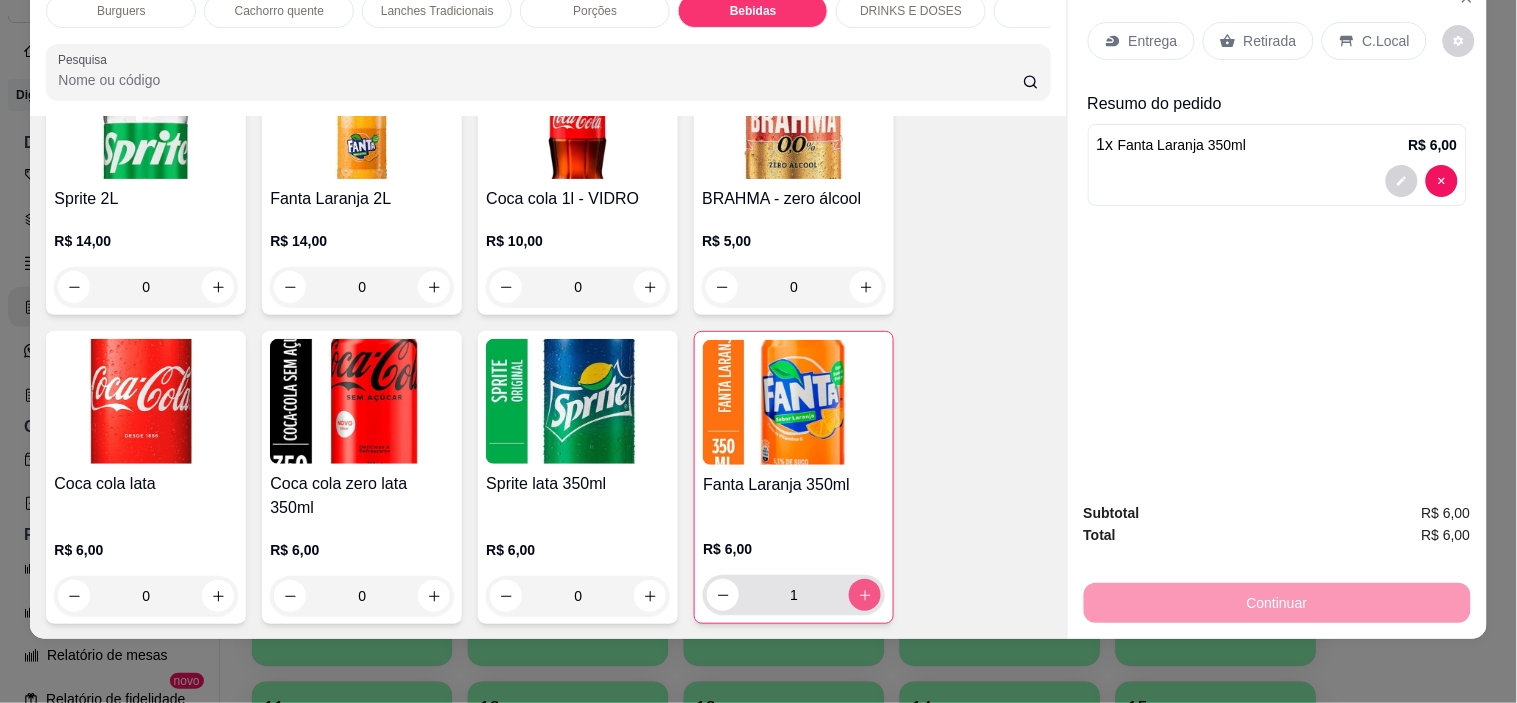 click at bounding box center (865, 595) 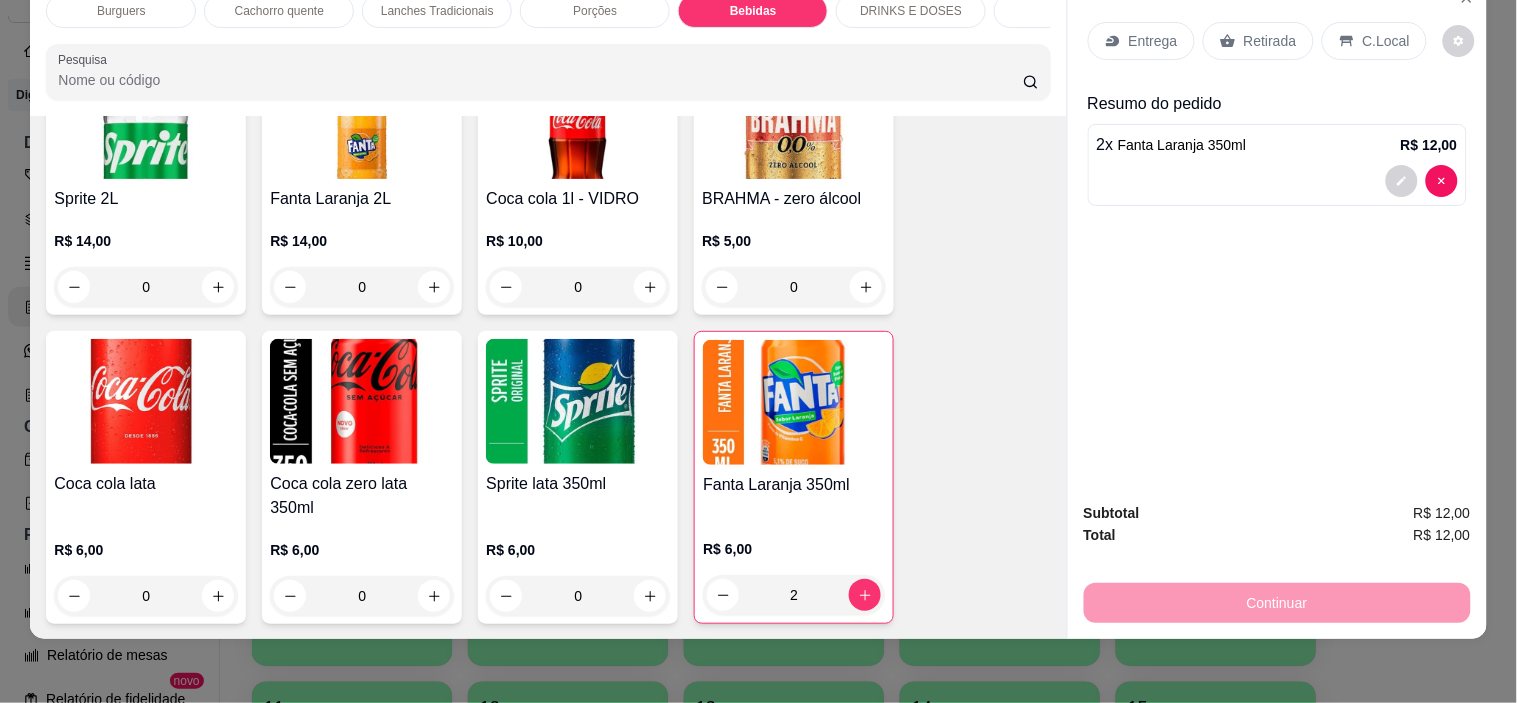 click on "Retirada" at bounding box center [1258, 41] 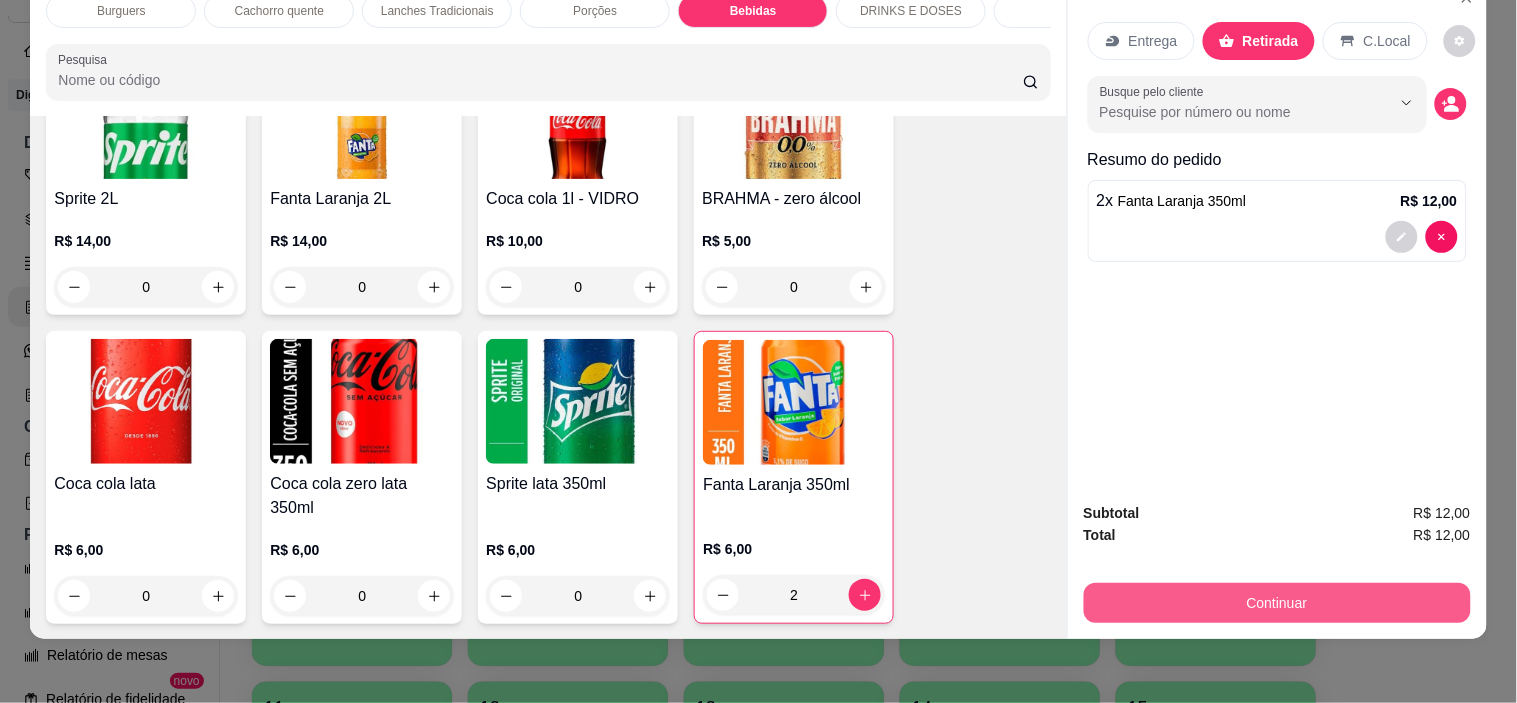 click on "Continuar" at bounding box center [1277, 603] 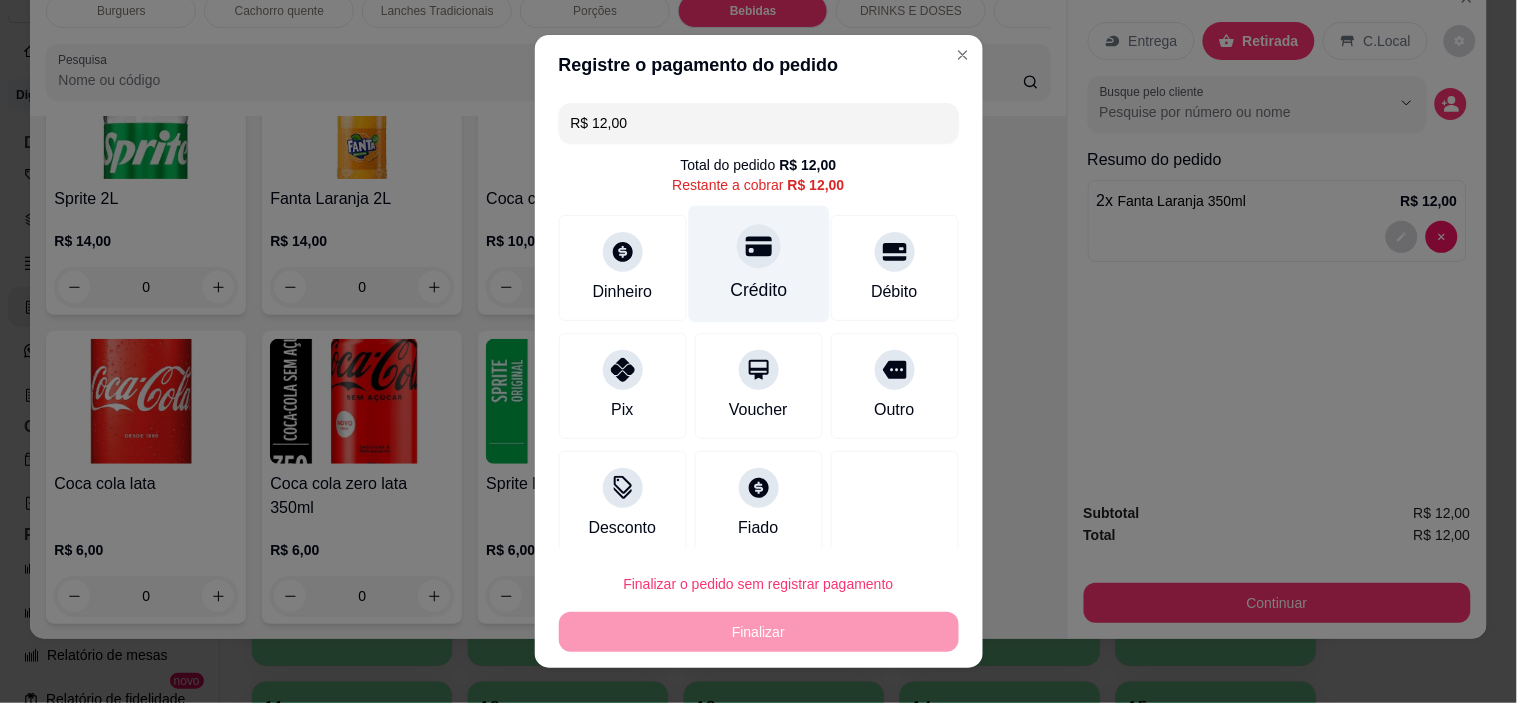 click on "Crédito" at bounding box center (758, 290) 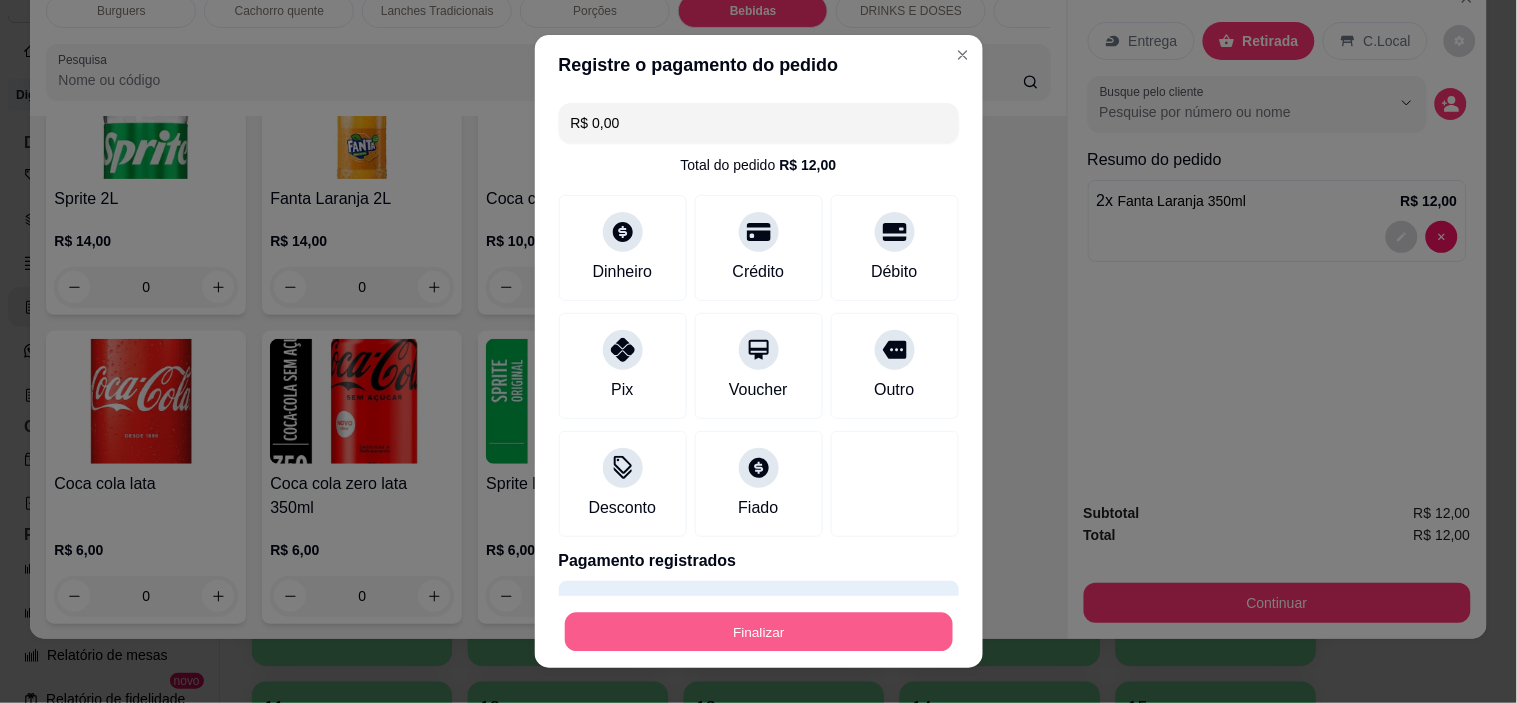 click on "Finalizar" at bounding box center (759, 631) 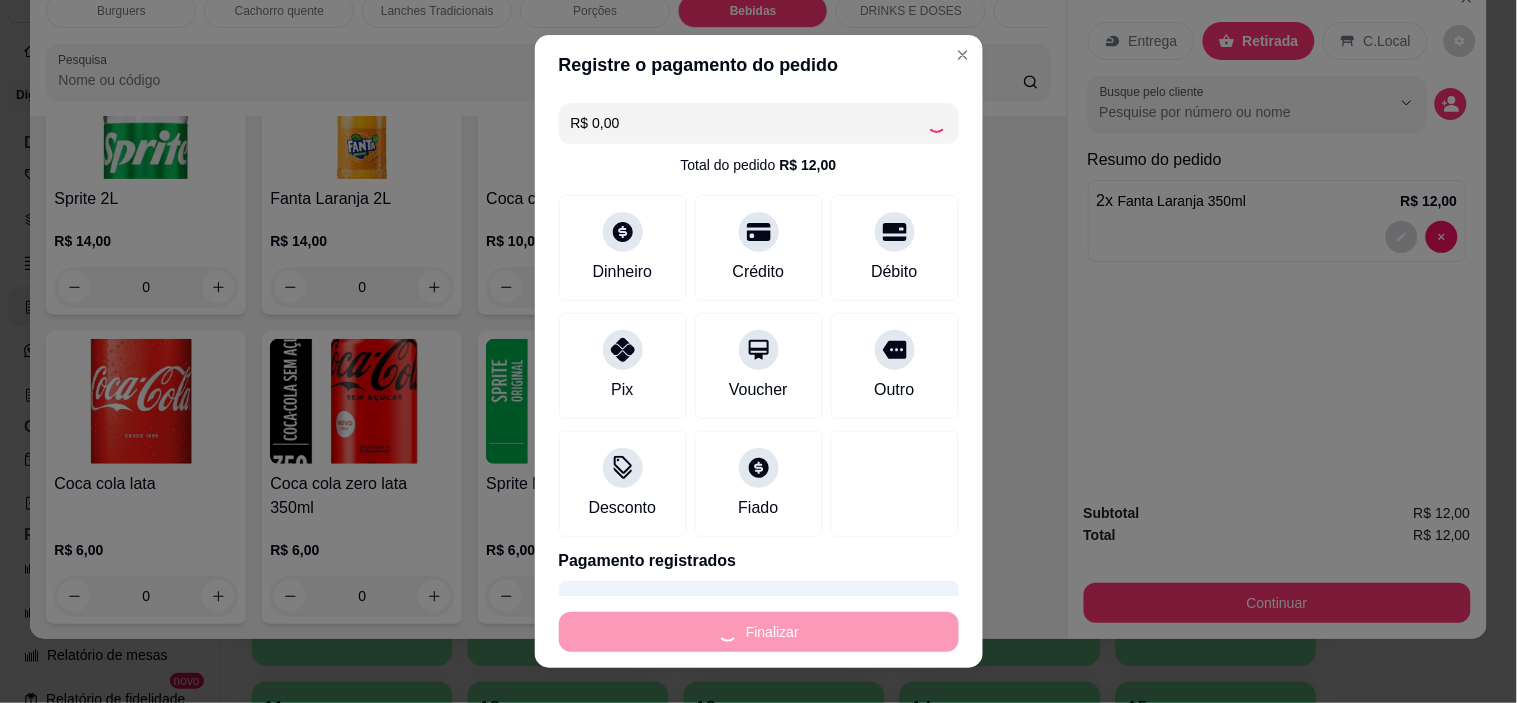 type on "0" 